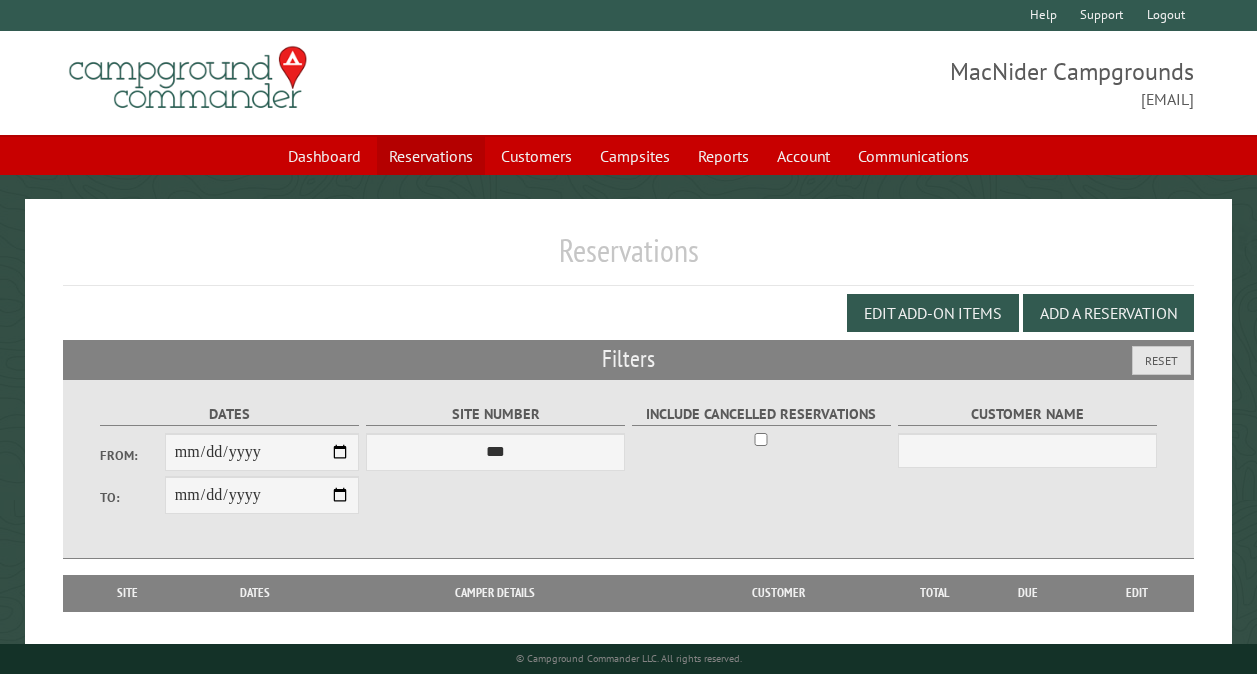 scroll, scrollTop: 0, scrollLeft: 0, axis: both 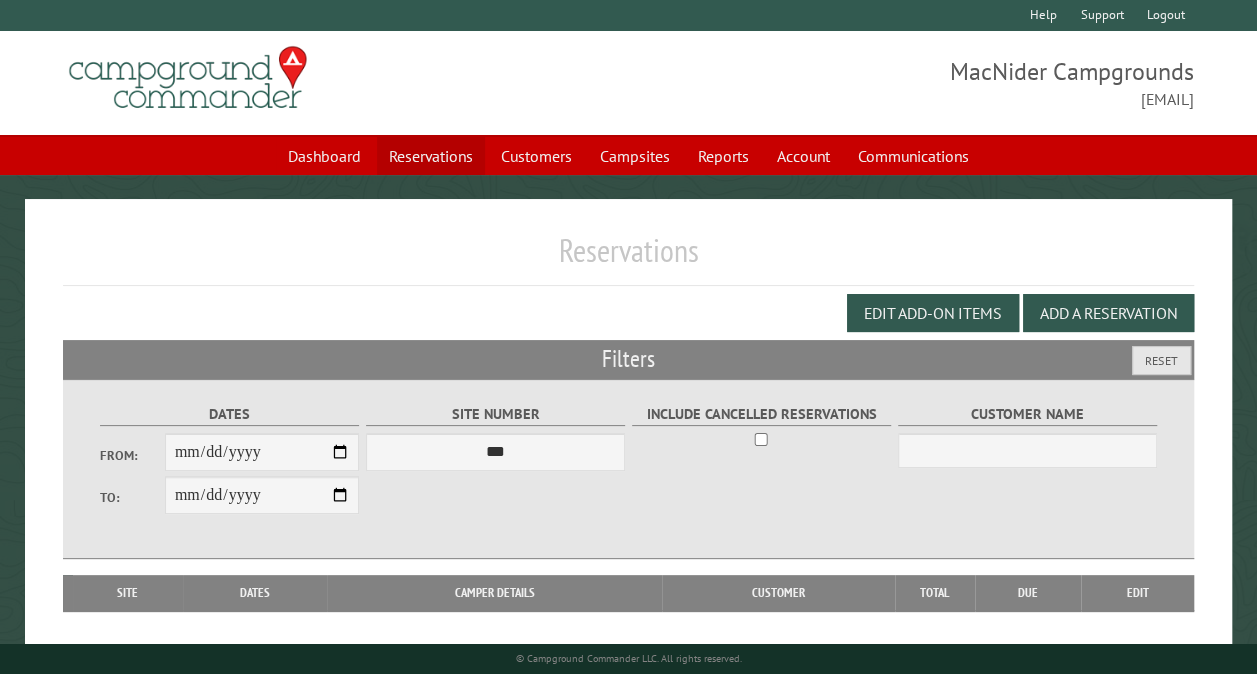 click on "Reservations" at bounding box center (431, 156) 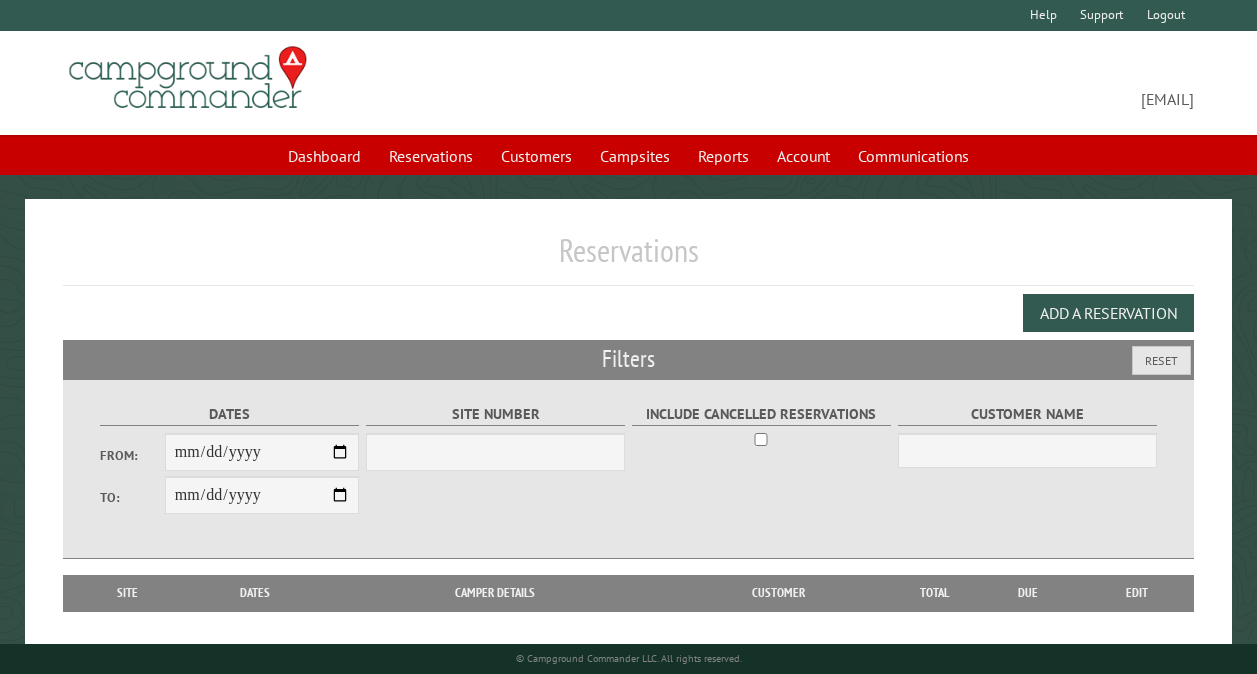 scroll, scrollTop: 0, scrollLeft: 0, axis: both 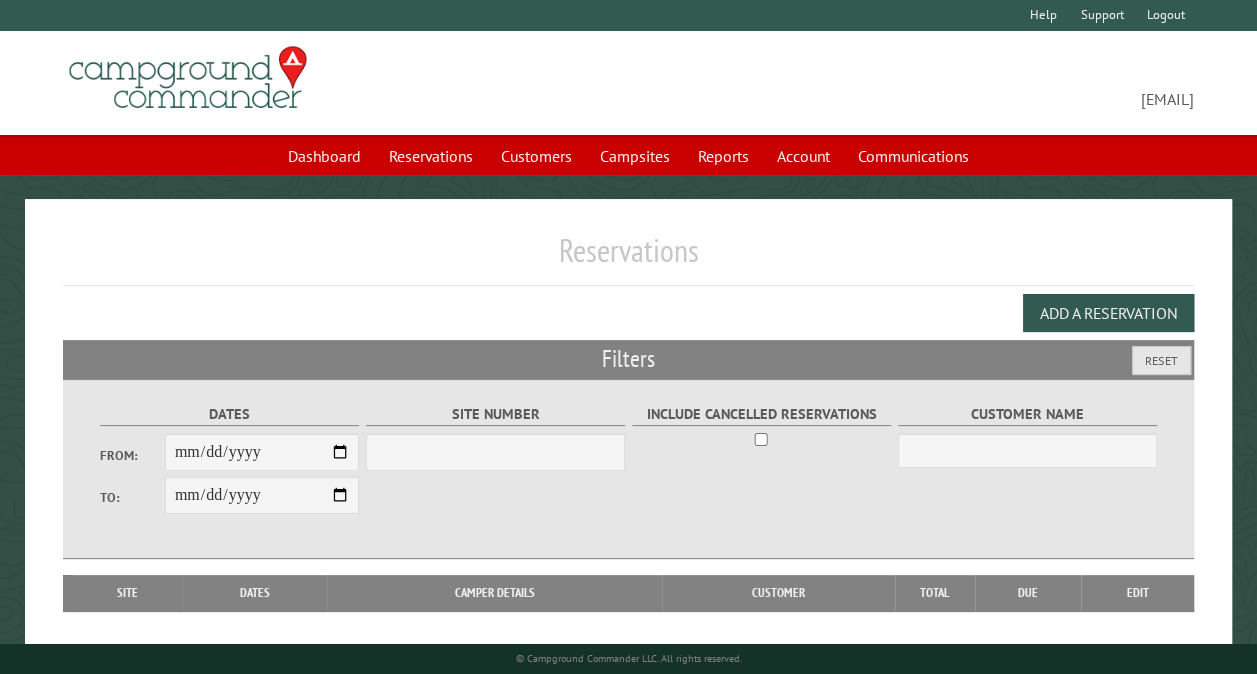 click on "From:" at bounding box center (262, 452) 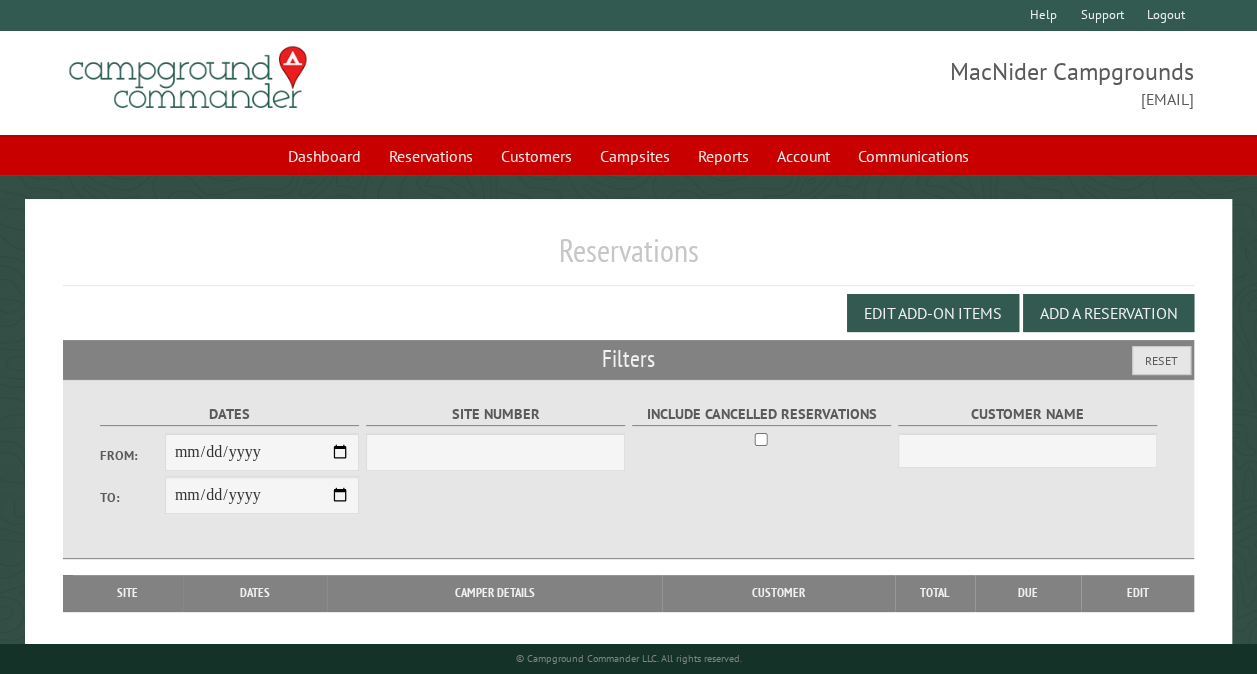 select on "***" 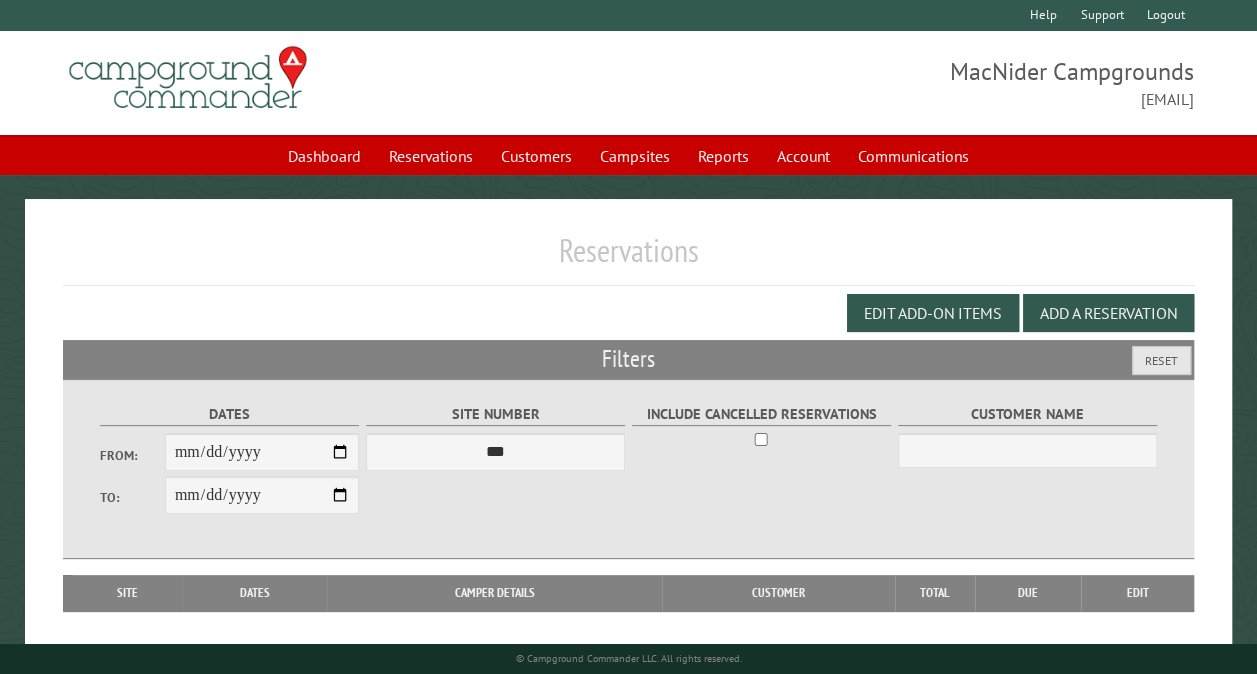 type on "**********" 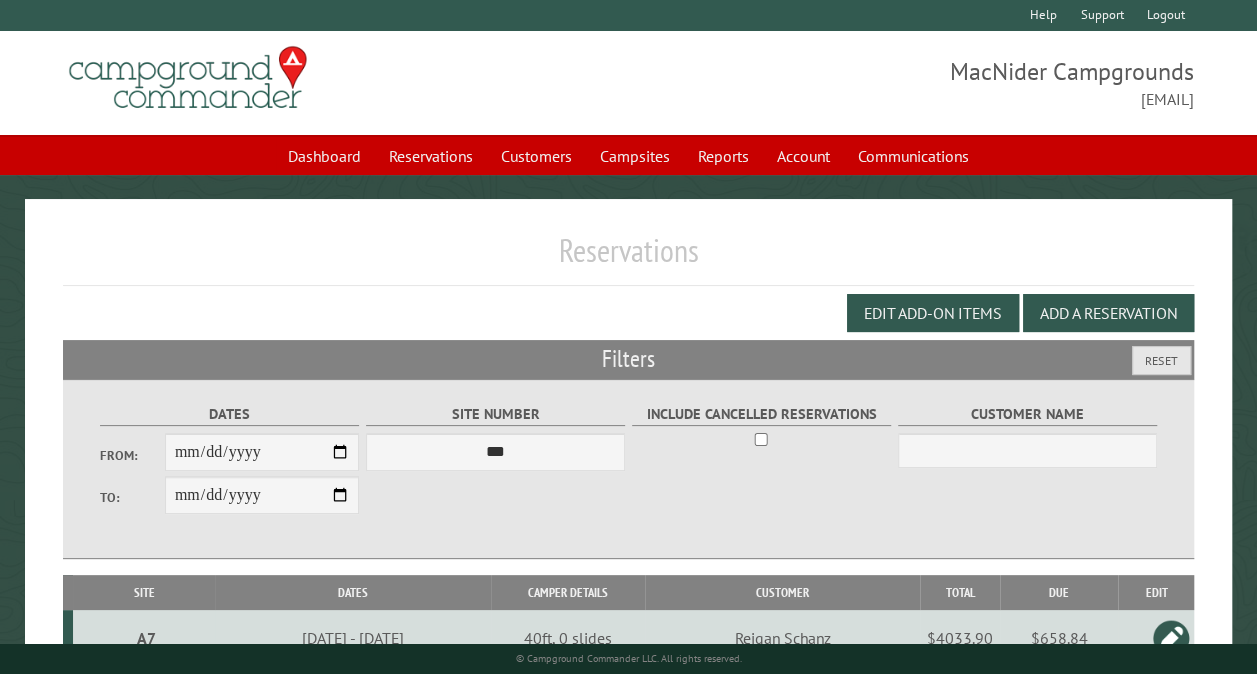 scroll, scrollTop: 589, scrollLeft: 0, axis: vertical 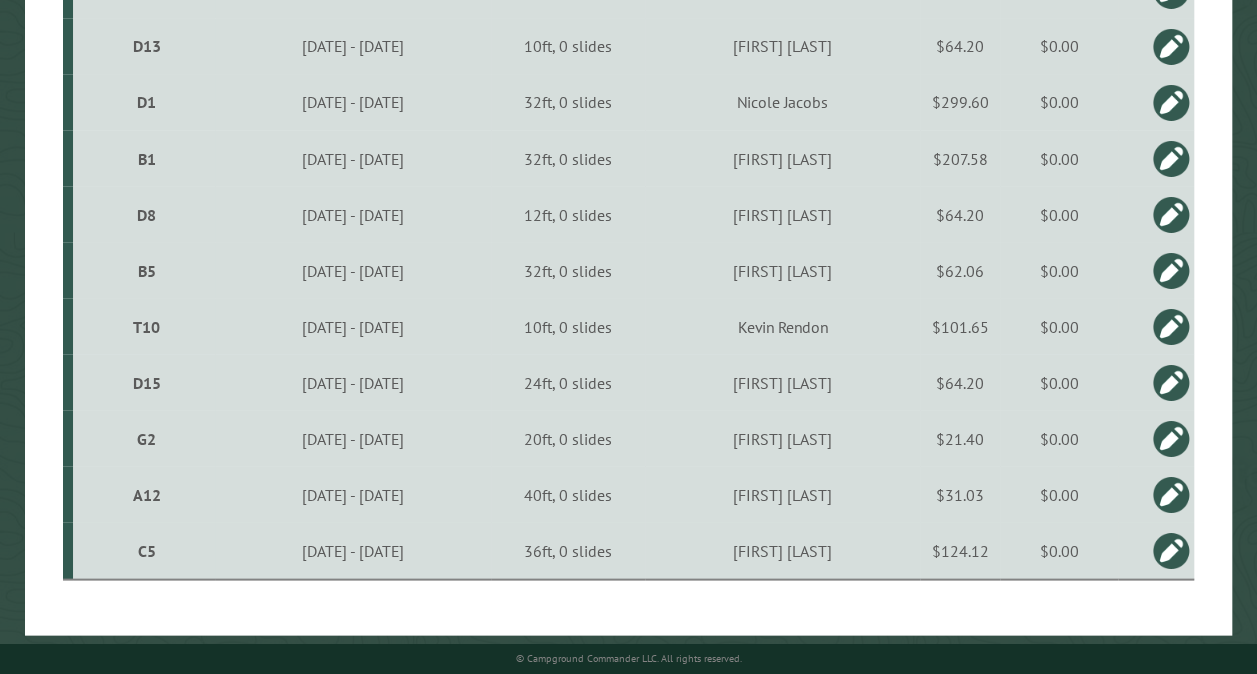 click at bounding box center (1171, 438) 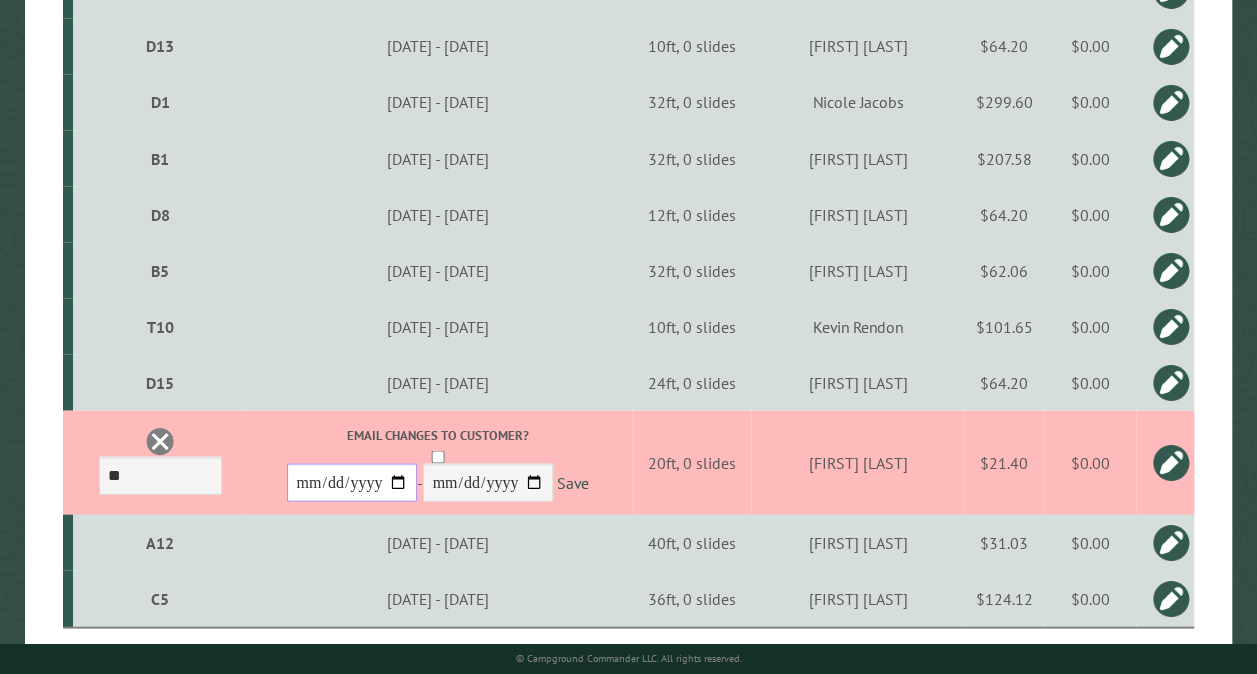click on "**********" at bounding box center (352, 482) 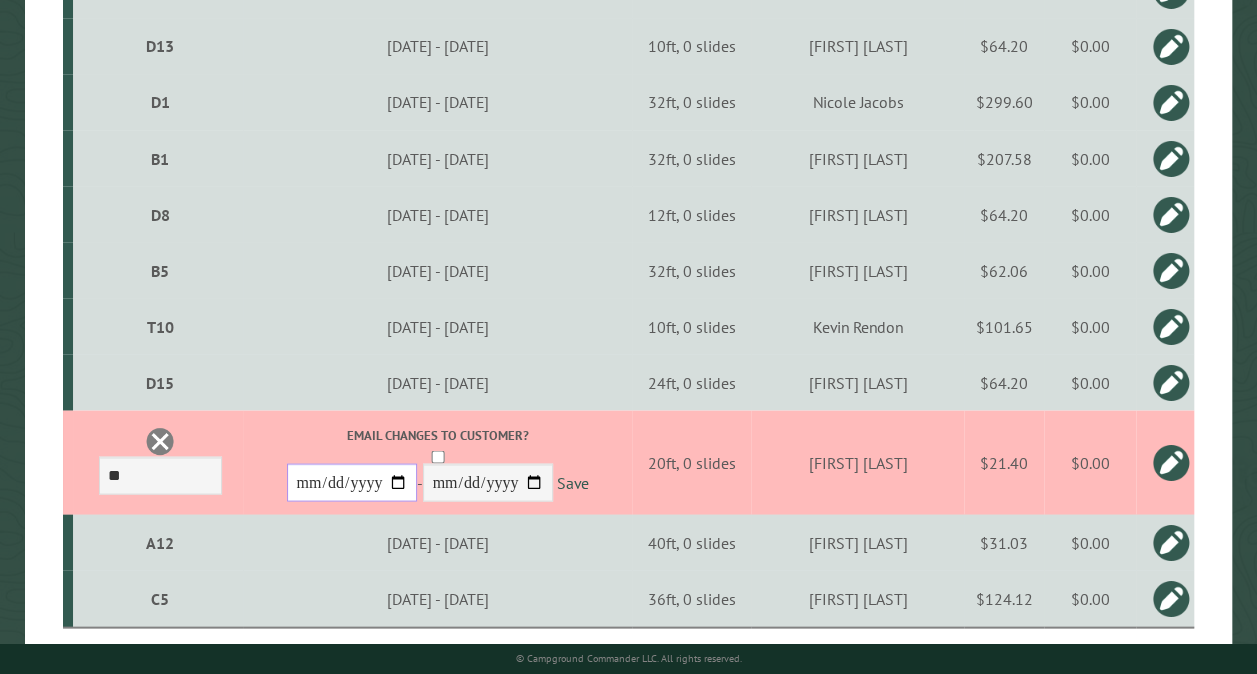 type on "**********" 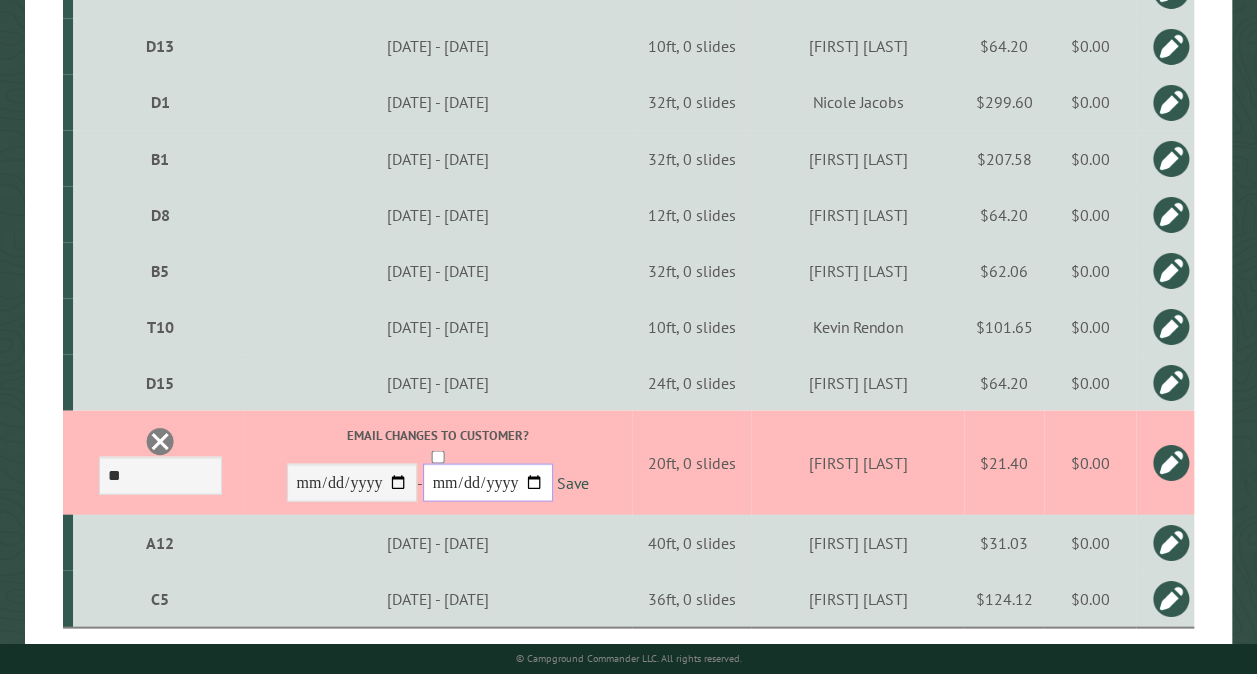 click on "**********" at bounding box center [488, 482] 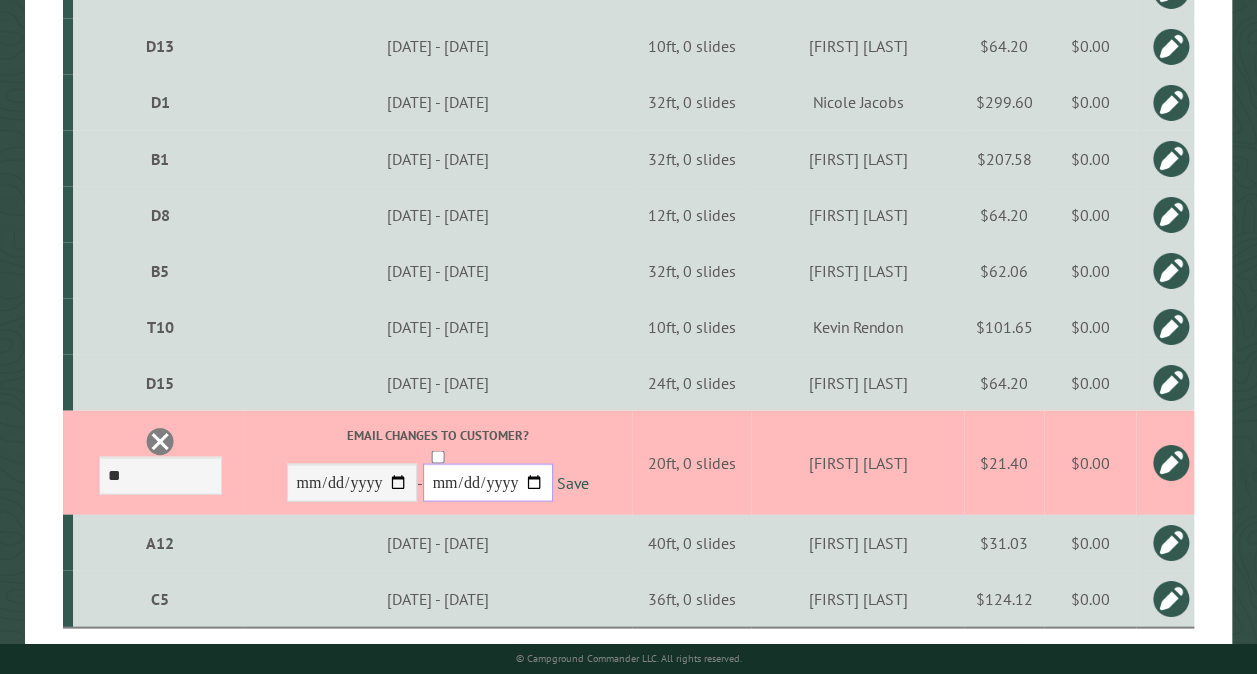 type on "**********" 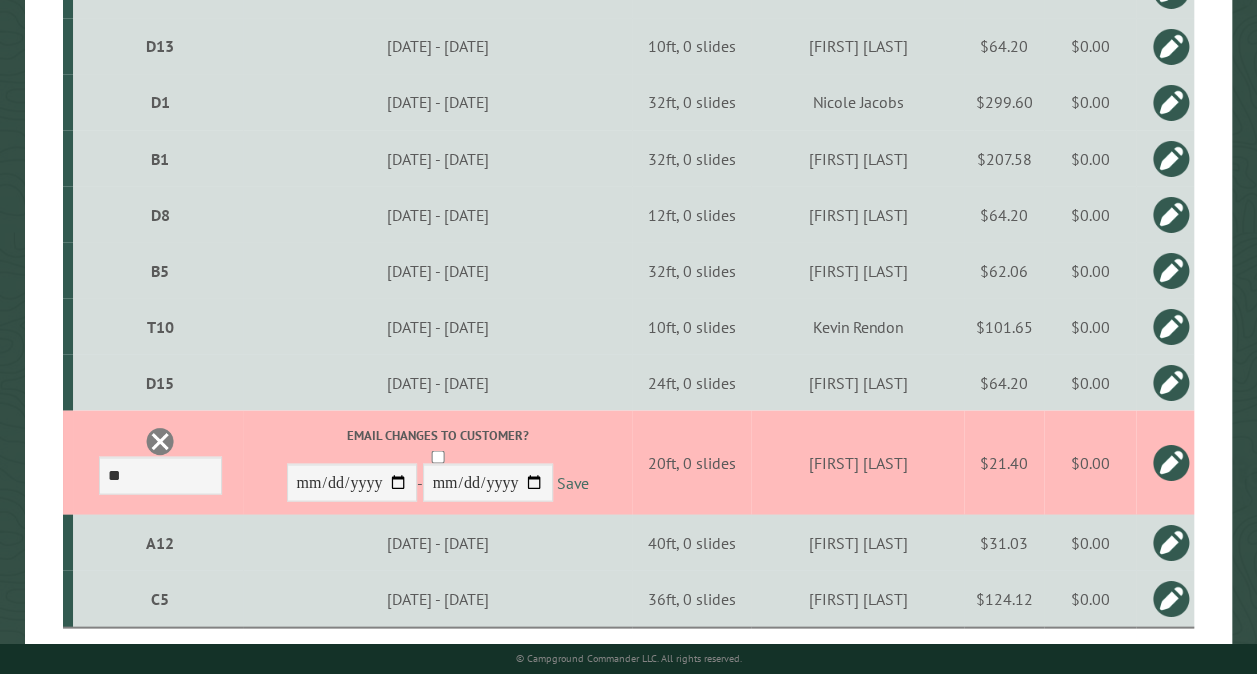 click on "Save" at bounding box center [573, 483] 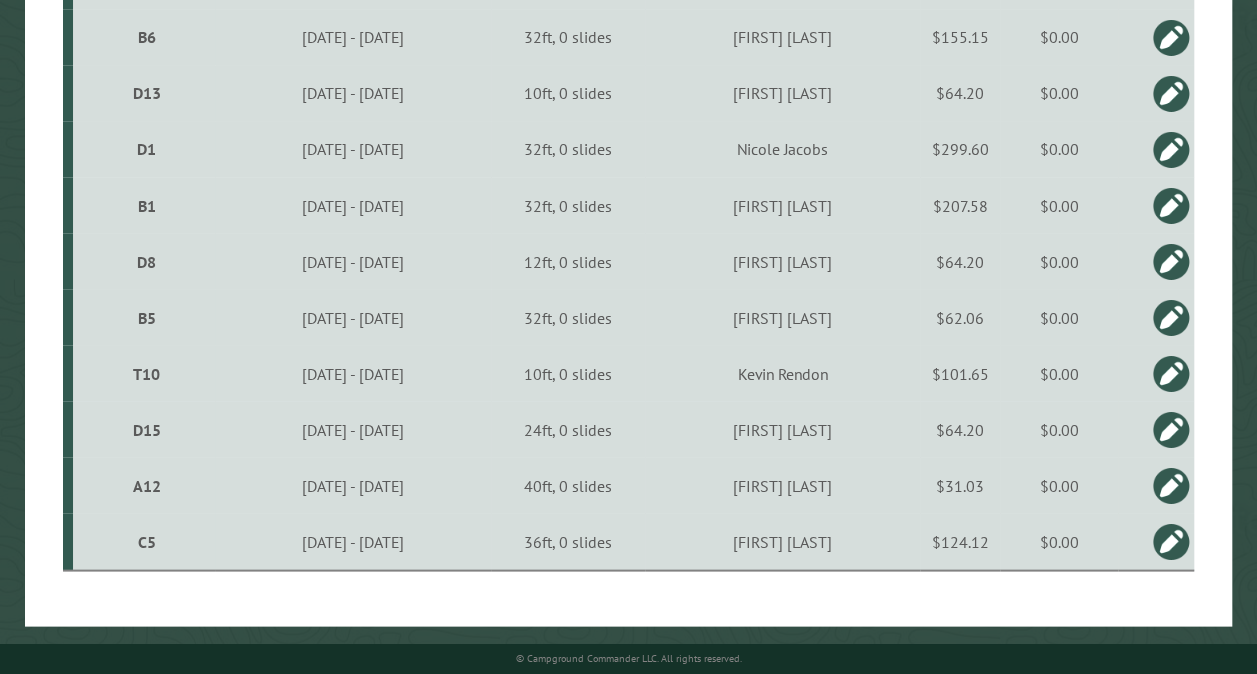 scroll, scrollTop: 1723, scrollLeft: 0, axis: vertical 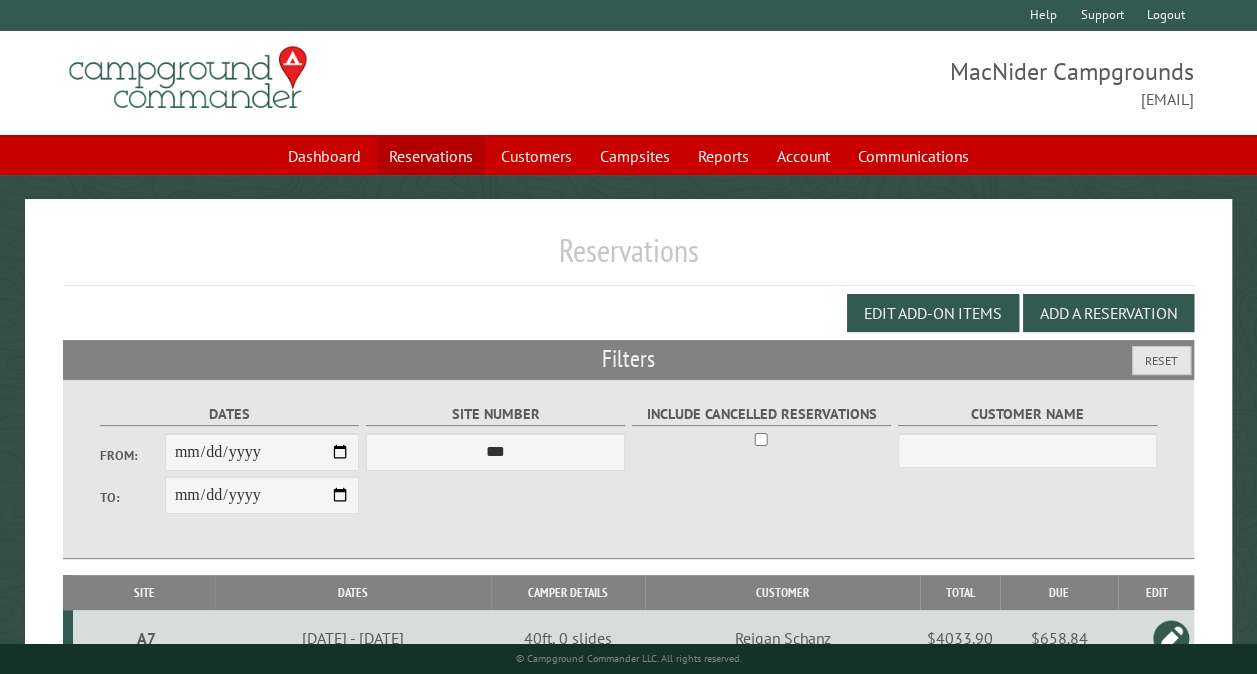 click on "Reservations" at bounding box center [431, 156] 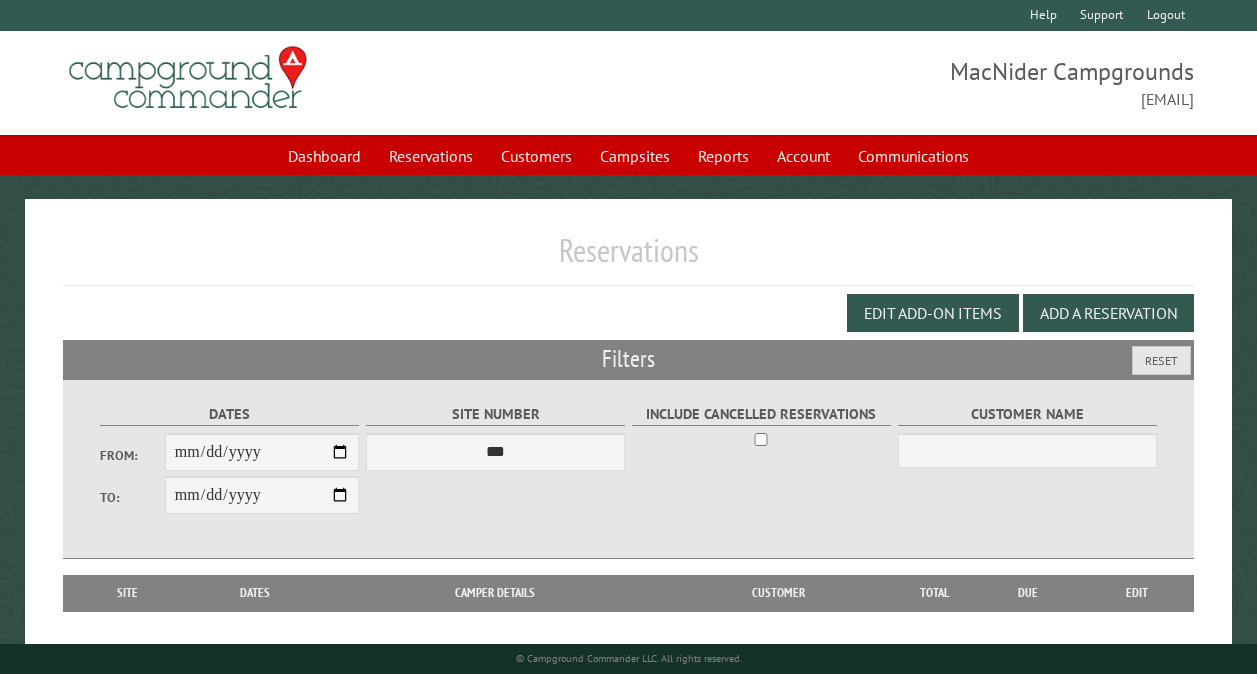 scroll, scrollTop: 0, scrollLeft: 0, axis: both 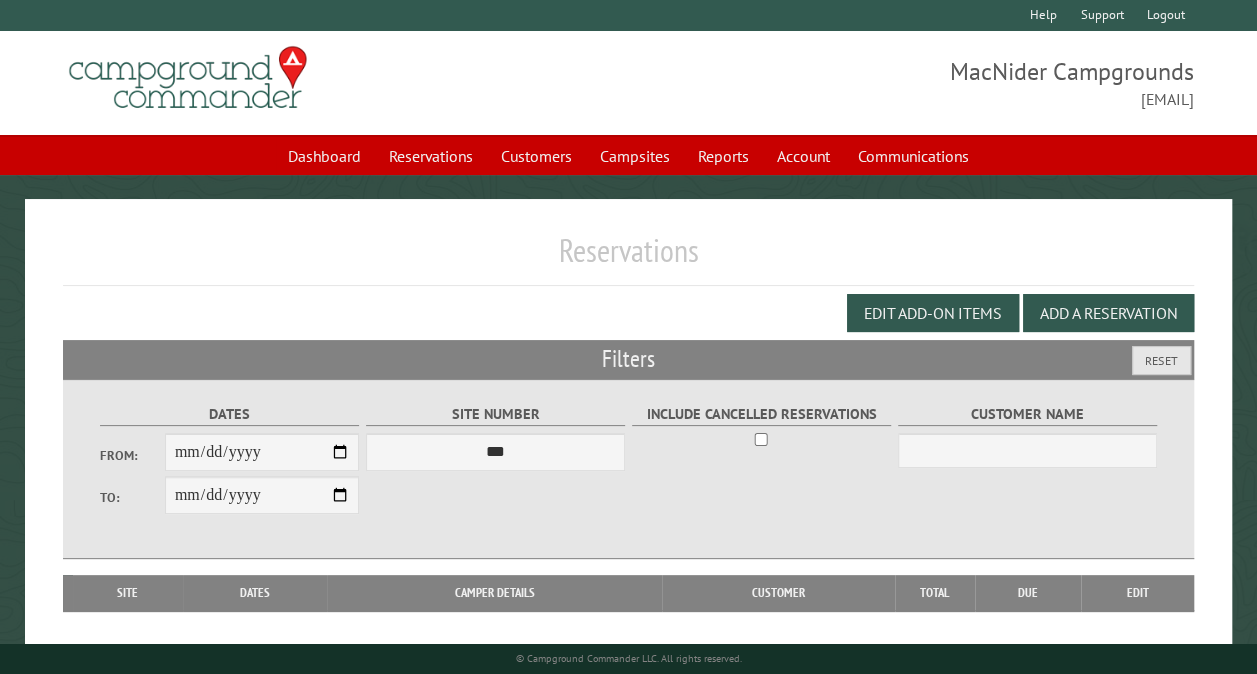click on "From:" at bounding box center [262, 452] 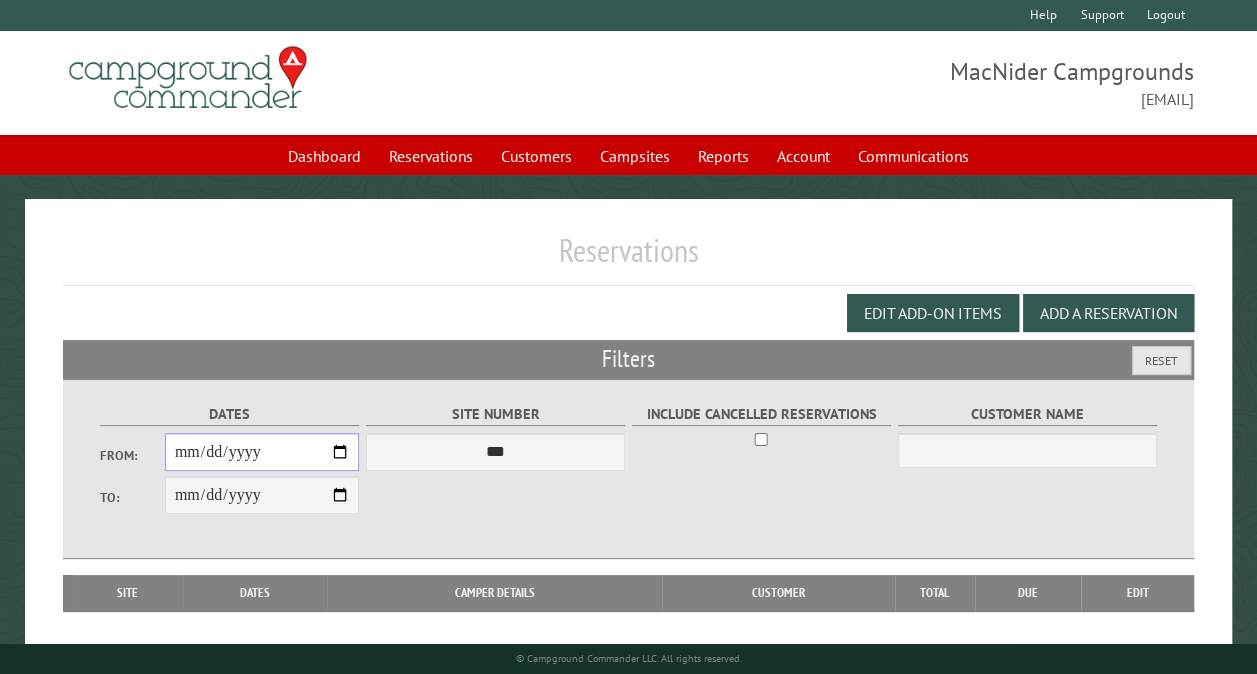 type on "**********" 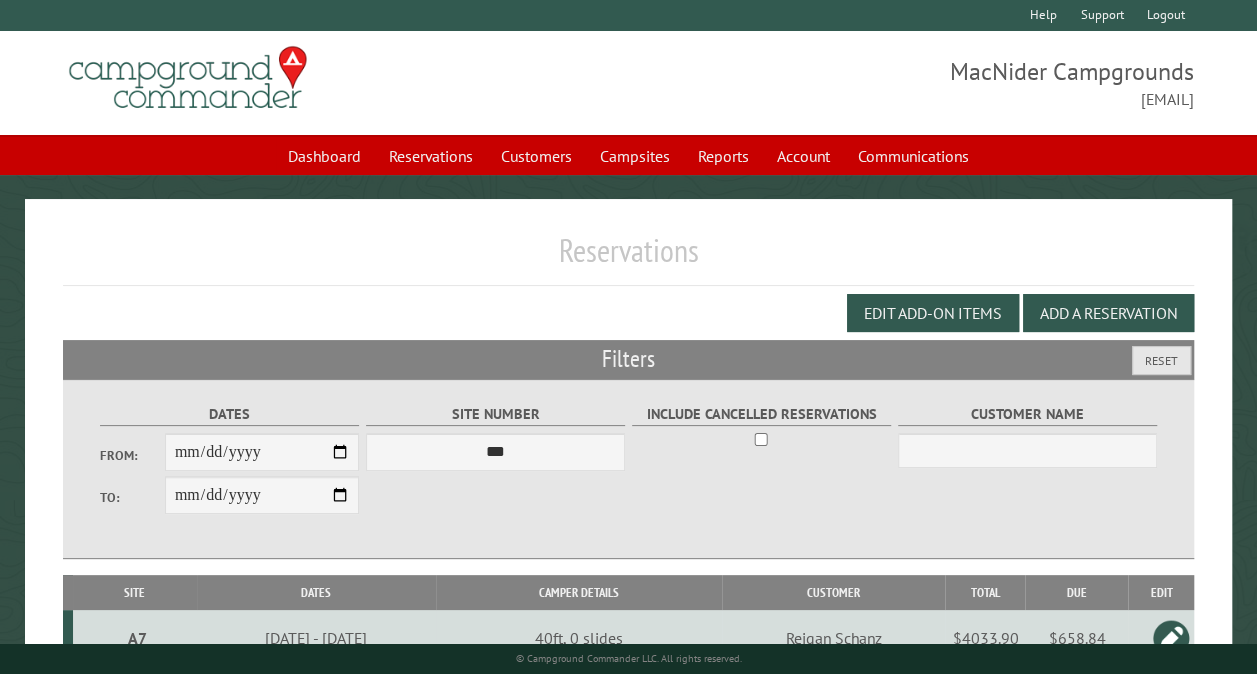 click on "**********" at bounding box center [262, 495] 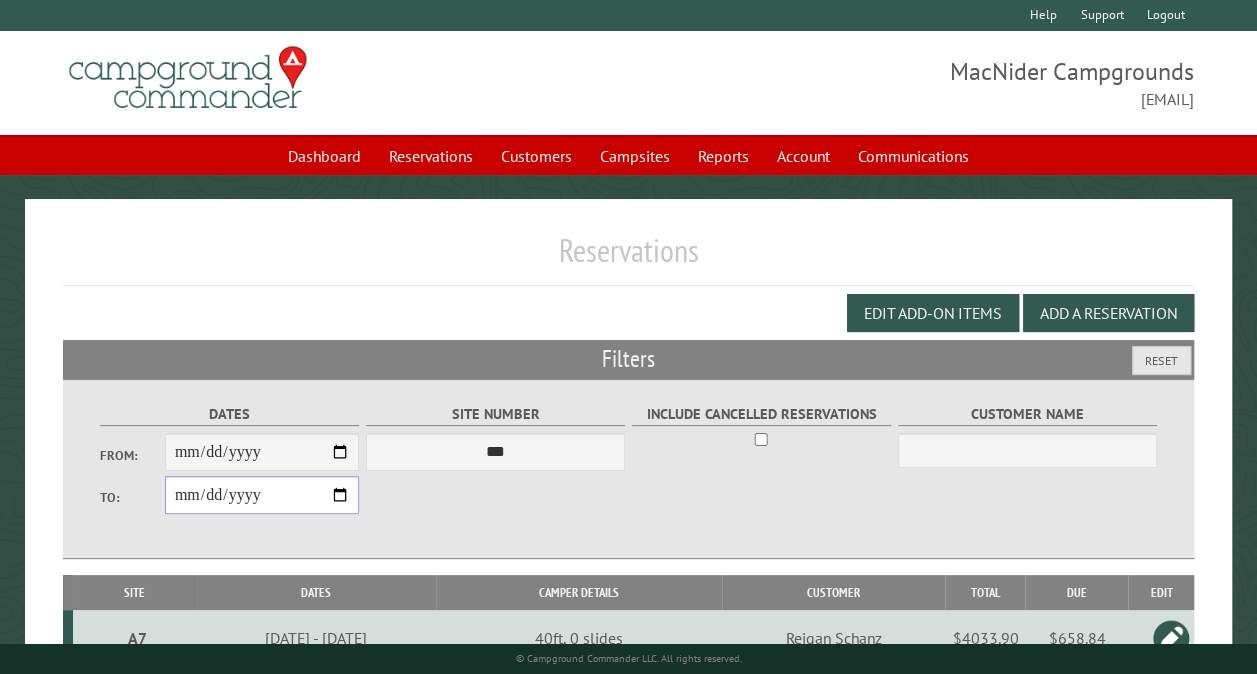 type on "**********" 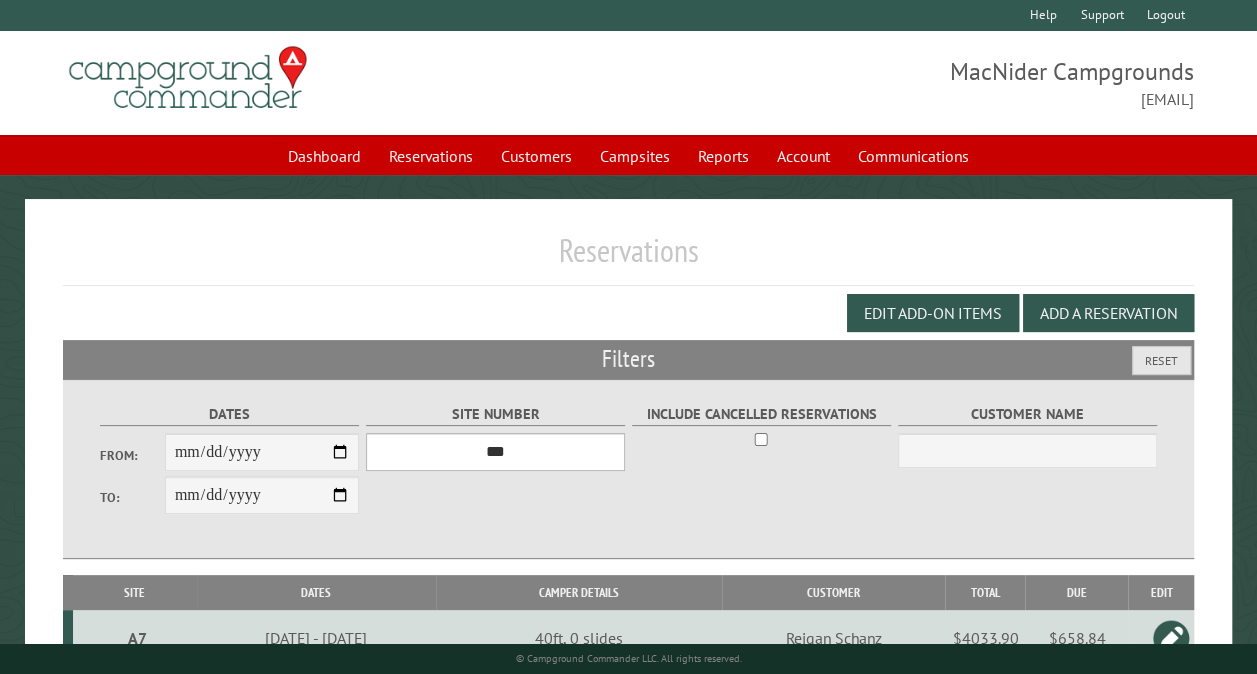 click on "*** ** ** ** ** ** ** ** ** ** *** *** *** *** ** ** ** ** ** ** ** ** ** *** *** ** ** ** ** ** ** ********* ** ** ** ** ** ** ** ** ** *** *** *** *** *** *** ** ** ** ** ** ** ** ** ** *** *** *** *** *** *** ** ** ** ** ** ** ** ** ** ** ** ** ** ** ** ** ** ** ** ** ** ** ** ** *** *** *** *** *** ***" at bounding box center (495, 452) 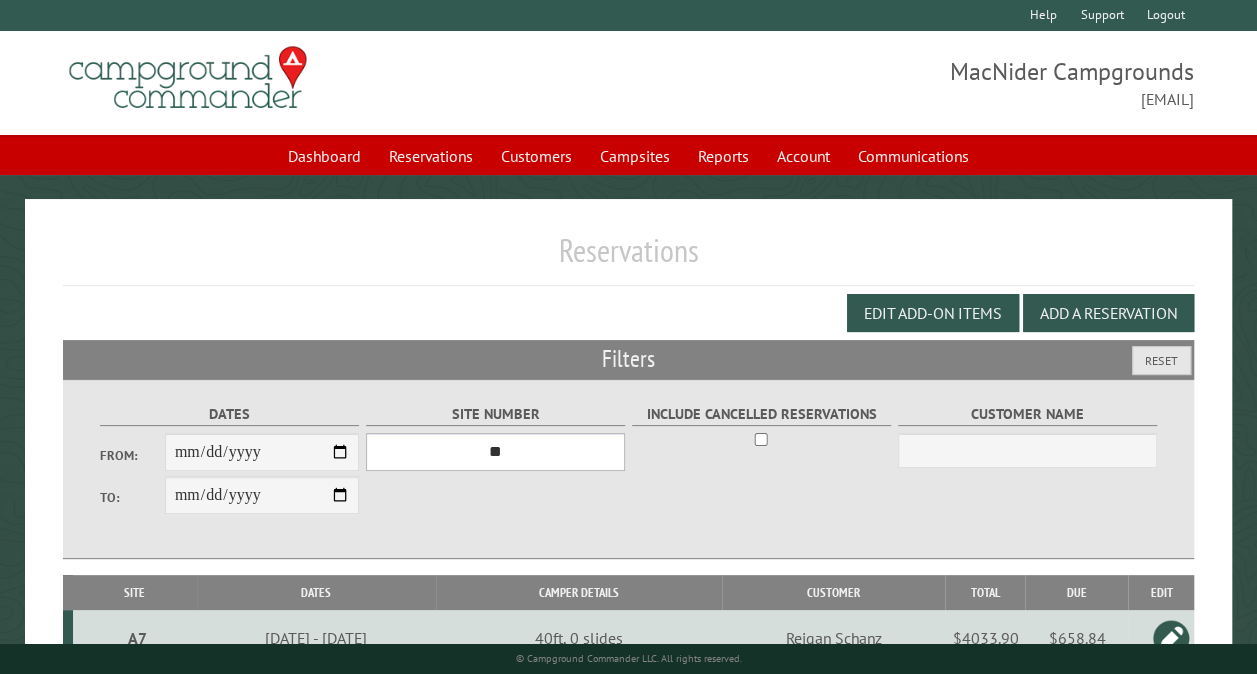 click on "*** ** ** ** ** ** ** ** ** ** *** *** *** *** ** ** ** ** ** ** ** ** ** *** *** ** ** ** ** ** ** ********* ** ** ** ** ** ** ** ** ** *** *** *** *** *** *** ** ** ** ** ** ** ** ** ** *** *** *** *** *** *** ** ** ** ** ** ** ** ** ** ** ** ** ** ** ** ** ** ** ** ** ** ** ** ** *** *** *** *** *** ***" at bounding box center (495, 452) 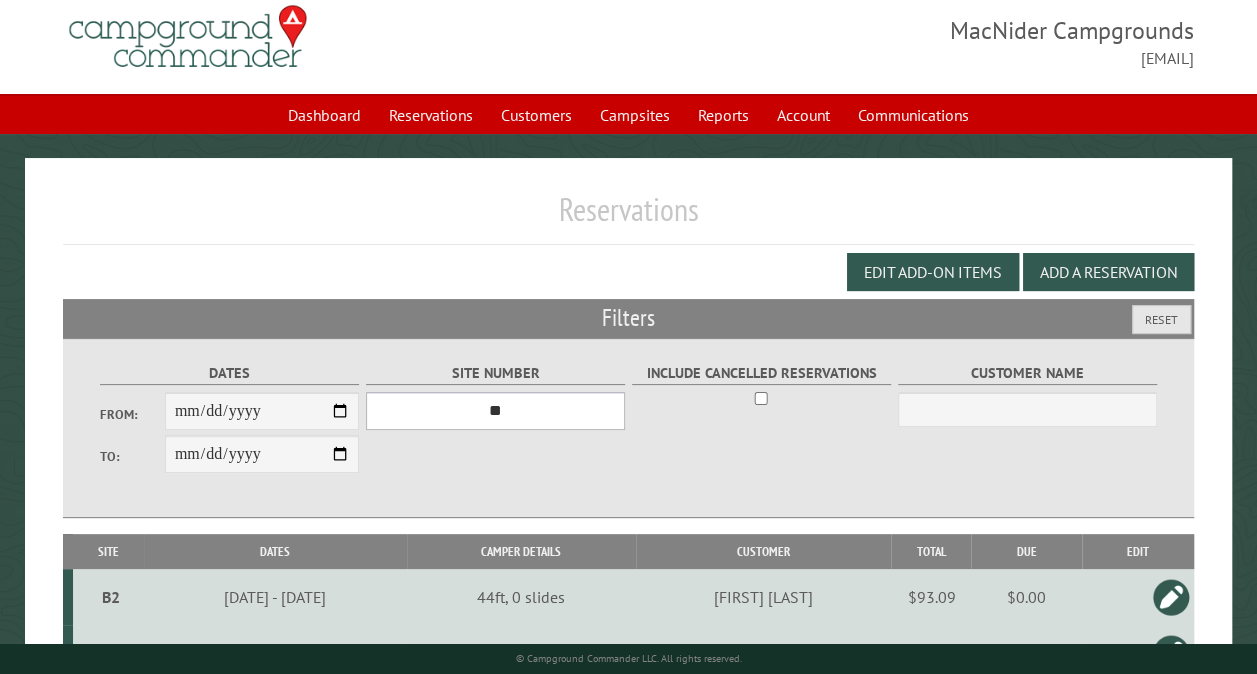 scroll, scrollTop: 80, scrollLeft: 0, axis: vertical 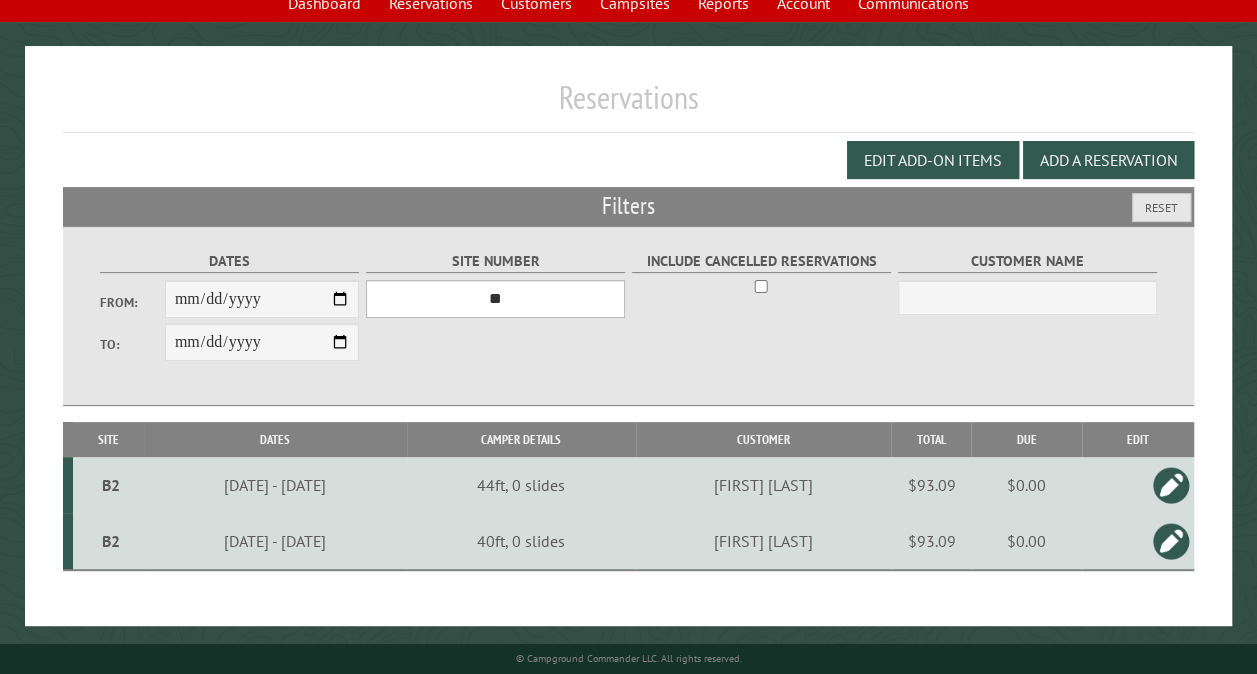 click on "*** ** ** ** ** ** ** ** ** ** *** *** *** *** ** ** ** ** ** ** ** ** ** *** *** ** ** ** ** ** ** ********* ** ** ** ** ** ** ** ** ** *** *** *** *** *** *** ** ** ** ** ** ** ** ** ** *** *** *** *** *** *** ** ** ** ** ** ** ** ** ** ** ** ** ** ** ** ** ** ** ** ** ** ** ** ** *** *** *** *** *** ***" at bounding box center (495, 299) 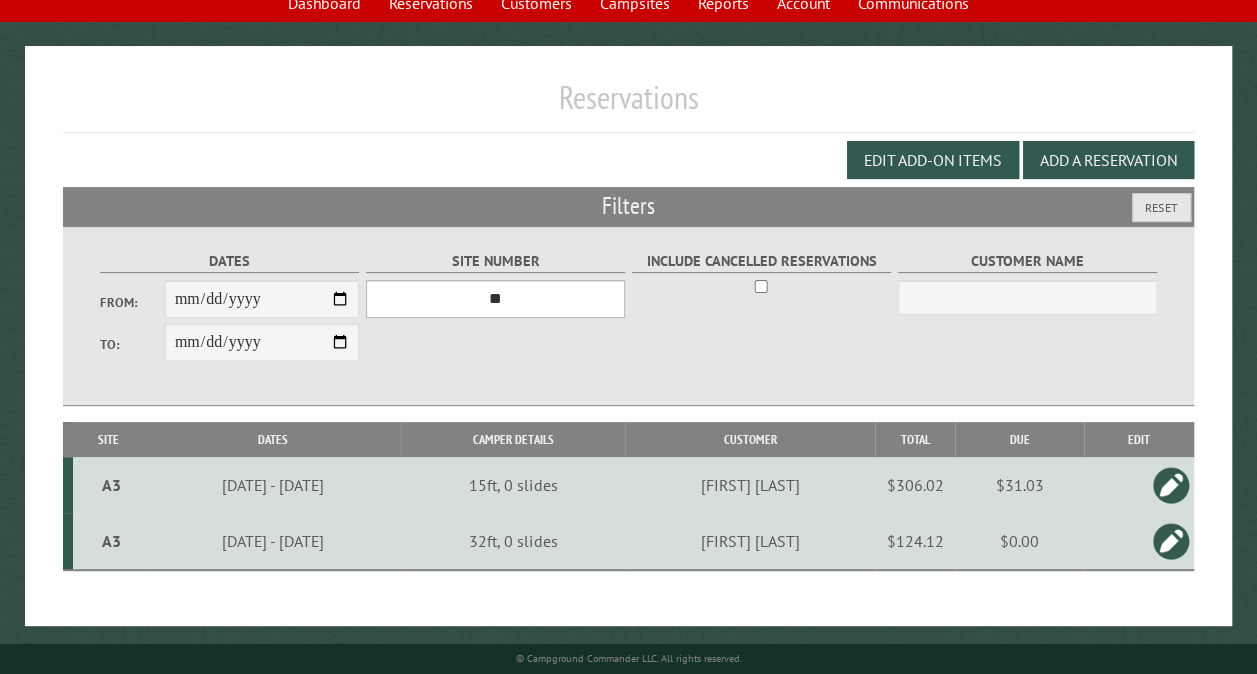 click on "*** ** ** ** ** ** ** ** ** ** *** *** *** *** ** ** ** ** ** ** ** ** ** *** *** ** ** ** ** ** ** ********* ** ** ** ** ** ** ** ** ** *** *** *** *** *** *** ** ** ** ** ** ** ** ** ** *** *** *** *** *** *** ** ** ** ** ** ** ** ** ** ** ** ** ** ** ** ** ** ** ** ** ** ** ** ** *** *** *** *** *** ***" at bounding box center (495, 299) 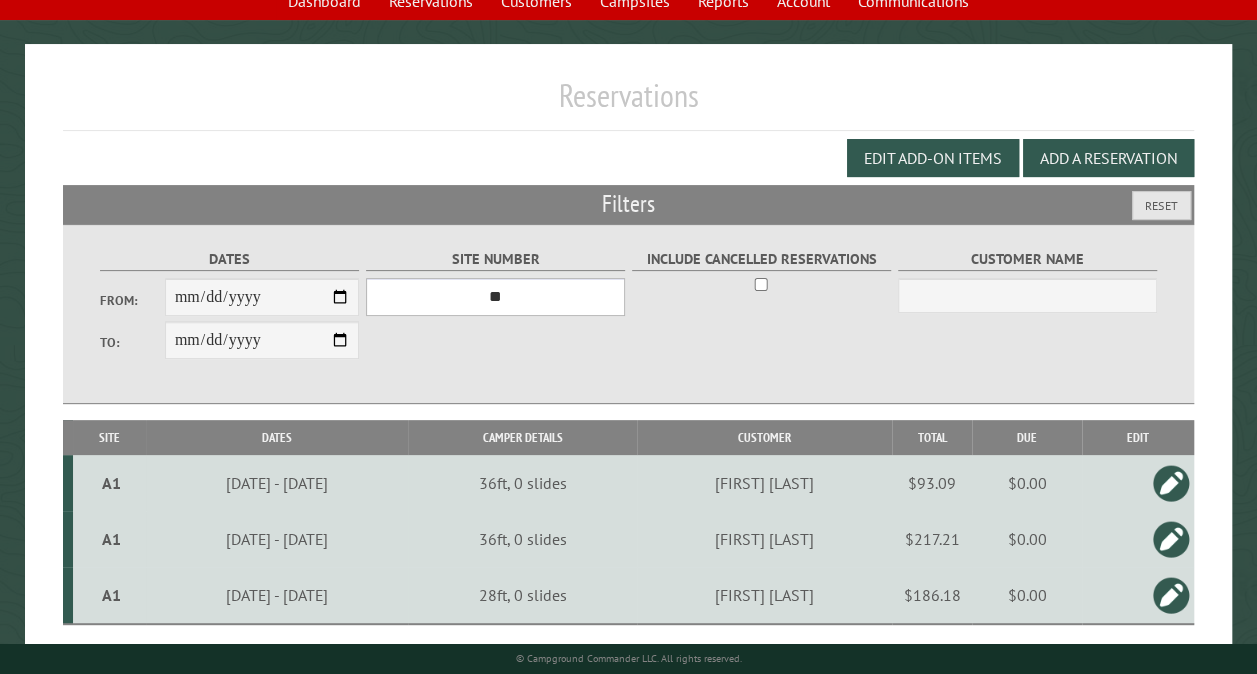 click on "*** ** ** ** ** ** ** ** ** ** *** *** *** *** ** ** ** ** ** ** ** ** ** *** *** ** ** ** ** ** ** ********* ** ** ** ** ** ** ** ** ** *** *** *** *** *** *** ** ** ** ** ** ** ** ** ** *** *** *** *** *** *** ** ** ** ** ** ** ** ** ** ** ** ** ** ** ** ** ** ** ** ** ** ** ** ** *** *** *** *** *** ***" at bounding box center (495, 297) 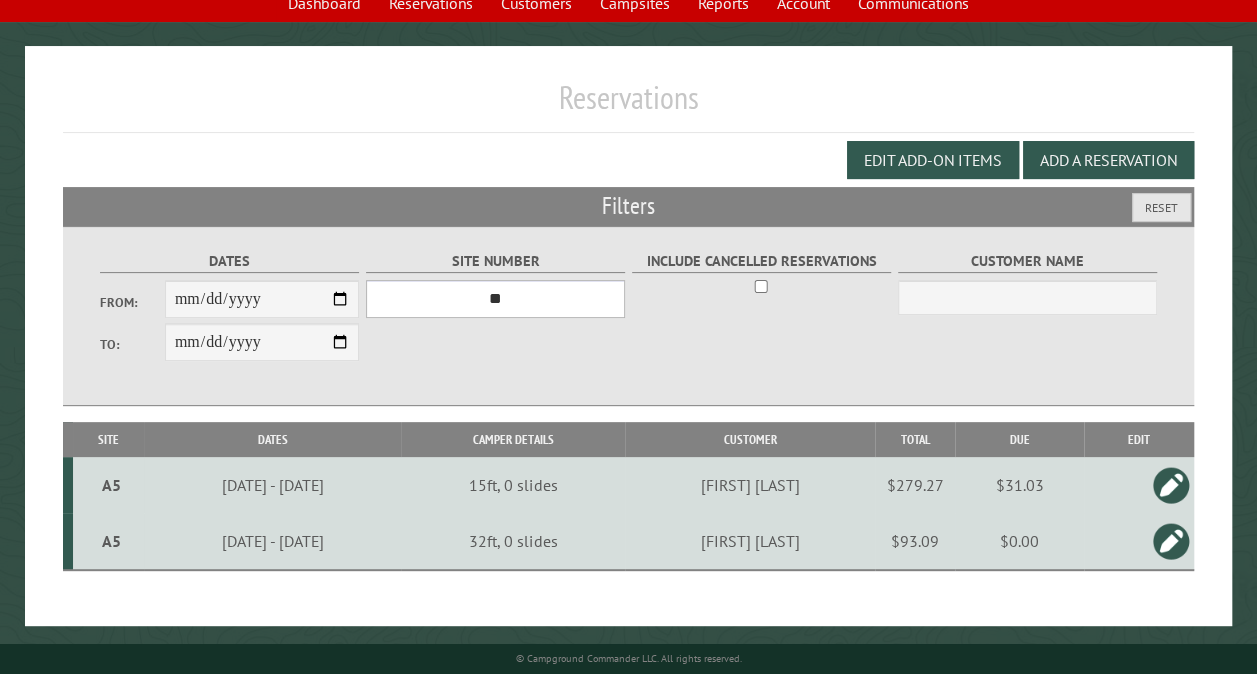 click on "*** ** ** ** ** ** ** ** ** ** *** *** *** *** ** ** ** ** ** ** ** ** ** *** *** ** ** ** ** ** ** ********* ** ** ** ** ** ** ** ** ** *** *** *** *** *** *** ** ** ** ** ** ** ** ** ** *** *** *** *** *** *** ** ** ** ** ** ** ** ** ** ** ** ** ** ** ** ** ** ** ** ** ** ** ** ** *** *** *** *** *** ***" at bounding box center (495, 299) 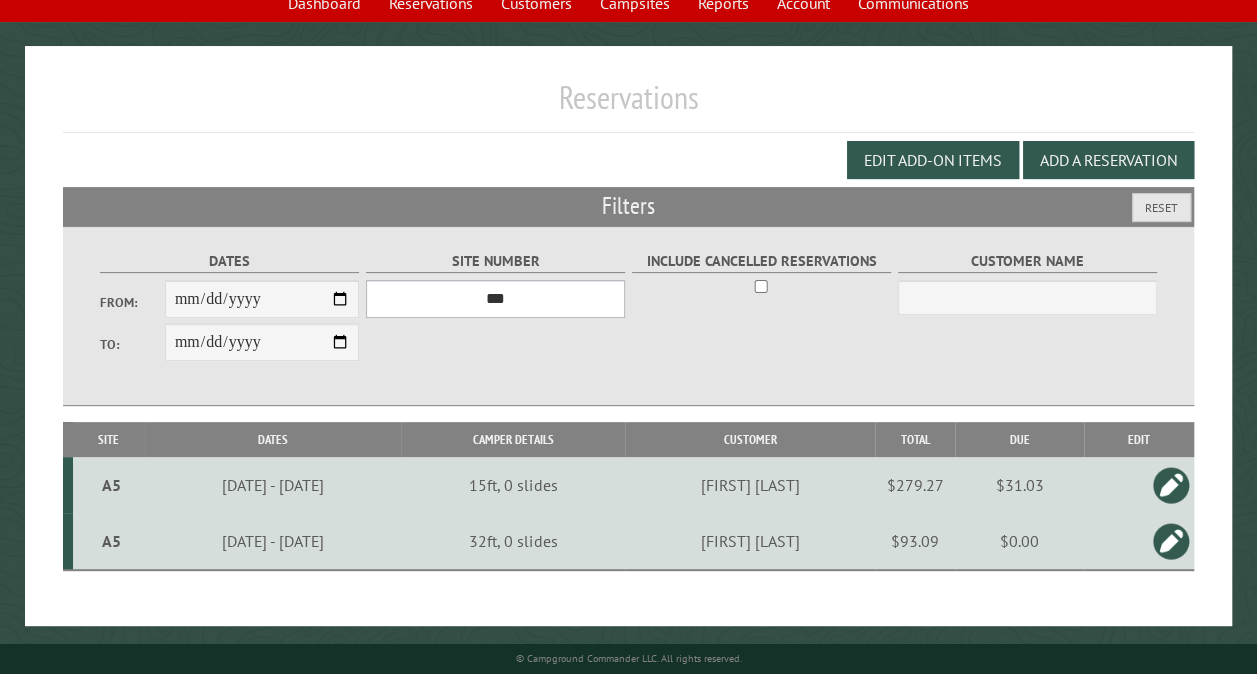 click on "*** ** ** ** ** ** ** ** ** ** *** *** *** *** ** ** ** ** ** ** ** ** ** *** *** ** ** ** ** ** ** ********* ** ** ** ** ** ** ** ** ** *** *** *** *** *** *** ** ** ** ** ** ** ** ** ** *** *** *** *** *** *** ** ** ** ** ** ** ** ** ** ** ** ** ** ** ** ** ** ** ** ** ** ** ** ** *** *** *** *** *** ***" at bounding box center (495, 299) 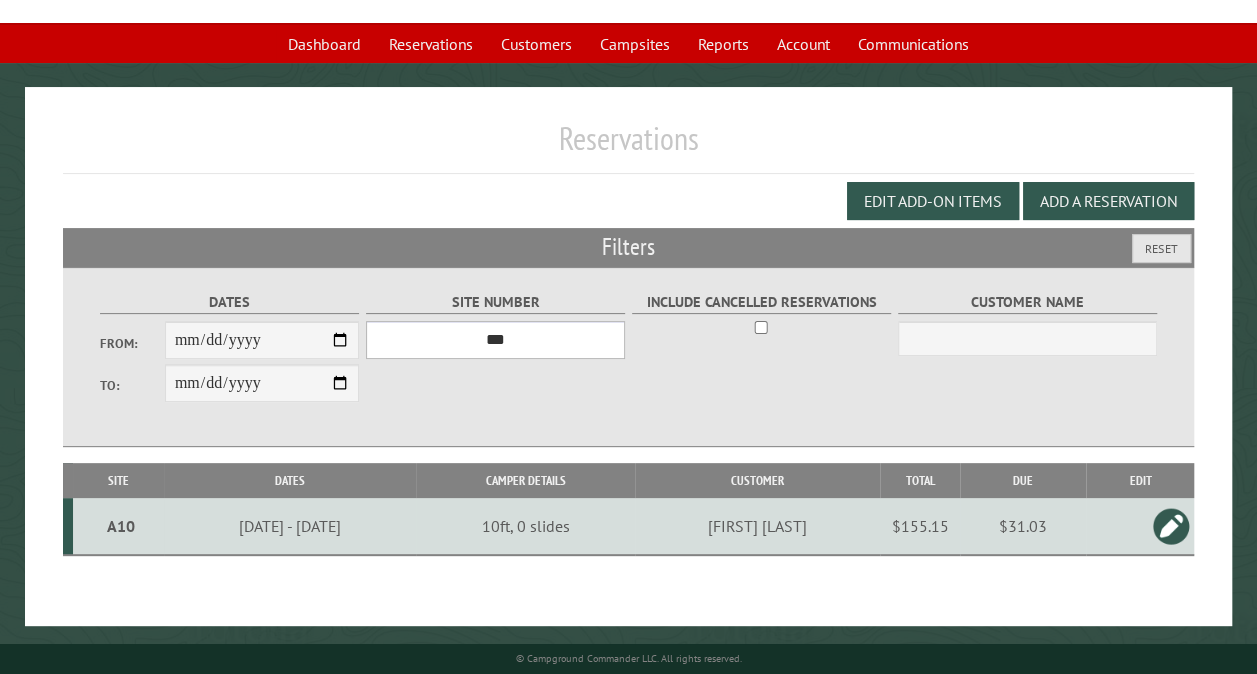 click on "*** ** ** ** ** ** ** ** ** ** *** *** *** *** ** ** ** ** ** ** ** ** ** *** *** ** ** ** ** ** ** ********* ** ** ** ** ** ** ** ** ** *** *** *** *** *** *** ** ** ** ** ** ** ** ** ** *** *** *** *** *** *** ** ** ** ** ** ** ** ** ** ** ** ** ** ** ** ** ** ** ** ** ** ** ** ** *** *** *** *** *** ***" at bounding box center (495, 340) 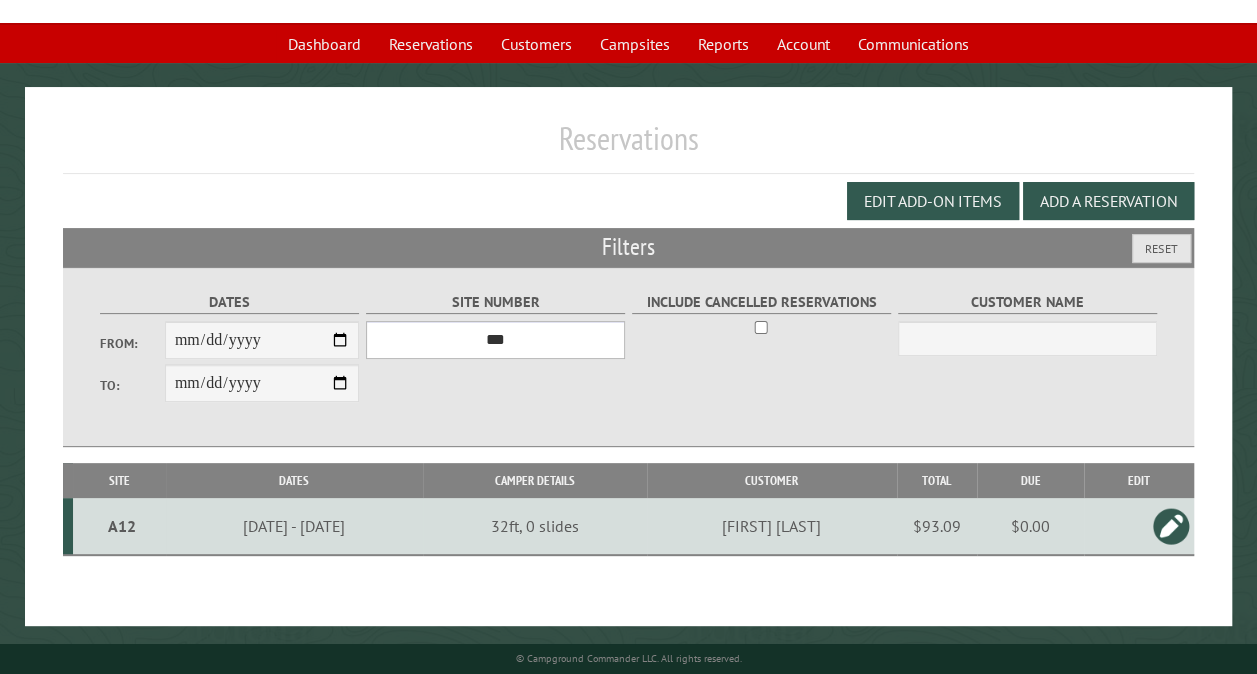 click on "*** ** ** ** ** ** ** ** ** ** *** *** *** *** ** ** ** ** ** ** ** ** ** *** *** ** ** ** ** ** ** ********* ** ** ** ** ** ** ** ** ** *** *** *** *** *** *** ** ** ** ** ** ** ** ** ** *** *** *** *** *** *** ** ** ** ** ** ** ** ** ** ** ** ** ** ** ** ** ** ** ** ** ** ** ** ** *** *** *** *** *** ***" at bounding box center [495, 340] 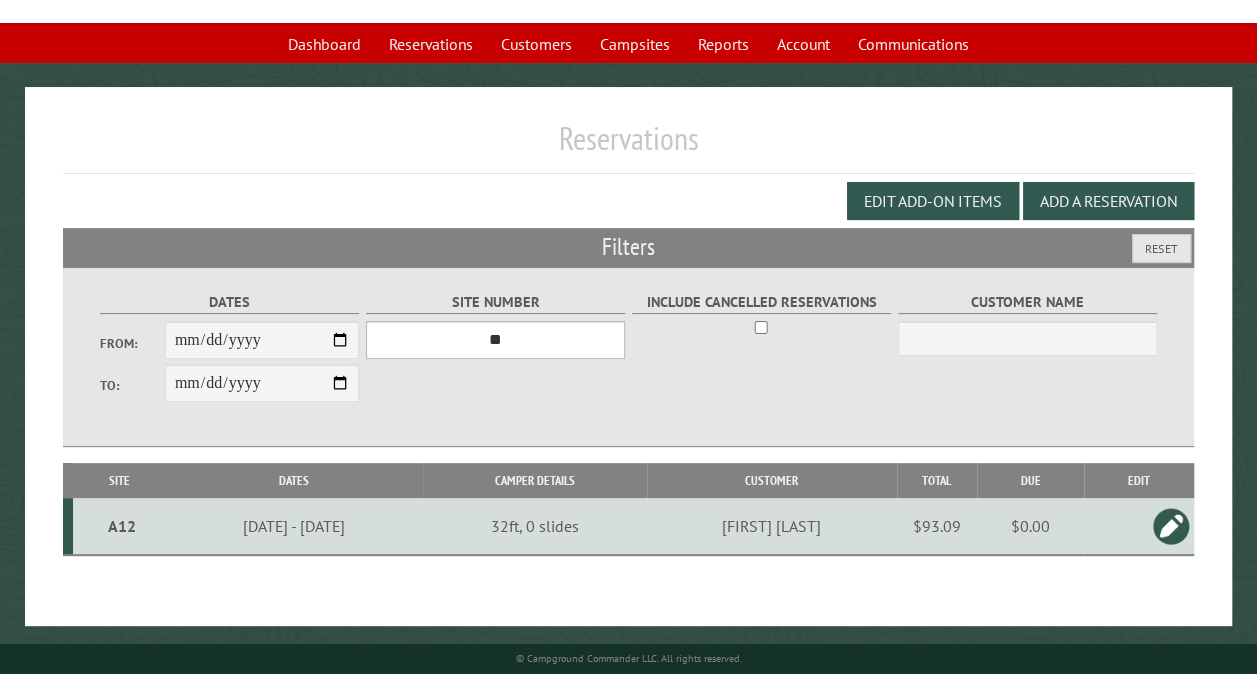 click on "*** ** ** ** ** ** ** ** ** ** *** *** *** *** ** ** ** ** ** ** ** ** ** *** *** ** ** ** ** ** ** ********* ** ** ** ** ** ** ** ** ** *** *** *** *** *** *** ** ** ** ** ** ** ** ** ** *** *** *** *** *** *** ** ** ** ** ** ** ** ** ** ** ** ** ** ** ** ** ** ** ** ** ** ** ** ** *** *** *** *** *** ***" at bounding box center [495, 340] 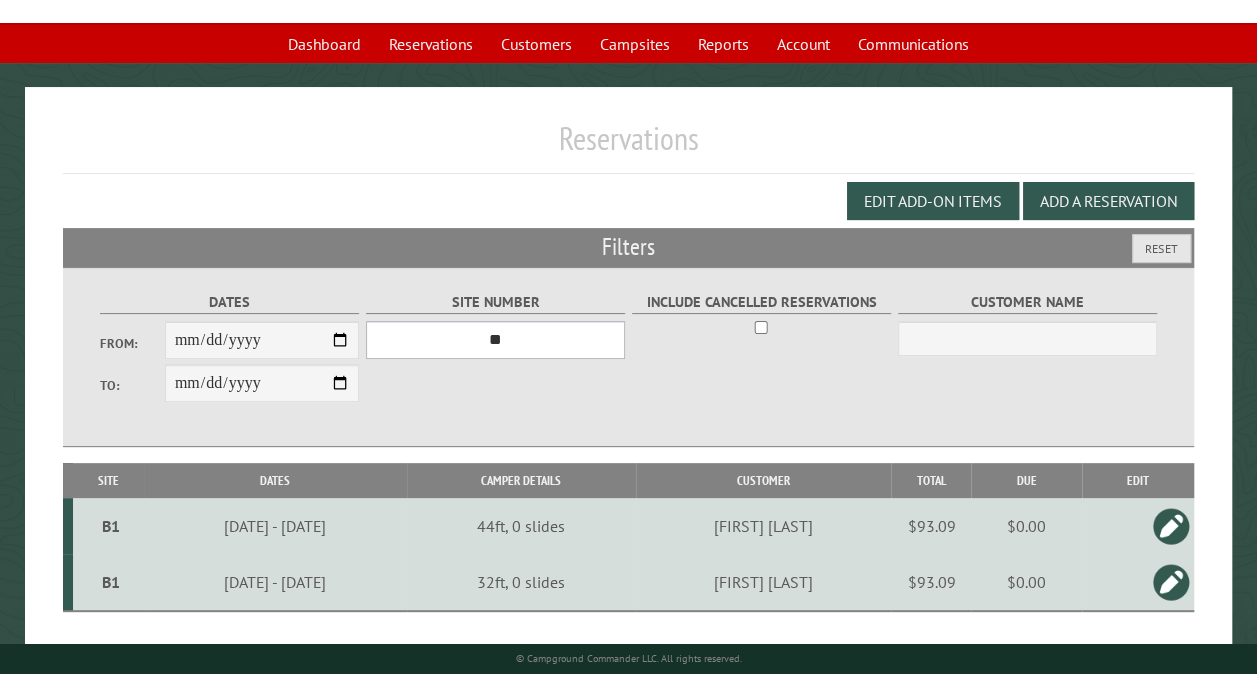 scroll, scrollTop: 155, scrollLeft: 0, axis: vertical 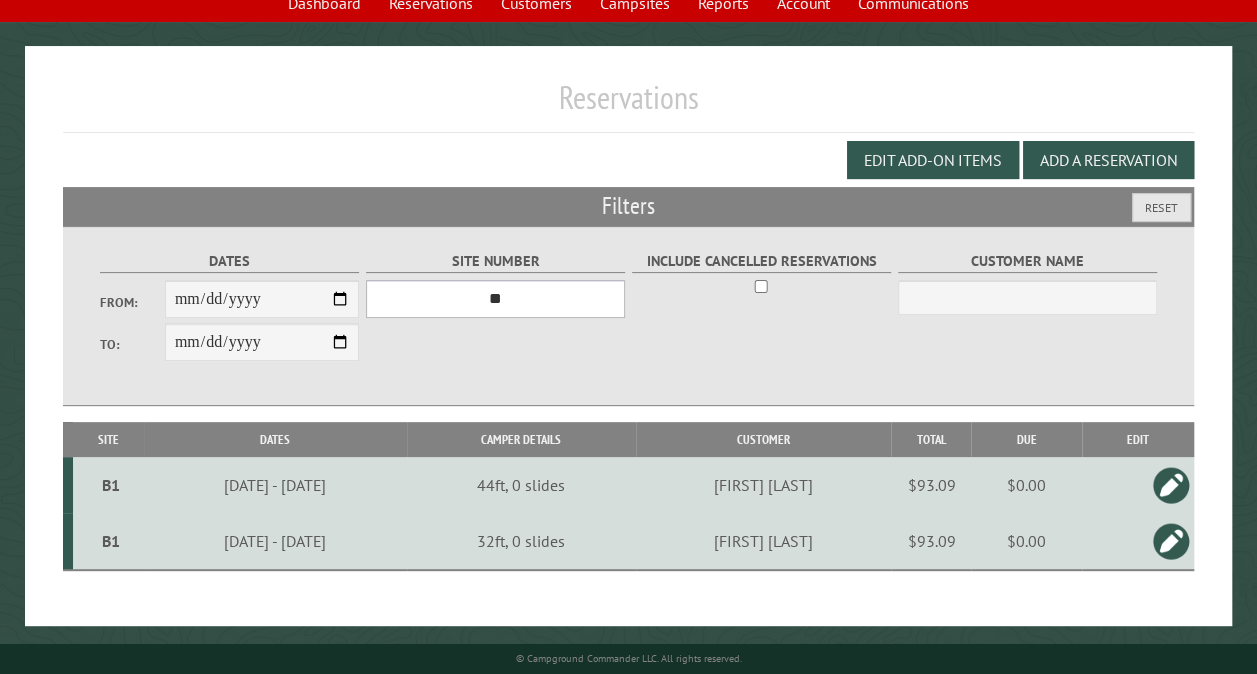 click on "*** ** ** ** ** ** ** ** ** ** *** *** *** *** ** ** ** ** ** ** ** ** ** *** *** ** ** ** ** ** ** ********* ** ** ** ** ** ** ** ** ** *** *** *** *** *** *** ** ** ** ** ** ** ** ** ** *** *** *** *** *** *** ** ** ** ** ** ** ** ** ** ** ** ** ** ** ** ** ** ** ** ** ** ** ** ** *** *** *** *** *** ***" at bounding box center (495, 299) 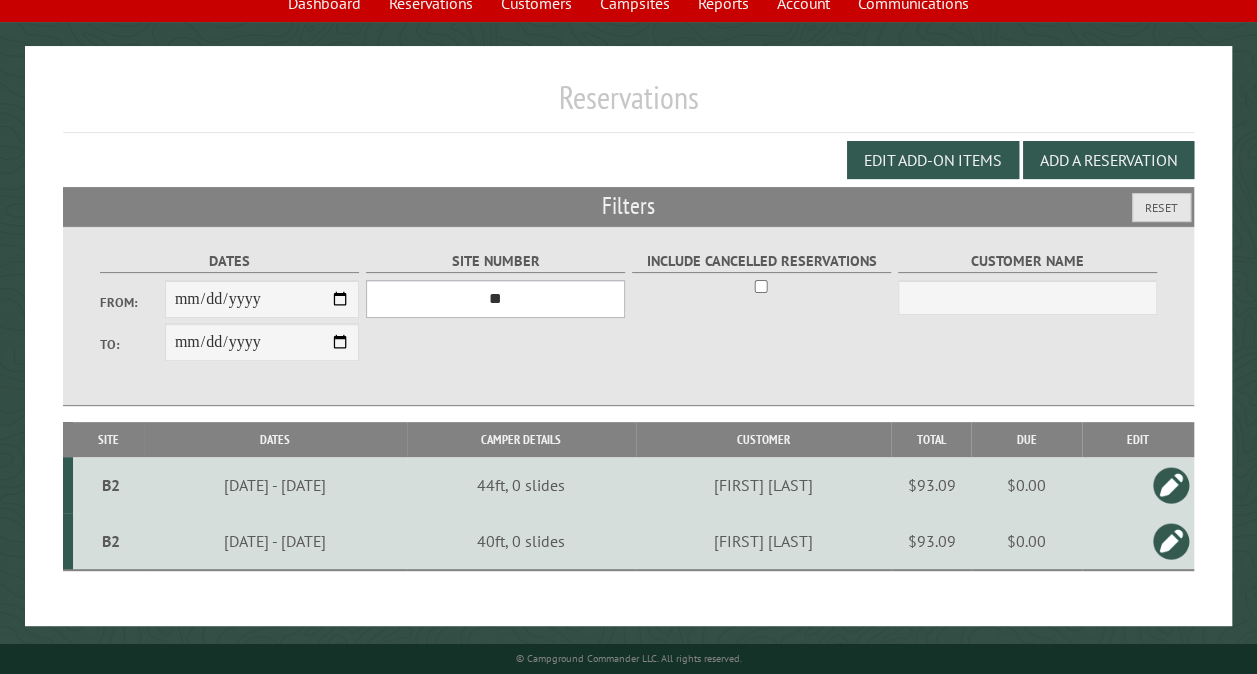 click on "*** ** ** ** ** ** ** ** ** ** *** *** *** *** ** ** ** ** ** ** ** ** ** *** *** ** ** ** ** ** ** ********* ** ** ** ** ** ** ** ** ** *** *** *** *** *** *** ** ** ** ** ** ** ** ** ** *** *** *** *** *** *** ** ** ** ** ** ** ** ** ** ** ** ** ** ** ** ** ** ** ** ** ** ** ** ** *** *** *** *** *** ***" at bounding box center [495, 299] 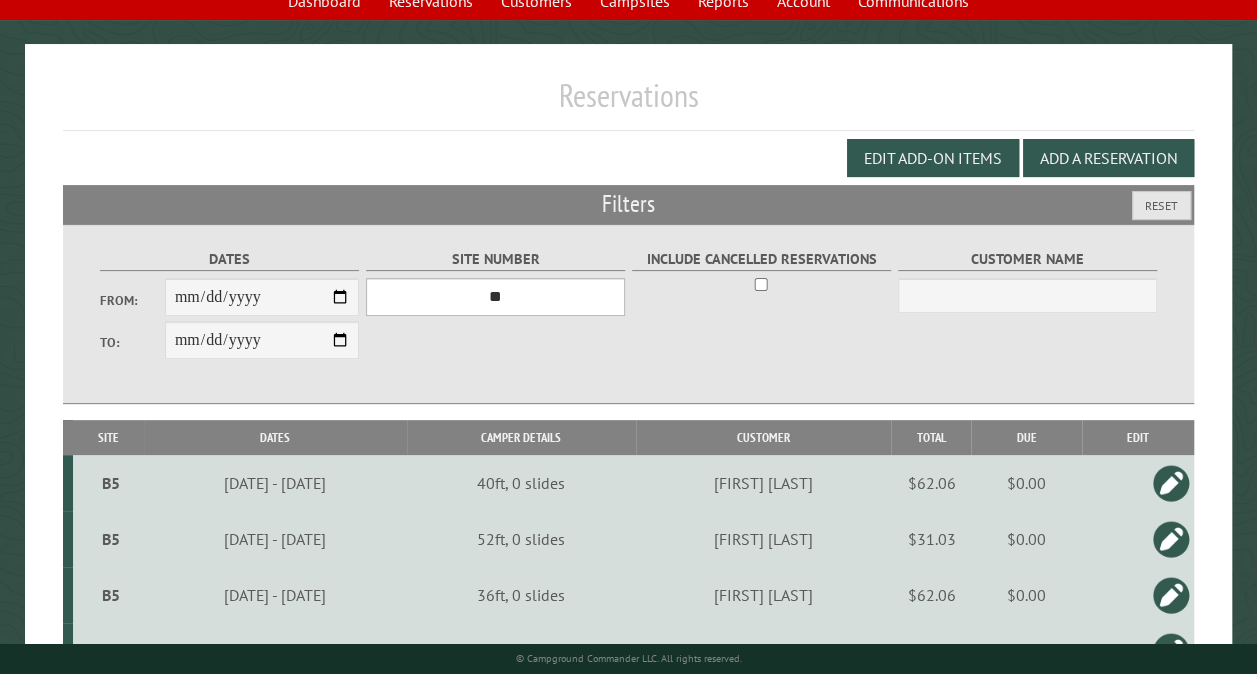 click on "*** ** ** ** ** ** ** ** ** ** *** *** *** *** ** ** ** ** ** ** ** ** ** *** *** ** ** ** ** ** ** ********* ** ** ** ** ** ** ** ** ** *** *** *** *** *** *** ** ** ** ** ** ** ** ** ** *** *** *** *** *** *** ** ** ** ** ** ** ** ** ** ** ** ** ** ** ** ** ** ** ** ** ** ** ** ** *** *** *** *** *** ***" at bounding box center (495, 297) 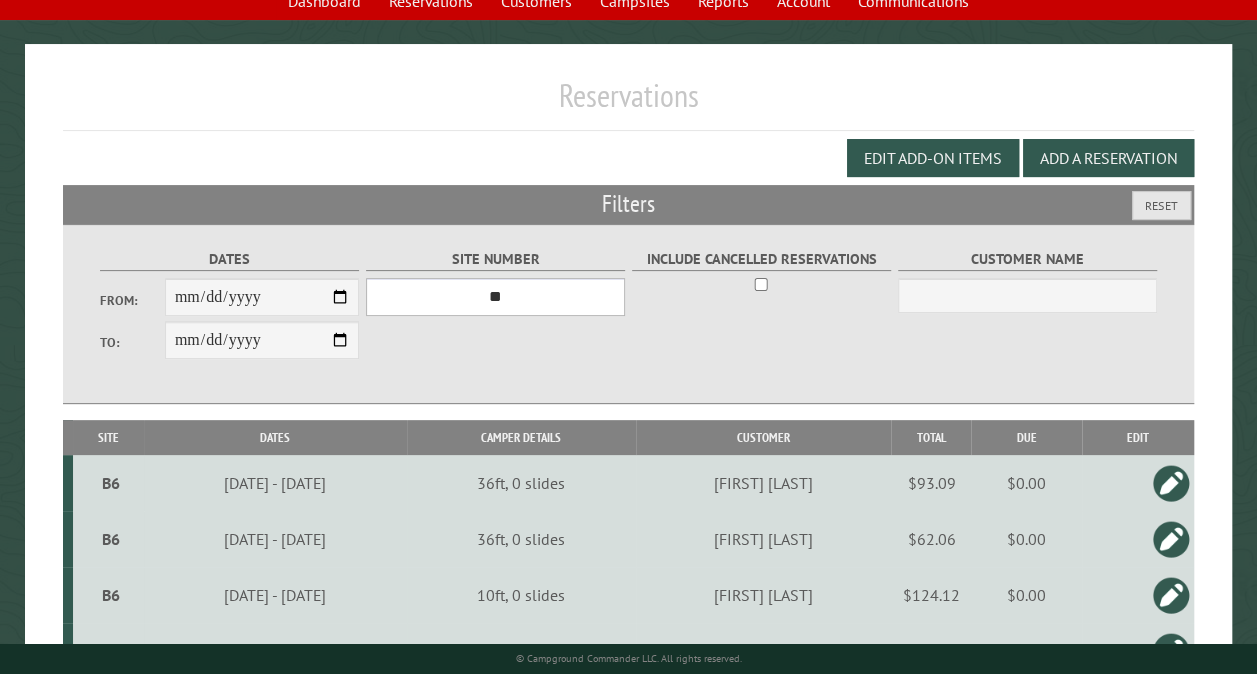 click on "*** ** ** ** ** ** ** ** ** ** *** *** *** *** ** ** ** ** ** ** ** ** ** *** *** ** ** ** ** ** ** ********* ** ** ** ** ** ** ** ** ** *** *** *** *** *** *** ** ** ** ** ** ** ** ** ** *** *** *** *** *** *** ** ** ** ** ** ** ** ** ** ** ** ** ** ** ** ** ** ** ** ** ** ** ** ** *** *** *** *** *** ***" at bounding box center (495, 297) 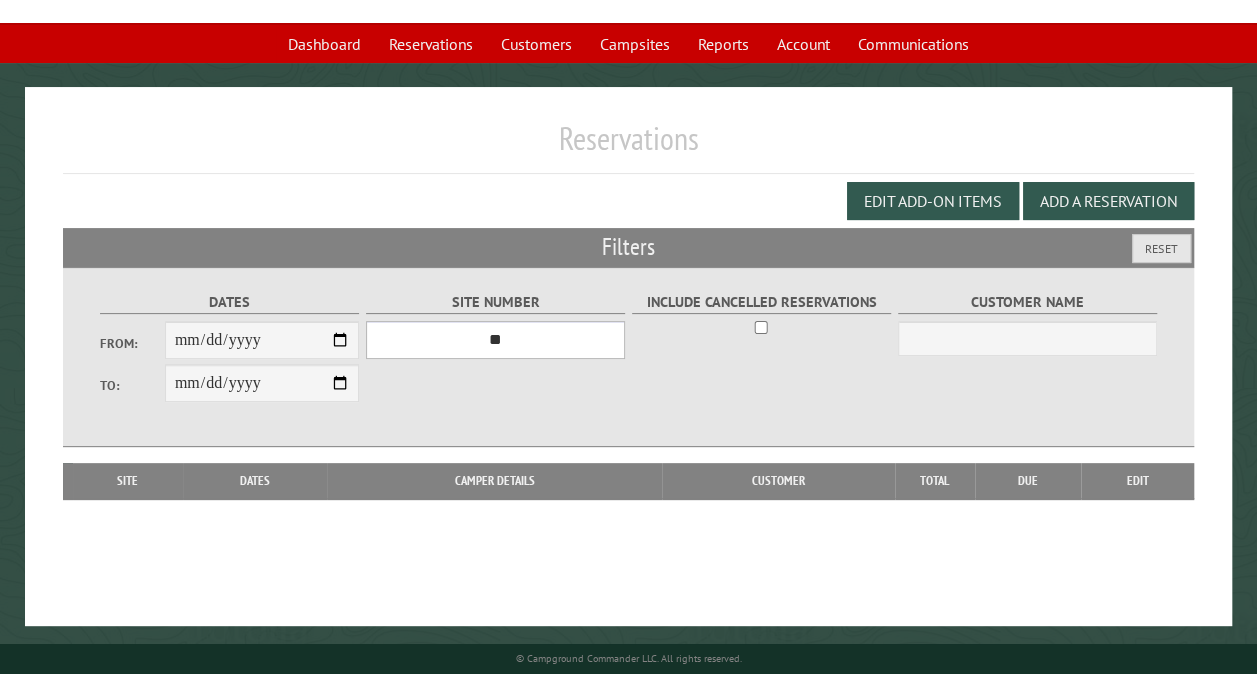 click on "*** ** ** ** ** ** ** ** ** ** *** *** *** *** ** ** ** ** ** ** ** ** ** *** *** ** ** ** ** ** ** ********* ** ** ** ** ** ** ** ** ** *** *** *** *** *** *** ** ** ** ** ** ** ** ** ** *** *** *** *** *** *** ** ** ** ** ** ** ** ** ** ** ** ** ** ** ** ** ** ** ** ** ** ** ** ** *** *** *** *** *** ***" at bounding box center (495, 340) 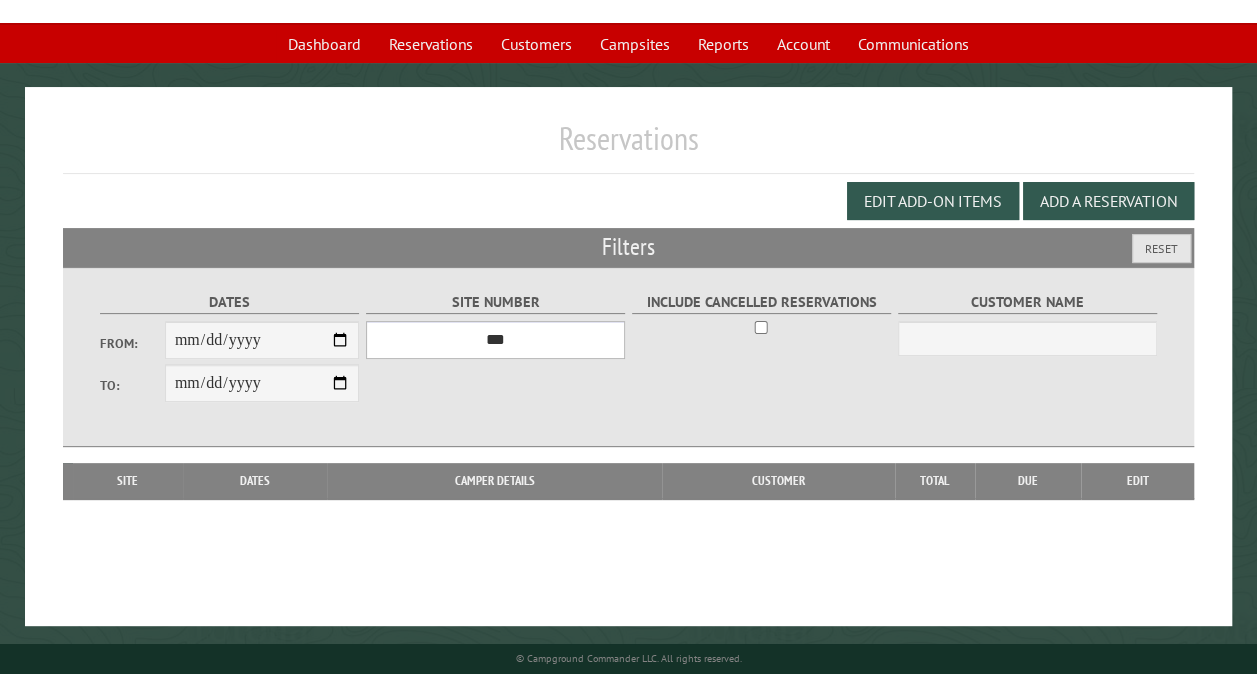 click on "*** ** ** ** ** ** ** ** ** ** *** *** *** *** ** ** ** ** ** ** ** ** ** *** *** ** ** ** ** ** ** ********* ** ** ** ** ** ** ** ** ** *** *** *** *** *** *** ** ** ** ** ** ** ** ** ** *** *** *** *** *** *** ** ** ** ** ** ** ** ** ** ** ** ** ** ** ** ** ** ** ** ** ** ** ** ** *** *** *** *** *** ***" at bounding box center (495, 340) 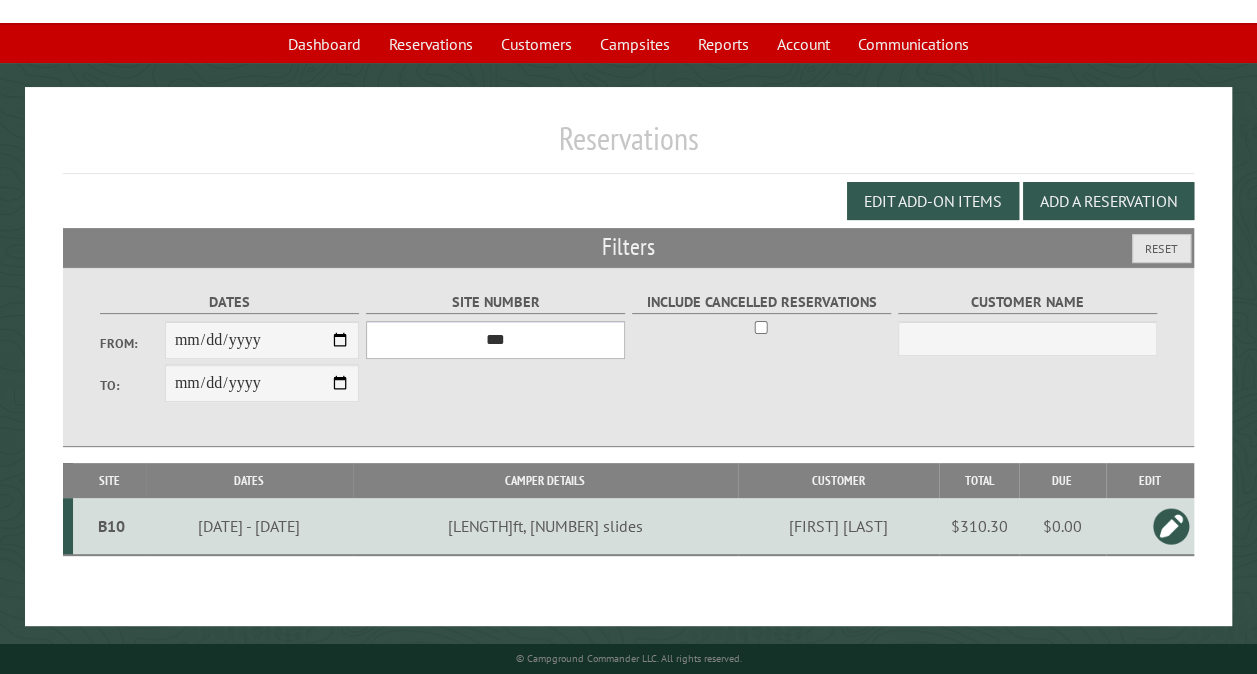 click on "*** ** ** ** ** ** ** ** ** ** *** *** *** *** ** ** ** ** ** ** ** ** ** *** *** ** ** ** ** ** ** ********* ** ** ** ** ** ** ** ** ** *** *** *** *** *** *** ** ** ** ** ** ** ** ** ** *** *** *** *** *** *** ** ** ** ** ** ** ** ** ** ** ** ** ** ** ** ** ** ** ** ** ** ** ** ** *** *** *** *** *** ***" at bounding box center (495, 340) 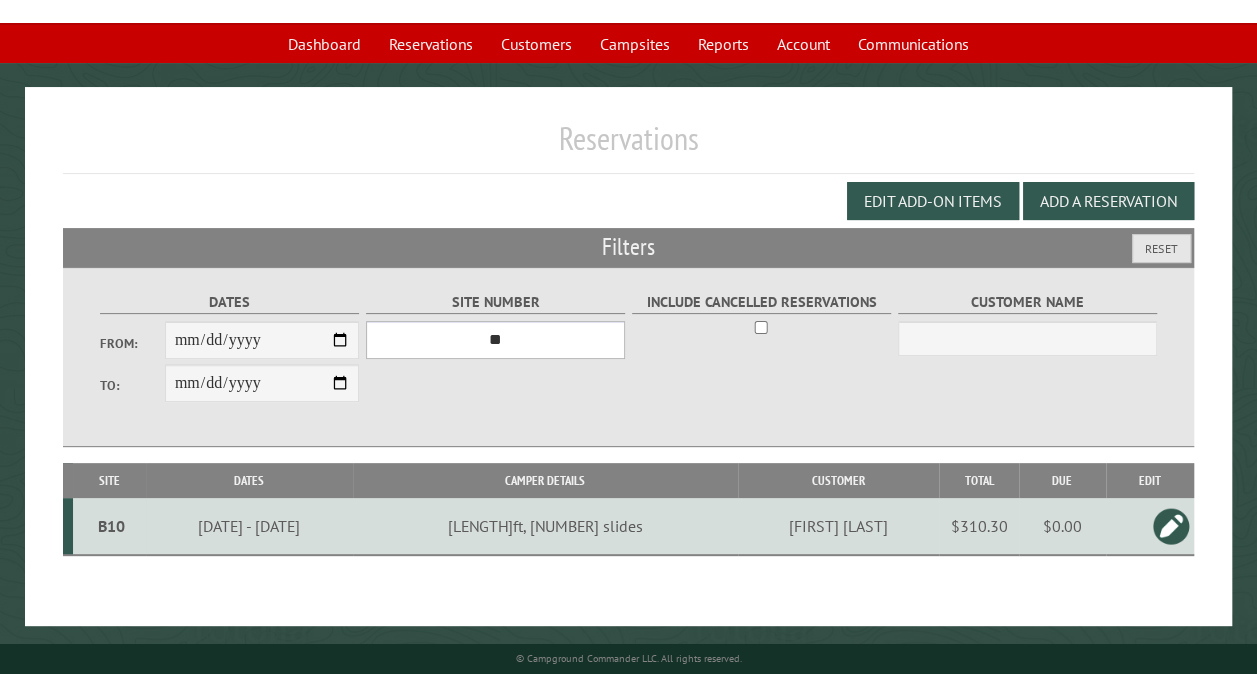 click on "*** ** ** ** ** ** ** ** ** ** *** *** *** *** ** ** ** ** ** ** ** ** ** *** *** ** ** ** ** ** ** ********* ** ** ** ** ** ** ** ** ** *** *** *** *** *** *** ** ** ** ** ** ** ** ** ** *** *** *** *** *** *** ** ** ** ** ** ** ** ** ** ** ** ** ** ** ** ** ** ** ** ** ** ** ** ** *** *** *** *** *** ***" at bounding box center [495, 340] 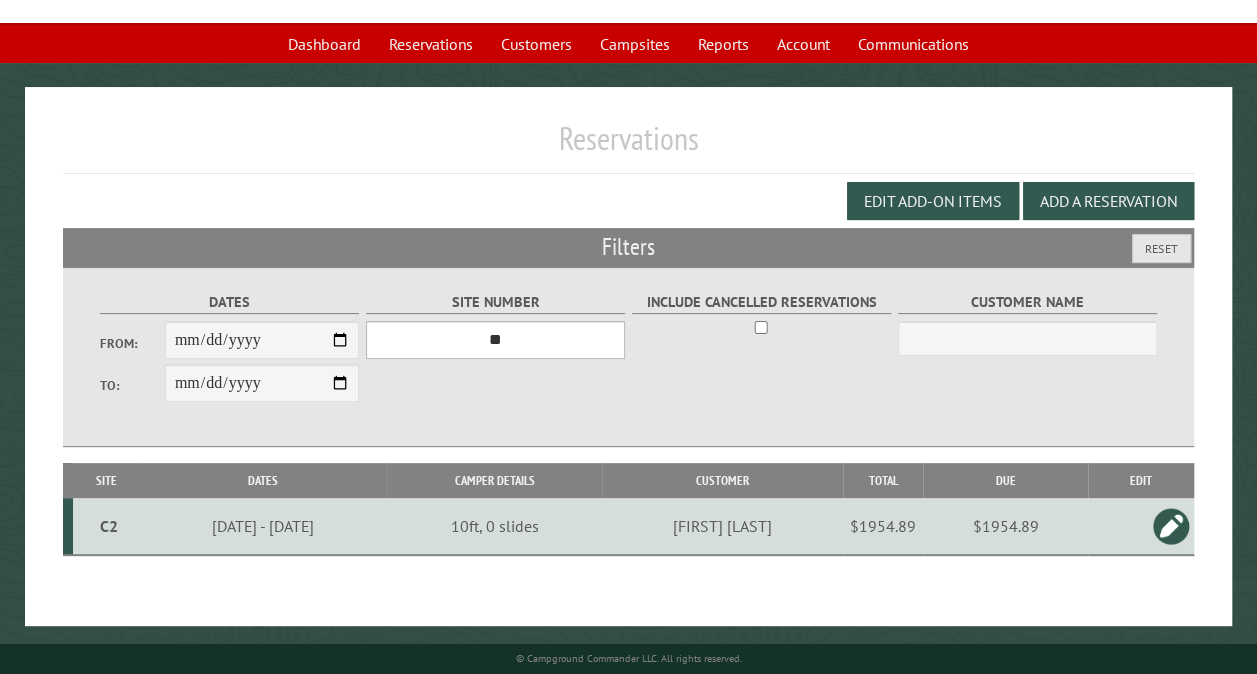 click on "*** ** ** ** ** ** ** ** ** ** *** *** *** *** ** ** ** ** ** ** ** ** ** *** *** ** ** ** ** ** ** ********* ** ** ** ** ** ** ** ** ** *** *** *** *** *** *** ** ** ** ** ** ** ** ** ** *** *** *** *** *** *** ** ** ** ** ** ** ** ** ** ** ** ** ** ** ** ** ** ** ** ** ** ** ** ** *** *** *** *** *** ***" at bounding box center (495, 340) 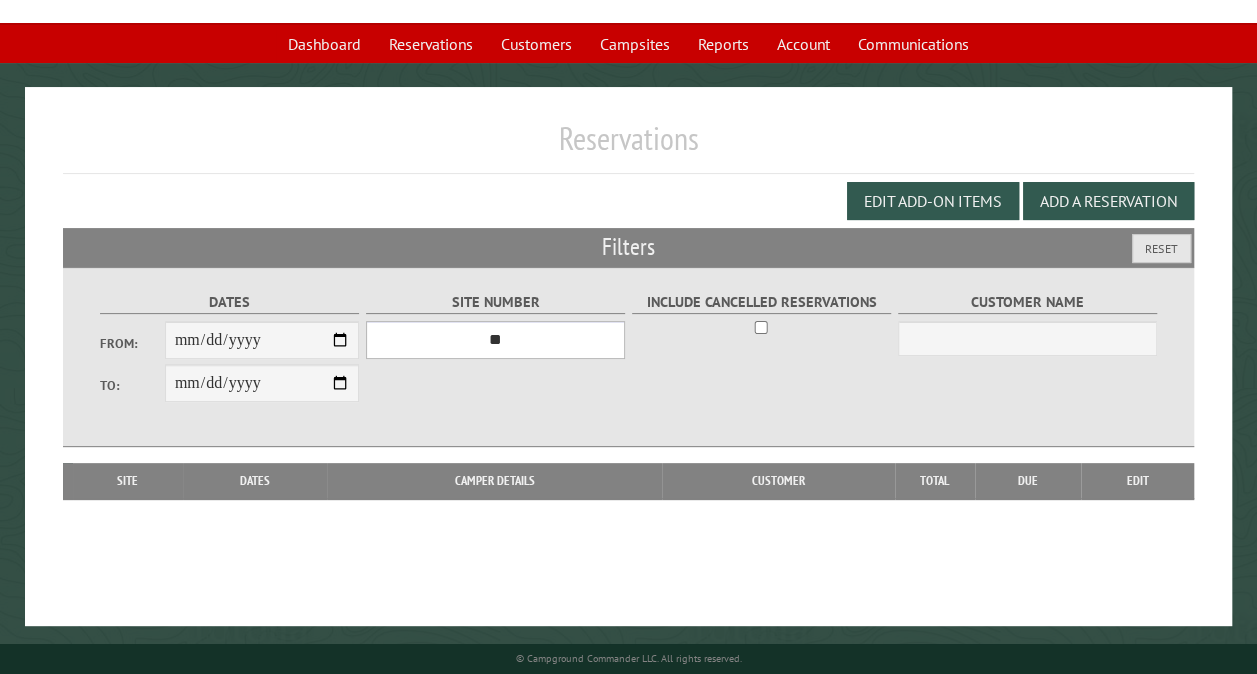 click on "*** ** ** ** ** ** ** ** ** ** *** *** *** *** ** ** ** ** ** ** ** ** ** *** *** ** ** ** ** ** ** ********* ** ** ** ** ** ** ** ** ** *** *** *** *** *** *** ** ** ** ** ** ** ** ** ** *** *** *** *** *** *** ** ** ** ** ** ** ** ** ** ** ** ** ** ** ** ** ** ** ** ** ** ** ** ** *** *** *** *** *** ***" at bounding box center [495, 340] 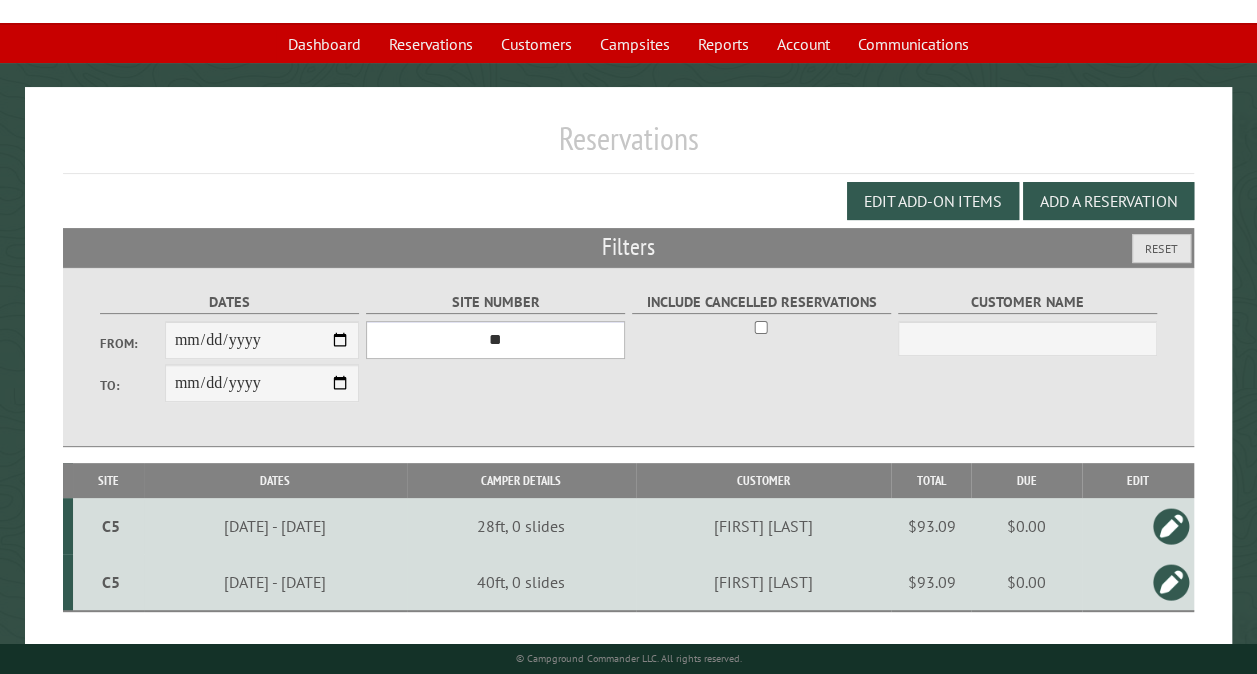 scroll, scrollTop: 155, scrollLeft: 0, axis: vertical 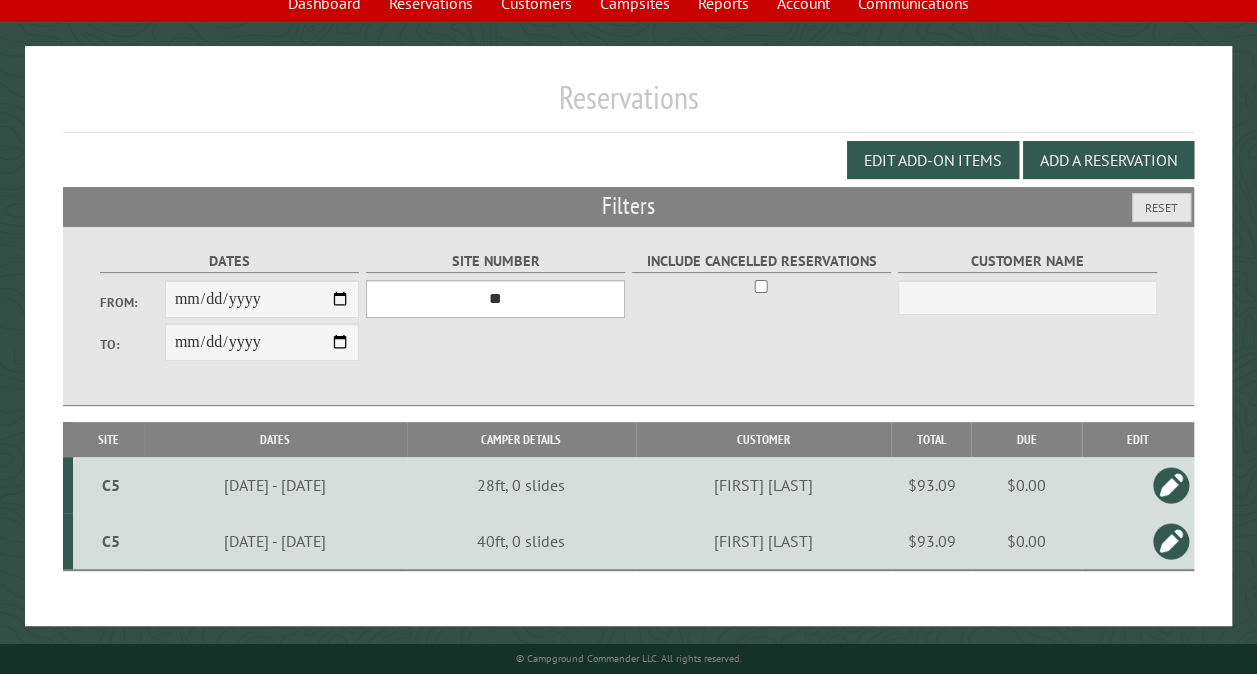click on "*** ** ** ** ** ** ** ** ** ** *** *** *** *** ** ** ** ** ** ** ** ** ** *** *** ** ** ** ** ** ** ********* ** ** ** ** ** ** ** ** ** *** *** *** *** *** *** ** ** ** ** ** ** ** ** ** *** *** *** *** *** *** ** ** ** ** ** ** ** ** ** ** ** ** ** ** ** ** ** ** ** ** ** ** ** ** *** *** *** *** *** ***" at bounding box center [495, 299] 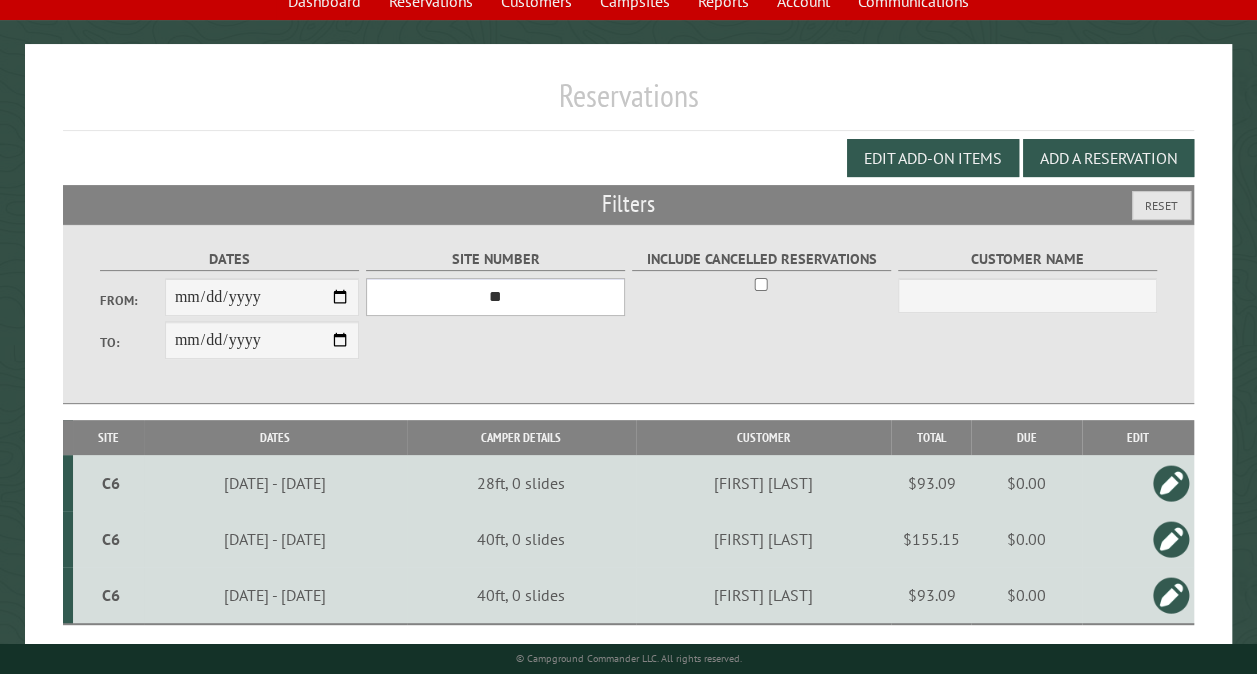 click on "*** ** ** ** ** ** ** ** ** ** *** *** *** *** ** ** ** ** ** ** ** ** ** *** *** ** ** ** ** ** ** ********* ** ** ** ** ** ** ** ** ** *** *** *** *** *** *** ** ** ** ** ** ** ** ** ** *** *** *** *** *** *** ** ** ** ** ** ** ** ** ** ** ** ** ** ** ** ** ** ** ** ** ** ** ** ** *** *** *** *** *** ***" at bounding box center (495, 297) 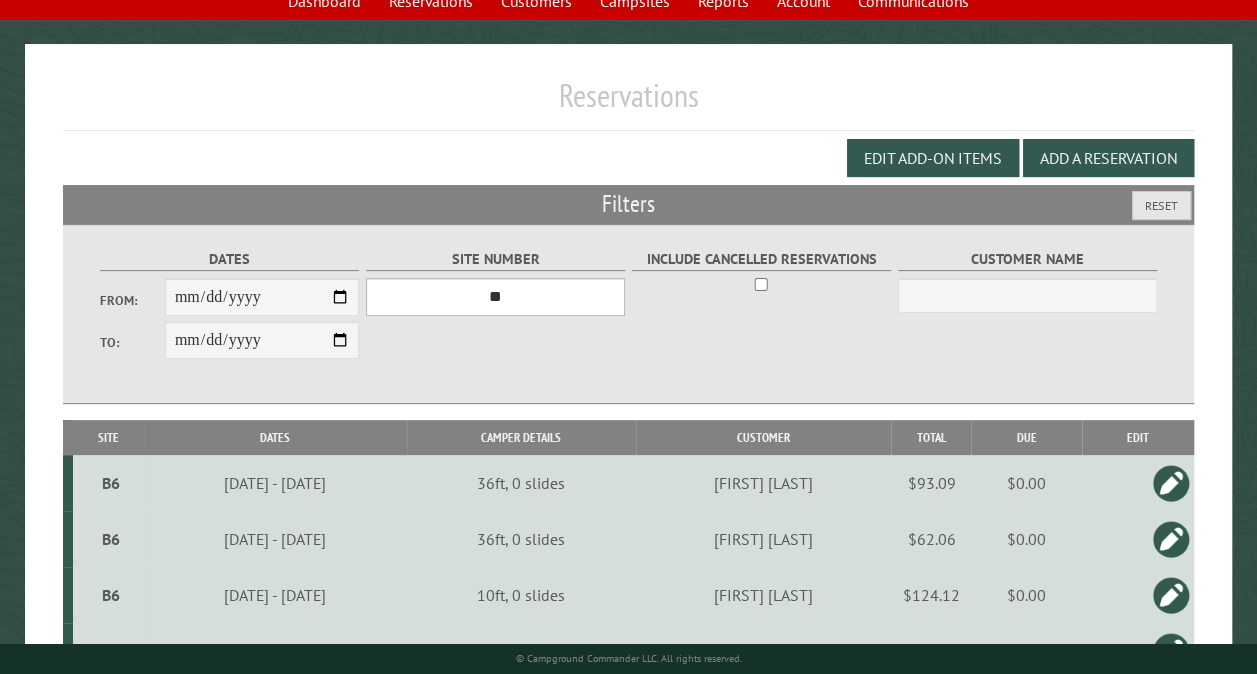 click on "*** ** ** ** ** ** ** ** ** ** *** *** *** *** ** ** ** ** ** ** ** ** ** *** *** ** ** ** ** ** ** ********* ** ** ** ** ** ** ** ** ** *** *** *** *** *** *** ** ** ** ** ** ** ** ** ** *** *** *** *** *** *** ** ** ** ** ** ** ** ** ** ** ** ** ** ** ** ** ** ** ** ** ** ** ** ** *** *** *** *** *** ***" at bounding box center (495, 297) 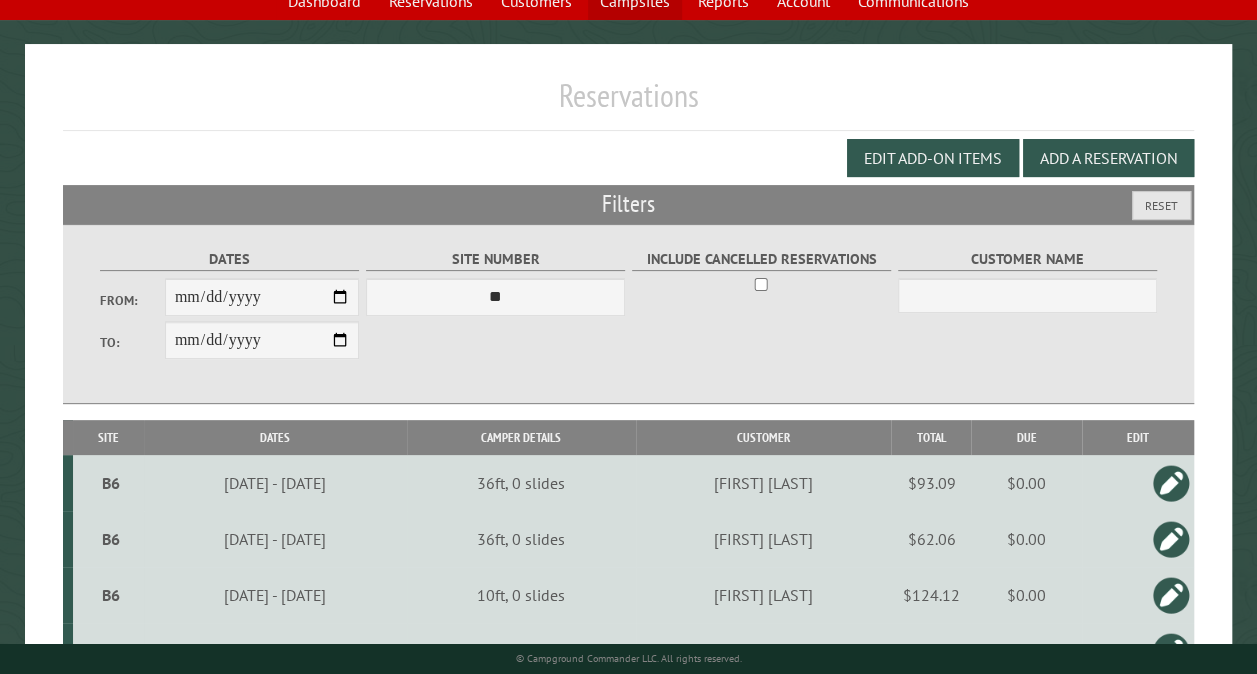 click on "Campsites" at bounding box center (635, 1) 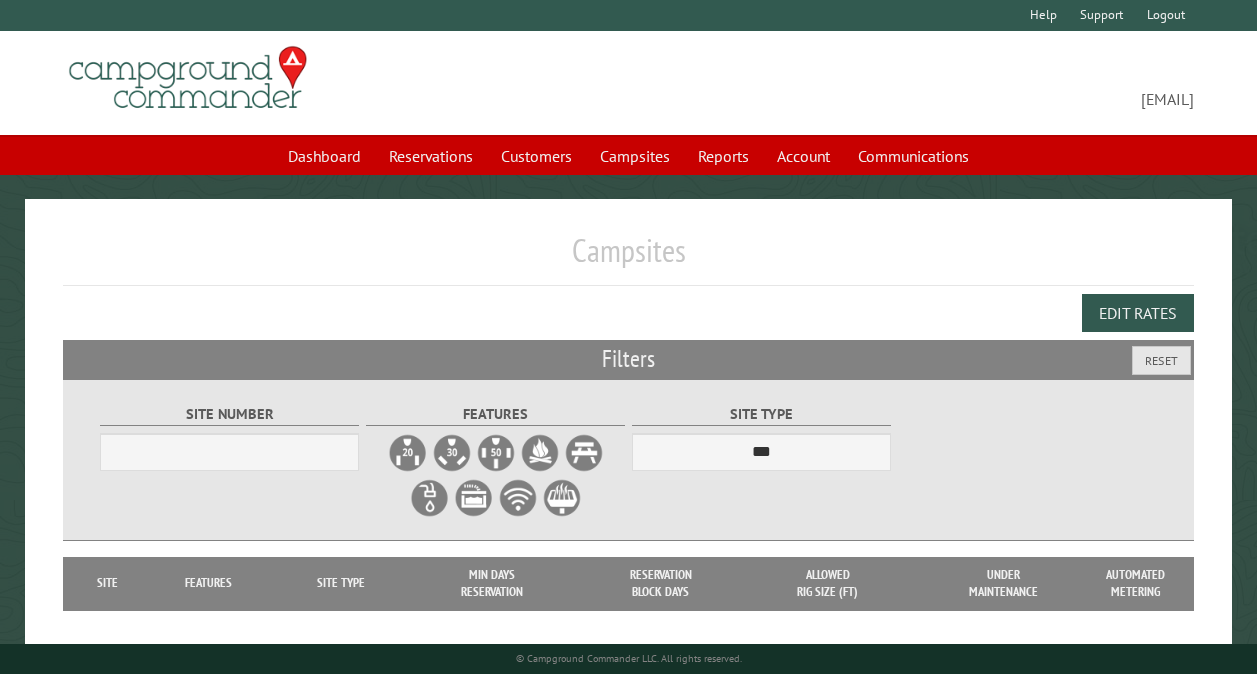scroll, scrollTop: 0, scrollLeft: 0, axis: both 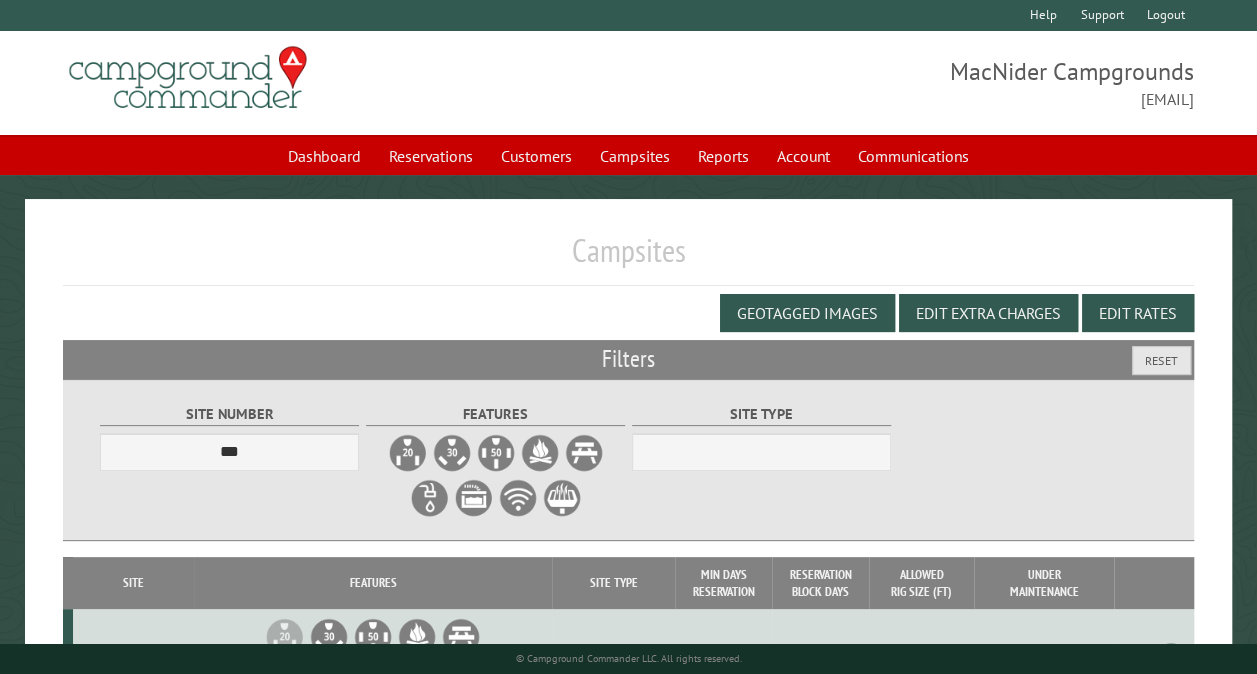select on "***" 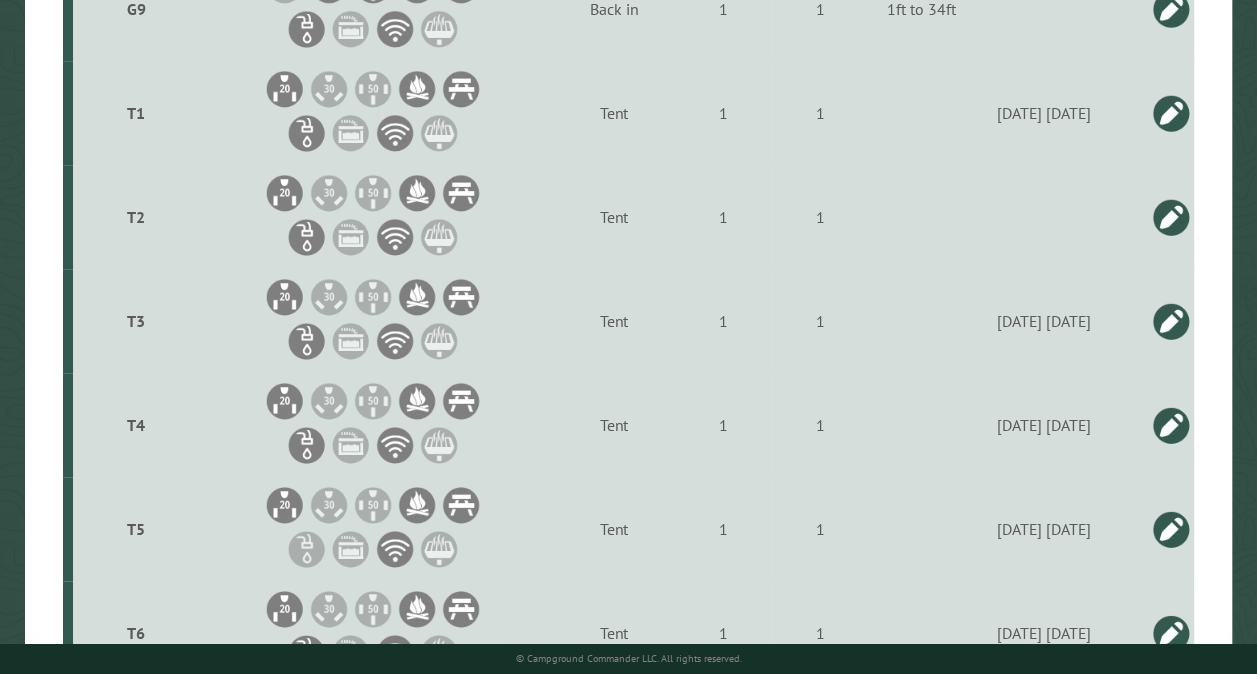 scroll, scrollTop: 9238, scrollLeft: 0, axis: vertical 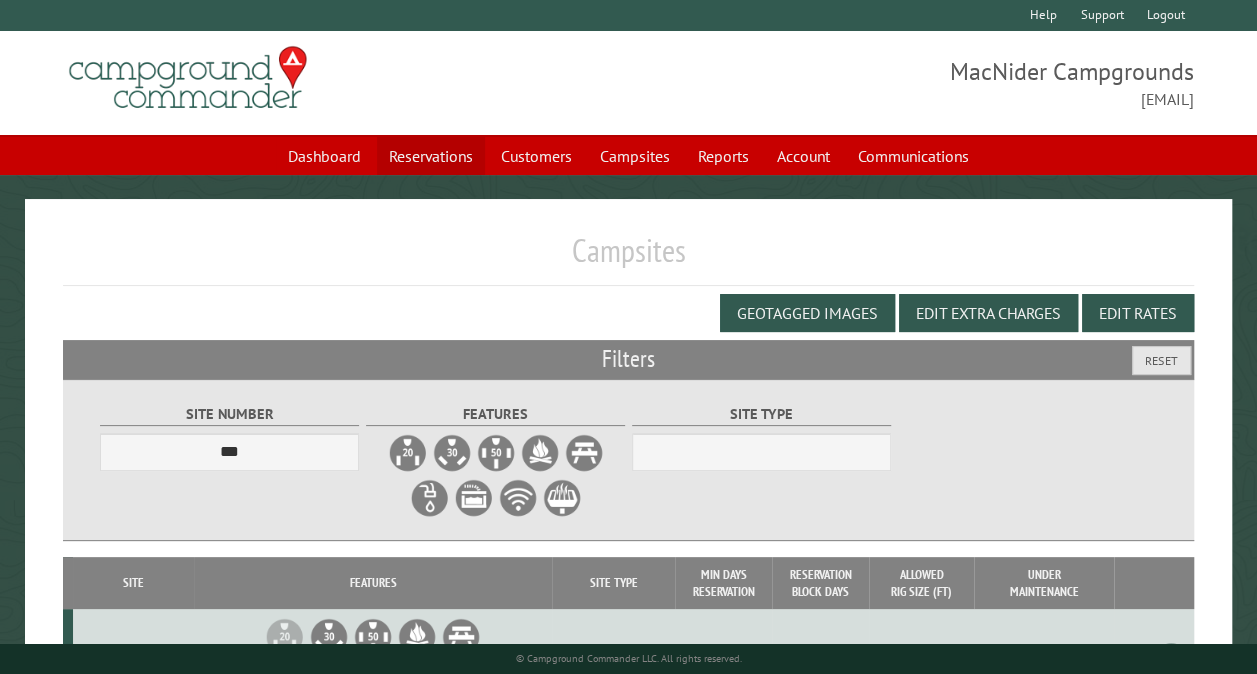click on "Reservations" at bounding box center [431, 156] 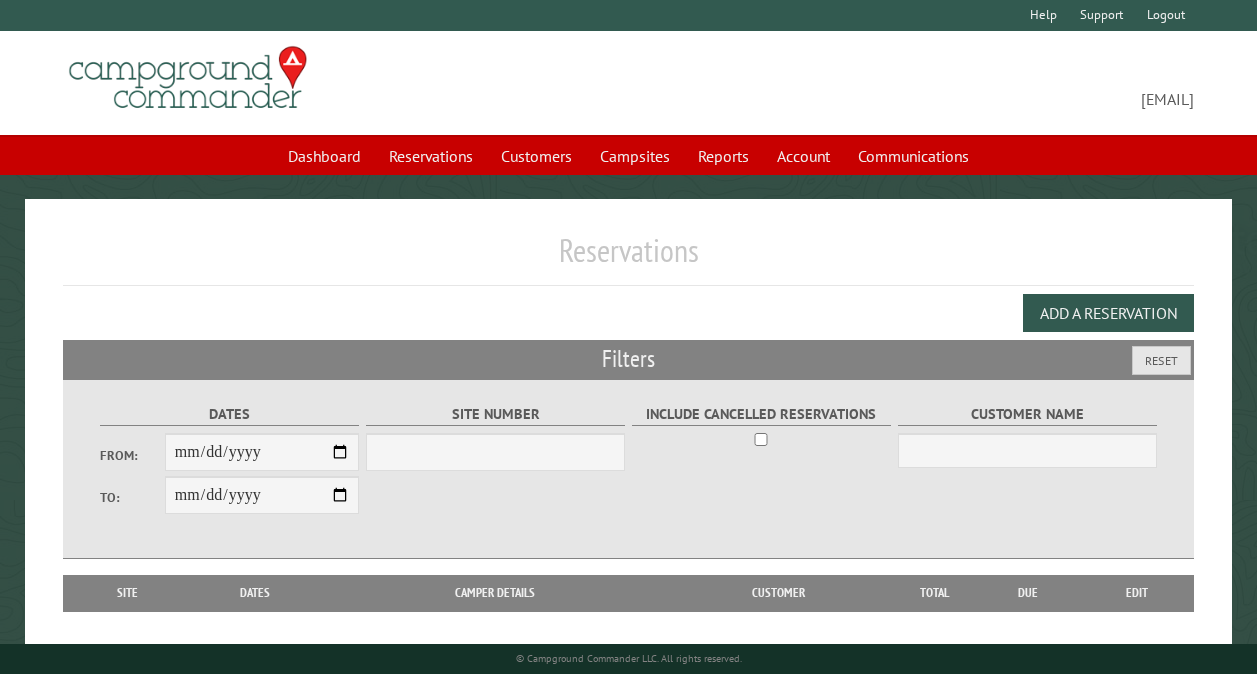 scroll, scrollTop: 0, scrollLeft: 0, axis: both 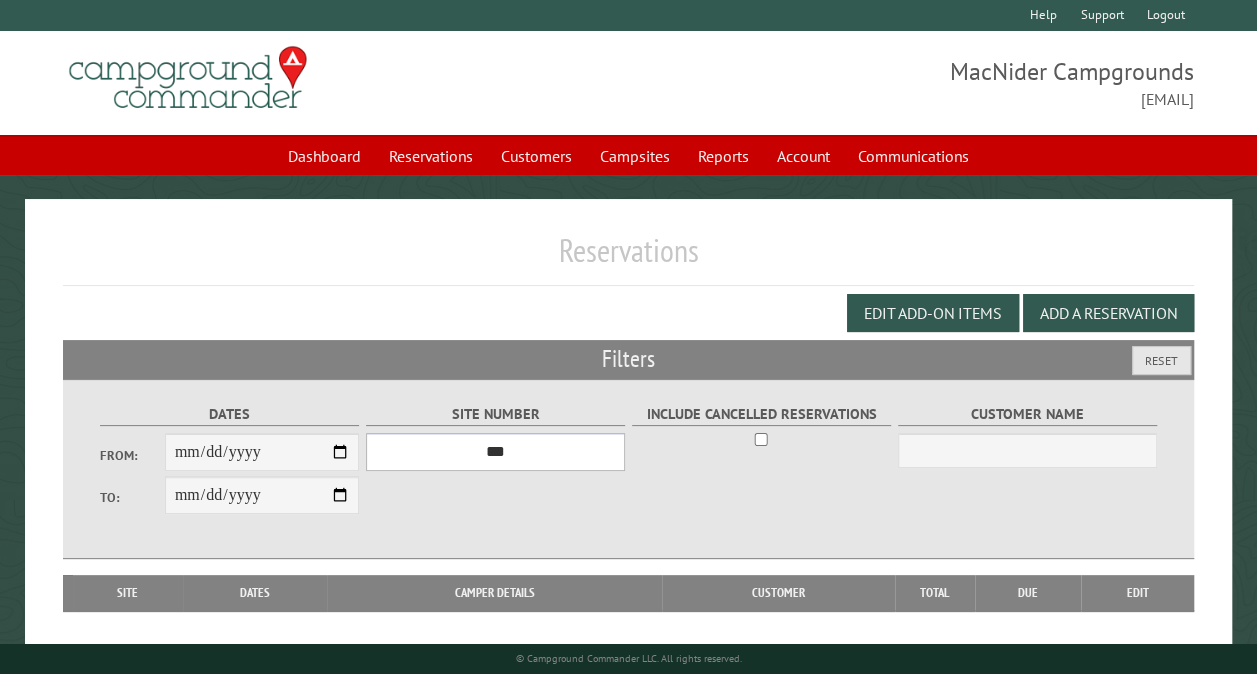 click on "*** ** ** ** ** ** ** ** ** ** *** *** *** *** ** ** ** ** ** ** ** ** ** *** *** ** ** ** ** ** ** ********* ** ** ** ** ** ** ** ** ** *** *** *** *** *** *** ** ** ** ** ** ** ** ** ** *** *** *** *** *** *** ** ** ** ** ** ** ** ** ** ** ** ** ** ** ** ** ** ** ** ** ** ** ** ** *** *** *** *** *** ***" at bounding box center (495, 452) 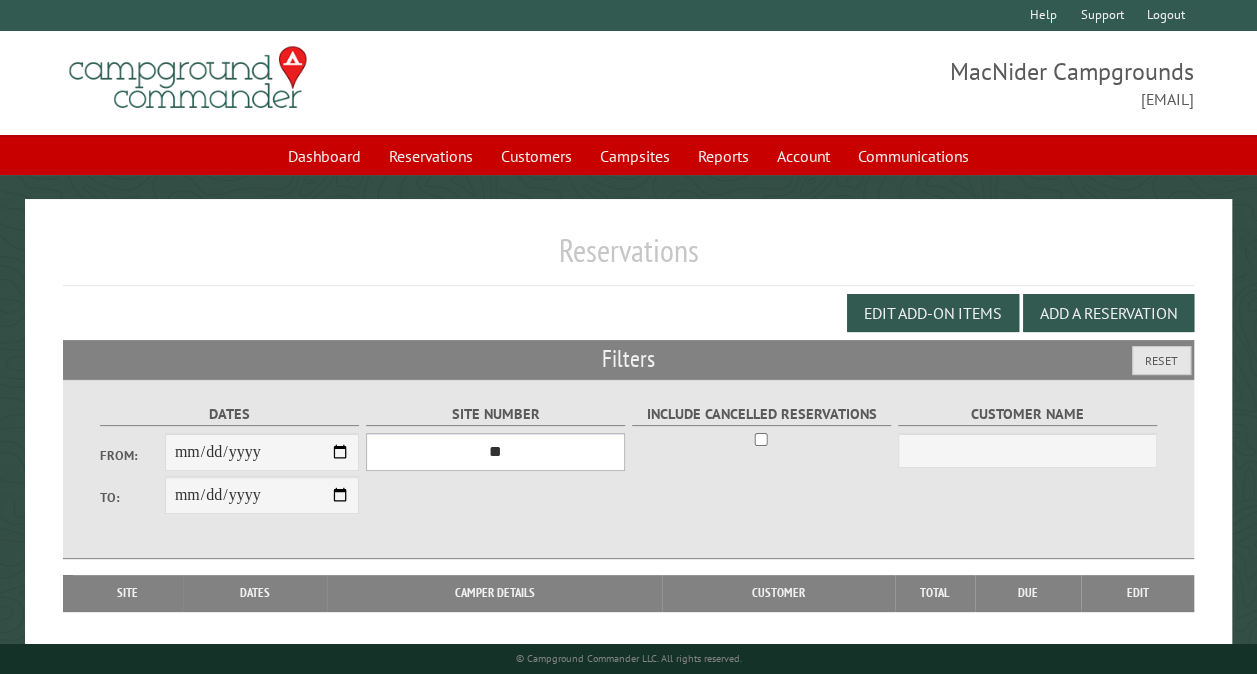 click on "*** ** ** ** ** ** ** ** ** ** *** *** *** *** ** ** ** ** ** ** ** ** ** *** *** ** ** ** ** ** ** ********* ** ** ** ** ** ** ** ** ** *** *** *** *** *** *** ** ** ** ** ** ** ** ** ** *** *** *** *** *** *** ** ** ** ** ** ** ** ** ** ** ** ** ** ** ** ** ** ** ** ** ** ** ** ** *** *** *** *** *** ***" at bounding box center (495, 452) 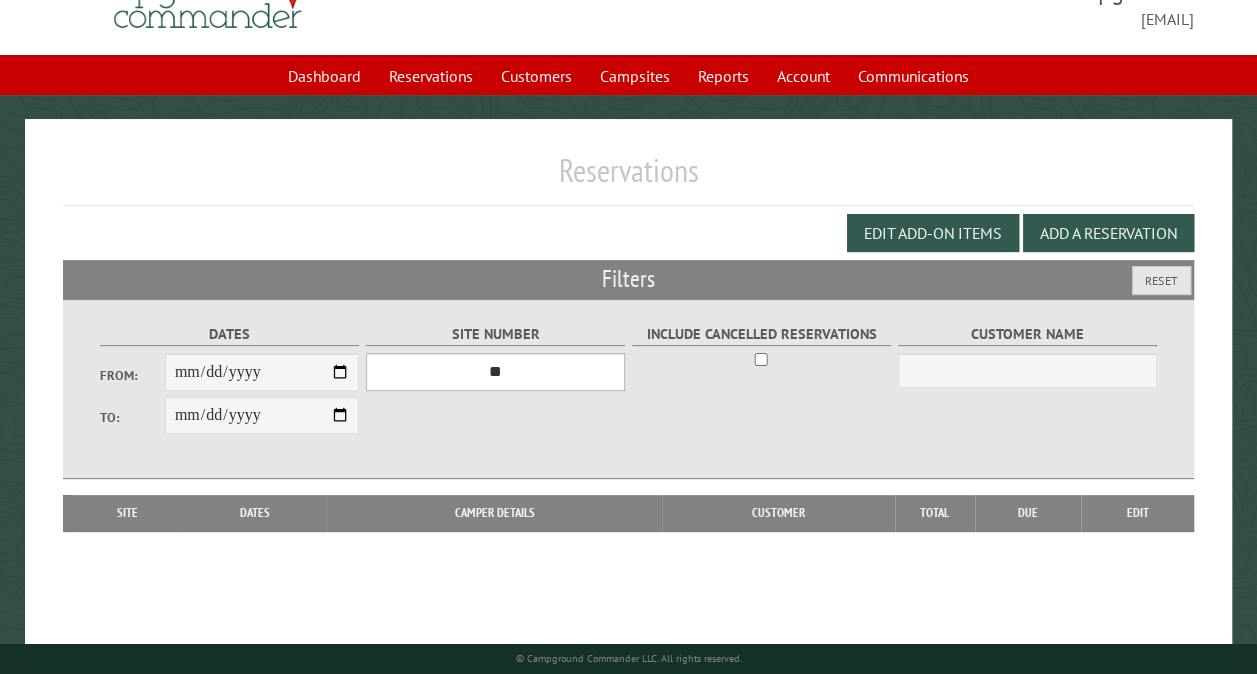 scroll, scrollTop: 112, scrollLeft: 0, axis: vertical 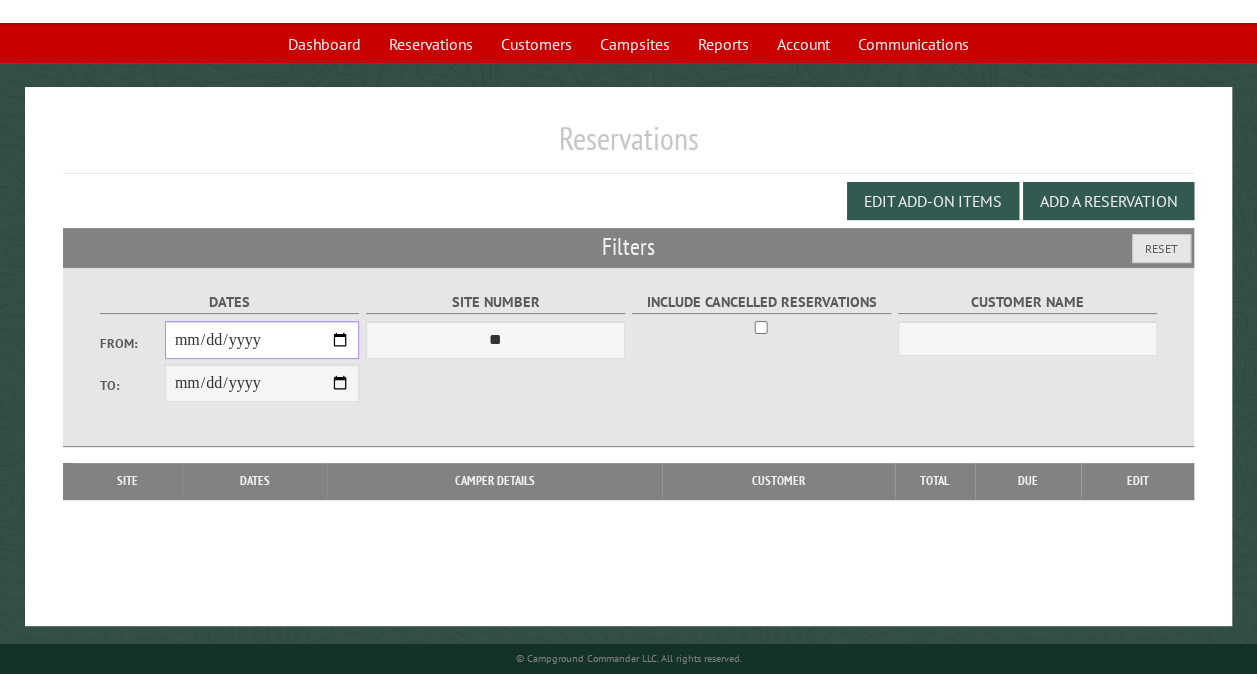 click on "From:" at bounding box center (262, 340) 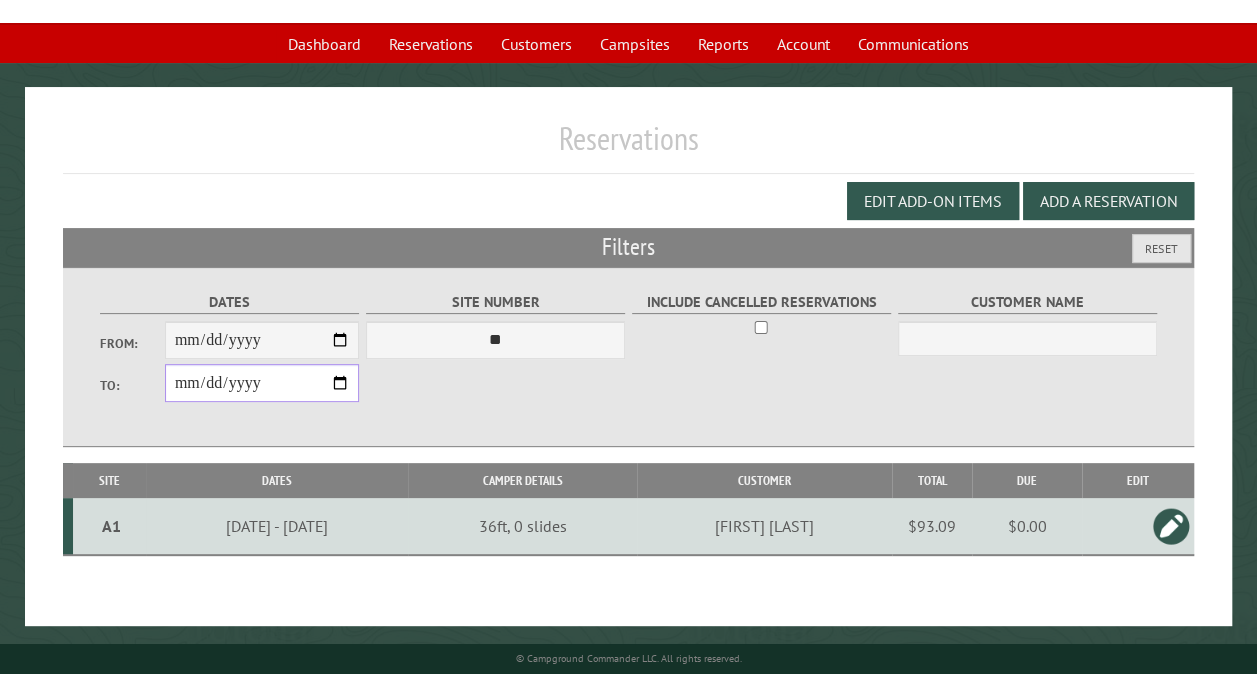 click on "**********" at bounding box center (262, 383) 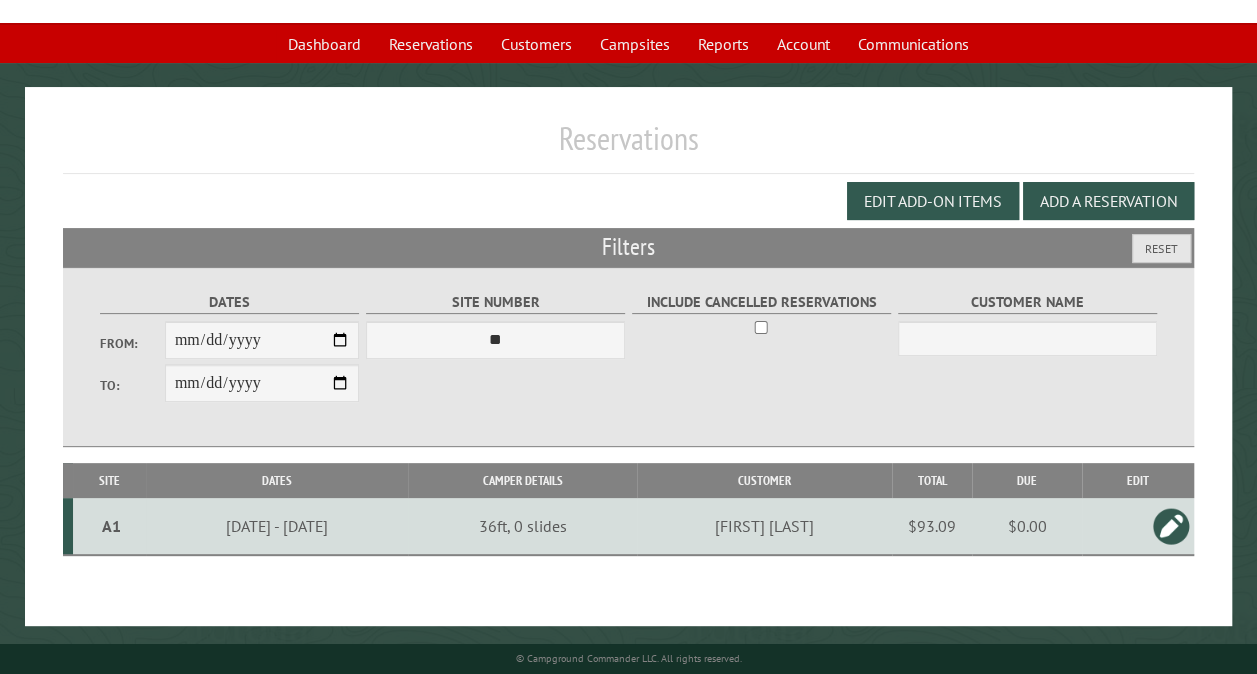 click on "Edit Add-on Items
Add a Reservation" at bounding box center (628, 201) 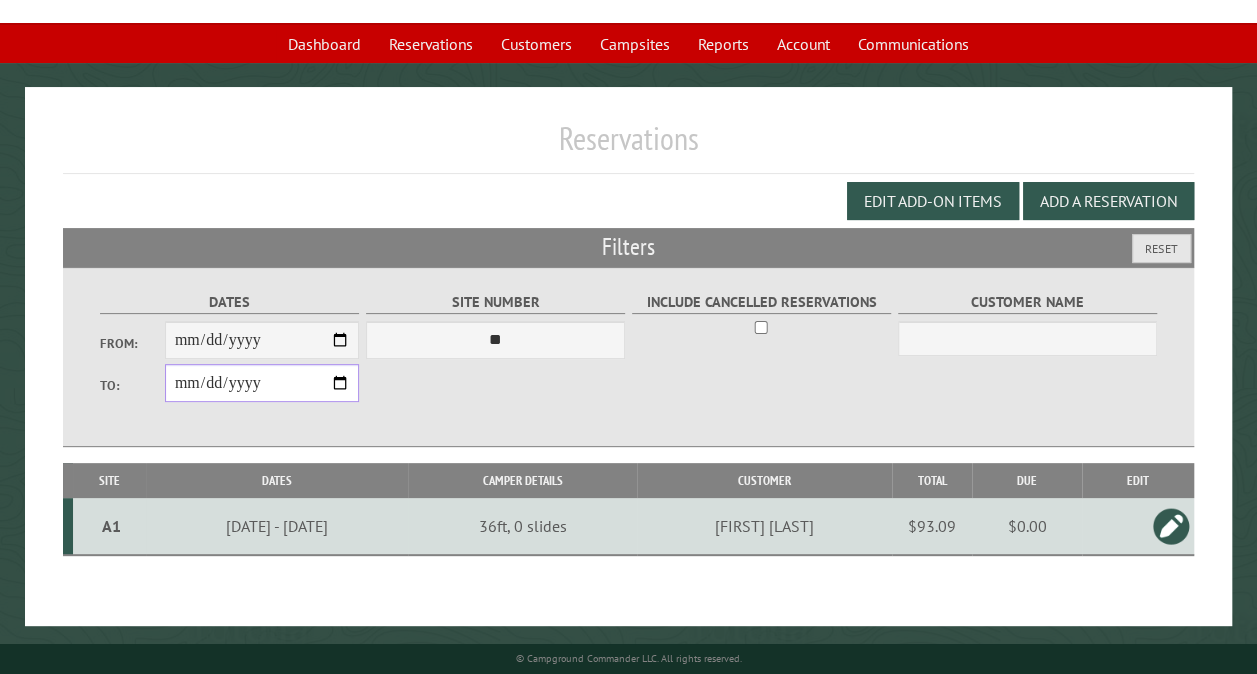 click on "**********" at bounding box center (262, 383) 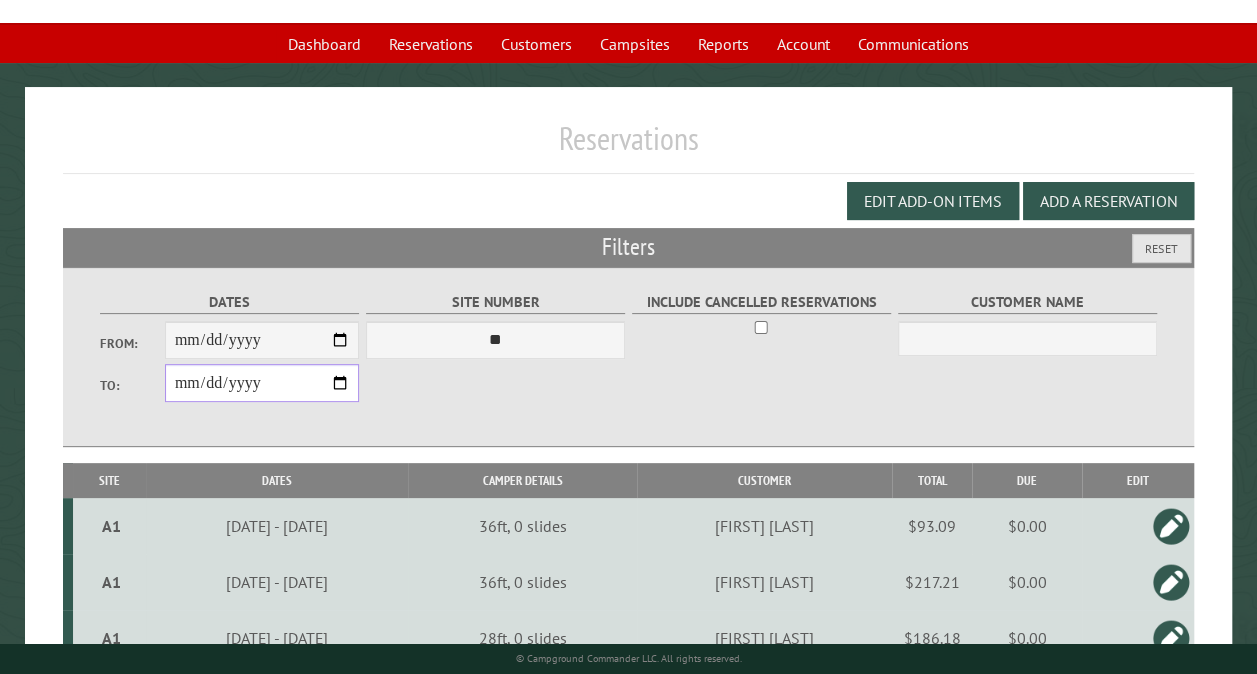 type on "**********" 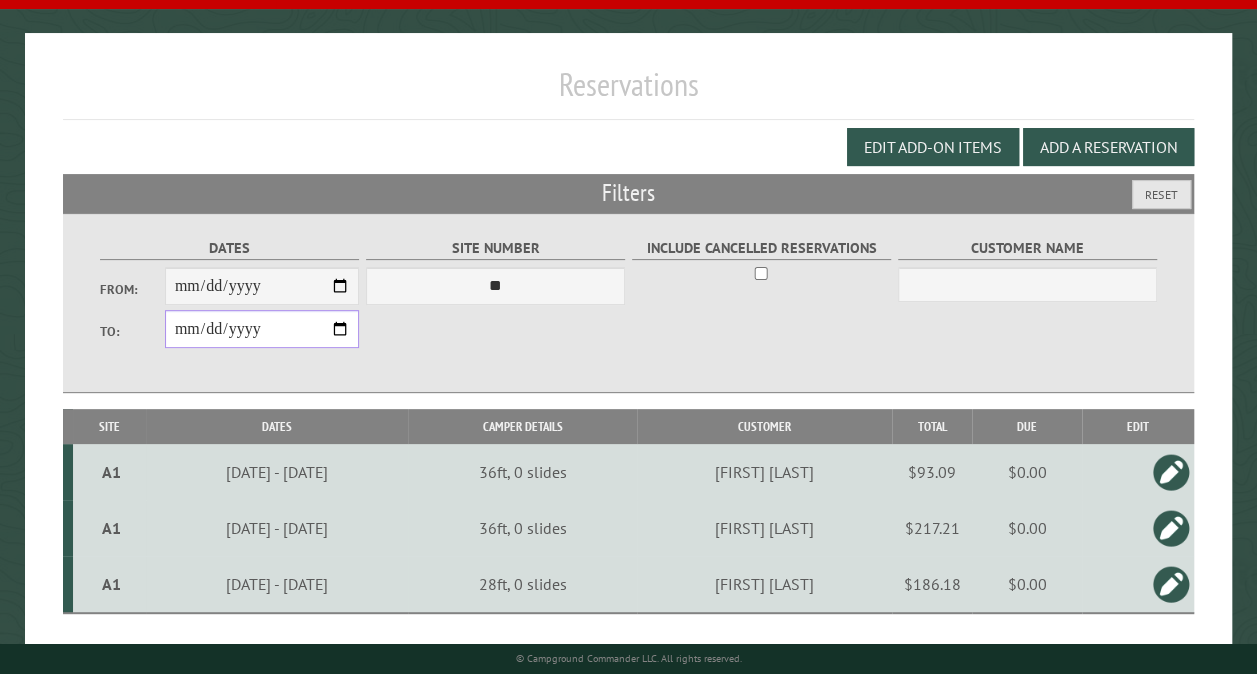 scroll, scrollTop: 211, scrollLeft: 0, axis: vertical 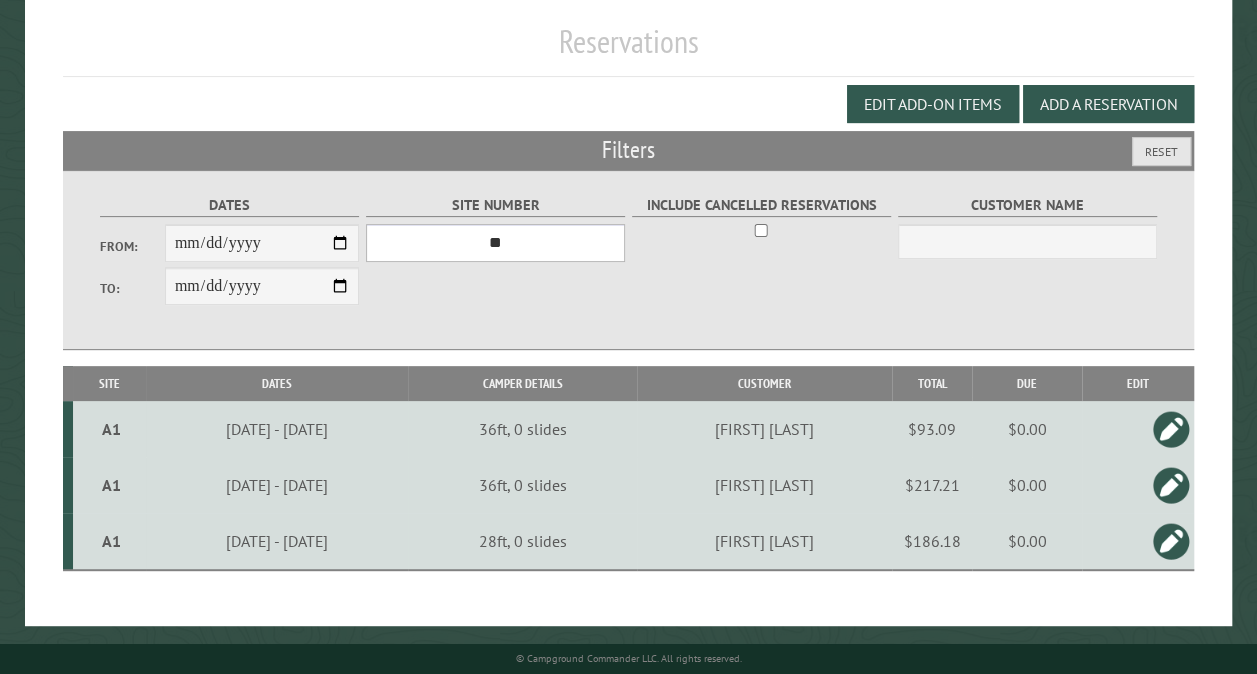 click on "*** ** ** ** ** ** ** ** ** ** *** *** *** *** ** ** ** ** ** ** ** ** ** *** *** ** ** ** ** ** ** ********* ** ** ** ** ** ** ** ** ** *** *** *** *** *** *** ** ** ** ** ** ** ** ** ** *** *** *** *** *** *** ** ** ** ** ** ** ** ** ** ** ** ** ** ** ** ** ** ** ** ** ** ** ** ** *** *** *** *** *** ***" at bounding box center [495, 243] 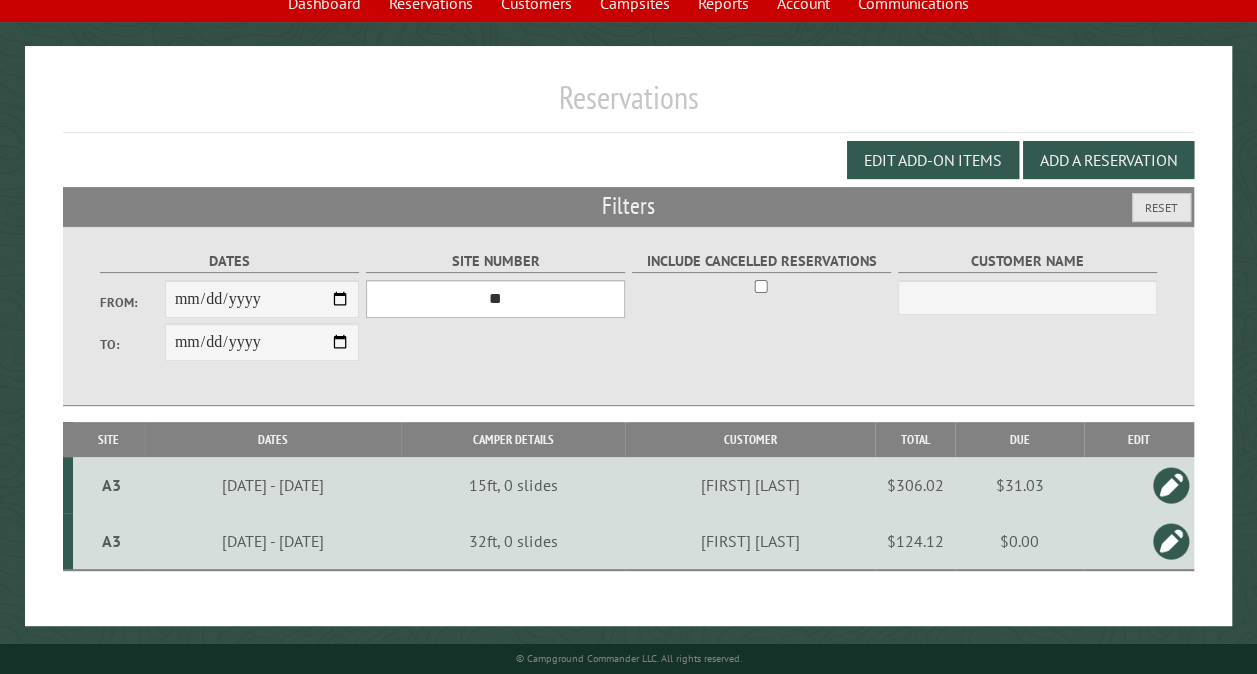 click on "*** ** ** ** ** ** ** ** ** ** *** *** *** *** ** ** ** ** ** ** ** ** ** *** *** ** ** ** ** ** ** ********* ** ** ** ** ** ** ** ** ** *** *** *** *** *** *** ** ** ** ** ** ** ** ** ** *** *** *** *** *** *** ** ** ** ** ** ** ** ** ** ** ** ** ** ** ** ** ** ** ** ** ** ** ** ** *** *** *** *** *** ***" at bounding box center [495, 299] 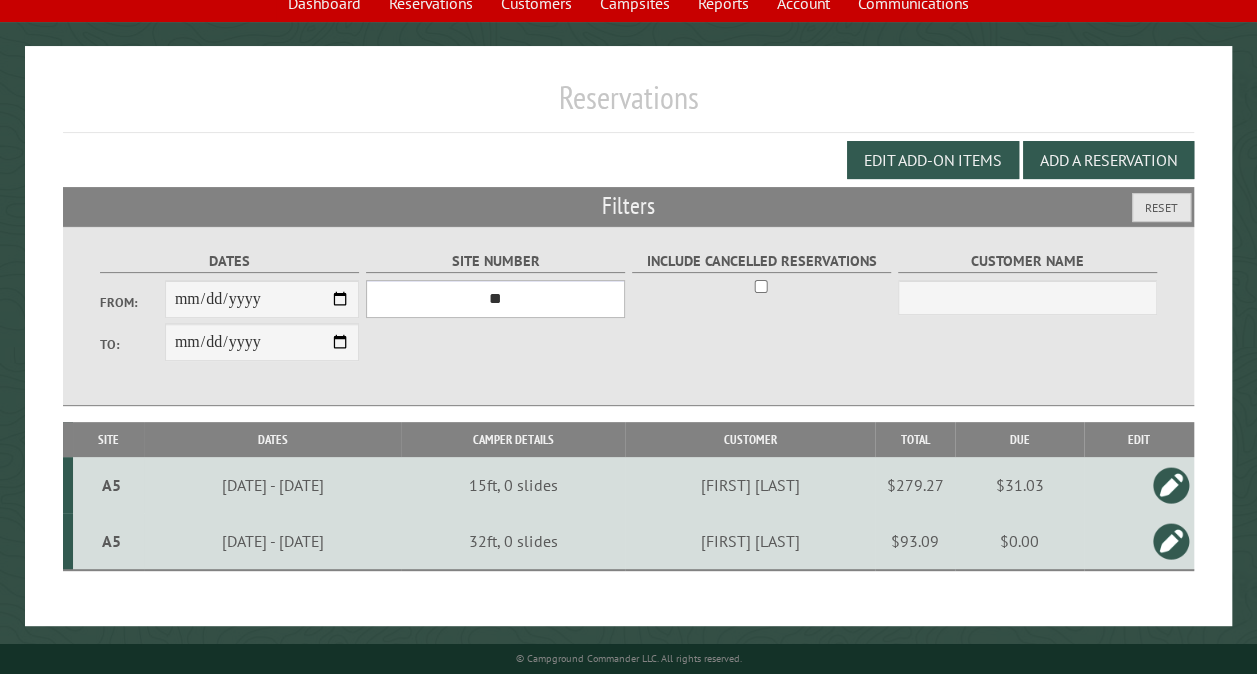 click on "*** ** ** ** ** ** ** ** ** ** *** *** *** *** ** ** ** ** ** ** ** ** ** *** *** ** ** ** ** ** ** ********* ** ** ** ** ** ** ** ** ** *** *** *** *** *** *** ** ** ** ** ** ** ** ** ** *** *** *** *** *** *** ** ** ** ** ** ** ** ** ** ** ** ** ** ** ** ** ** ** ** ** ** ** ** ** *** *** *** *** *** ***" at bounding box center (495, 299) 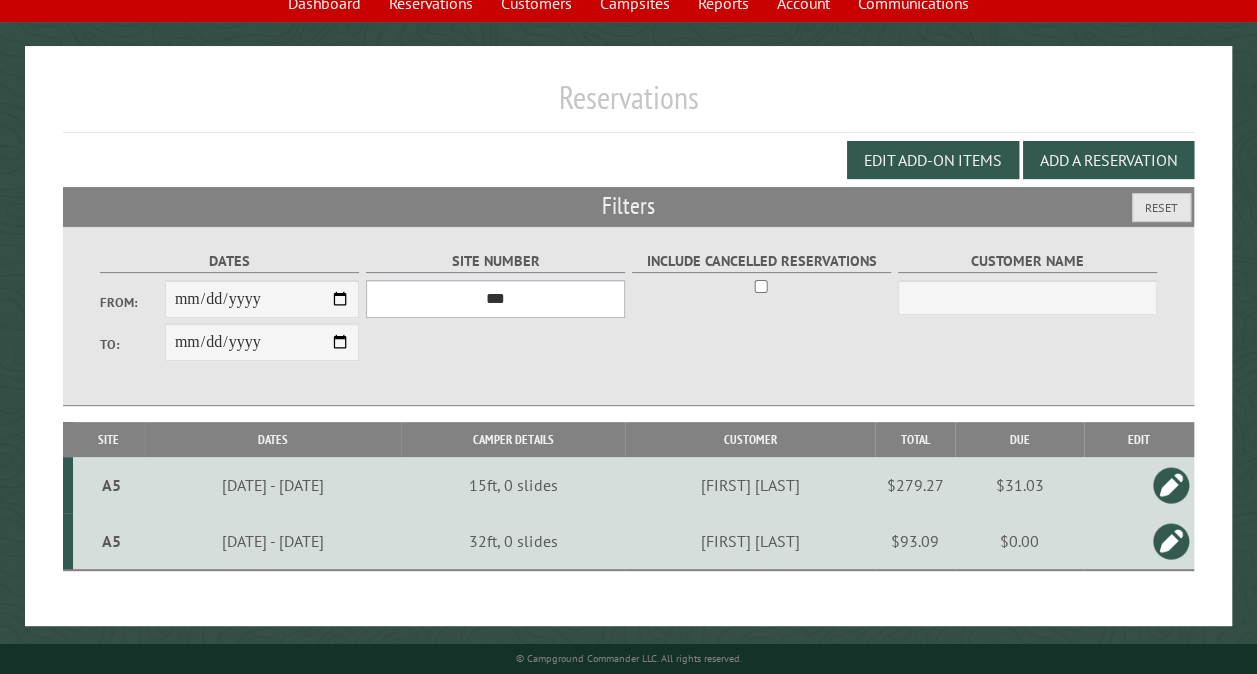 click on "*** ** ** ** ** ** ** ** ** ** *** *** *** *** ** ** ** ** ** ** ** ** ** *** *** ** ** ** ** ** ** ********* ** ** ** ** ** ** ** ** ** *** *** *** *** *** *** ** ** ** ** ** ** ** ** ** *** *** *** *** *** *** ** ** ** ** ** ** ** ** ** ** ** ** ** ** ** ** ** ** ** ** ** ** ** ** *** *** *** *** *** ***" at bounding box center (495, 299) 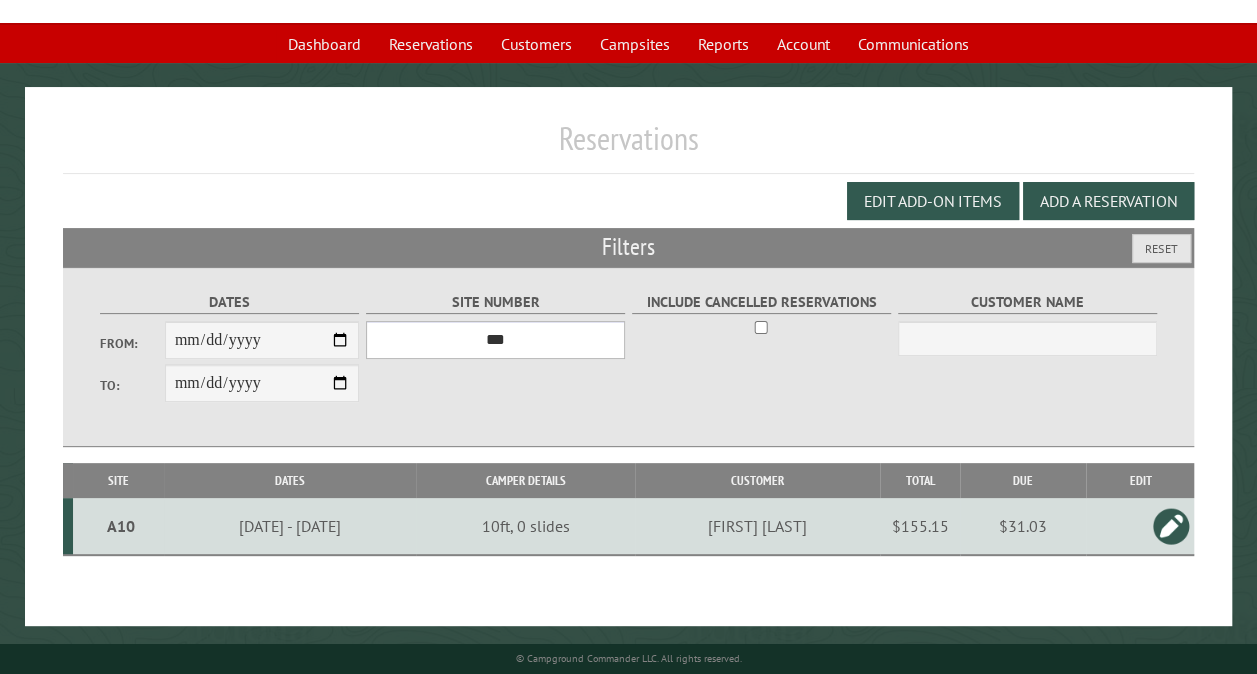 scroll, scrollTop: 112, scrollLeft: 0, axis: vertical 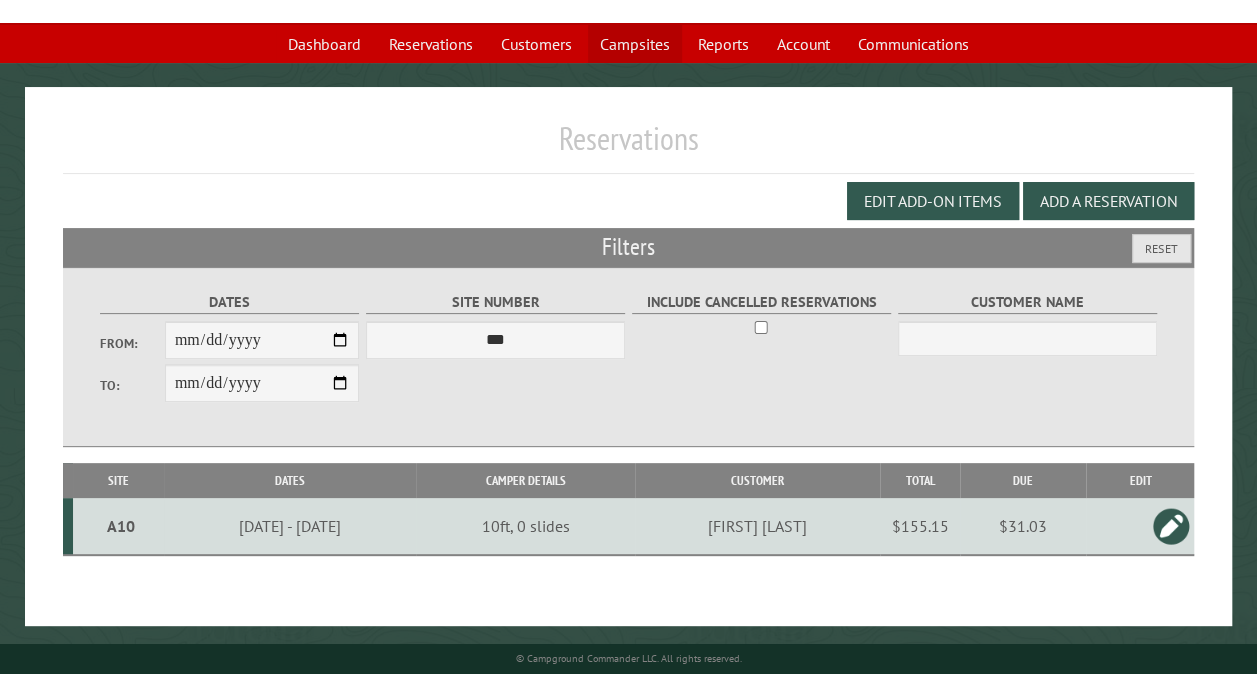 click on "Campsites" at bounding box center [635, 44] 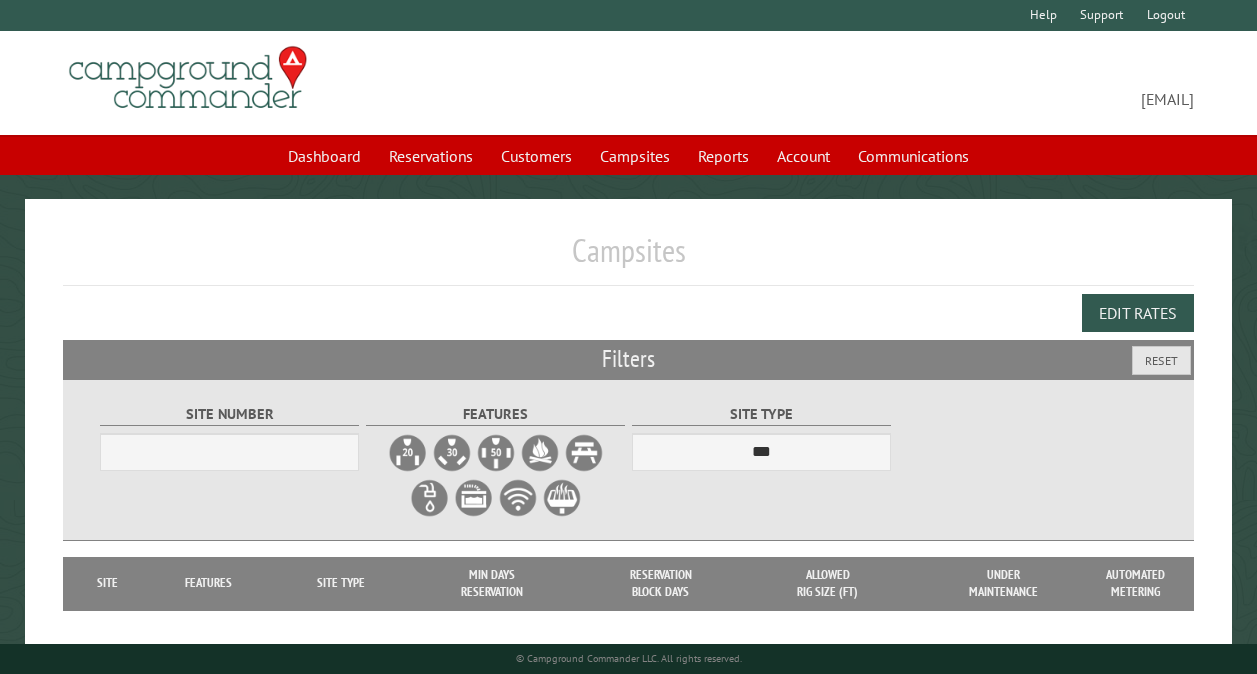 scroll, scrollTop: 0, scrollLeft: 0, axis: both 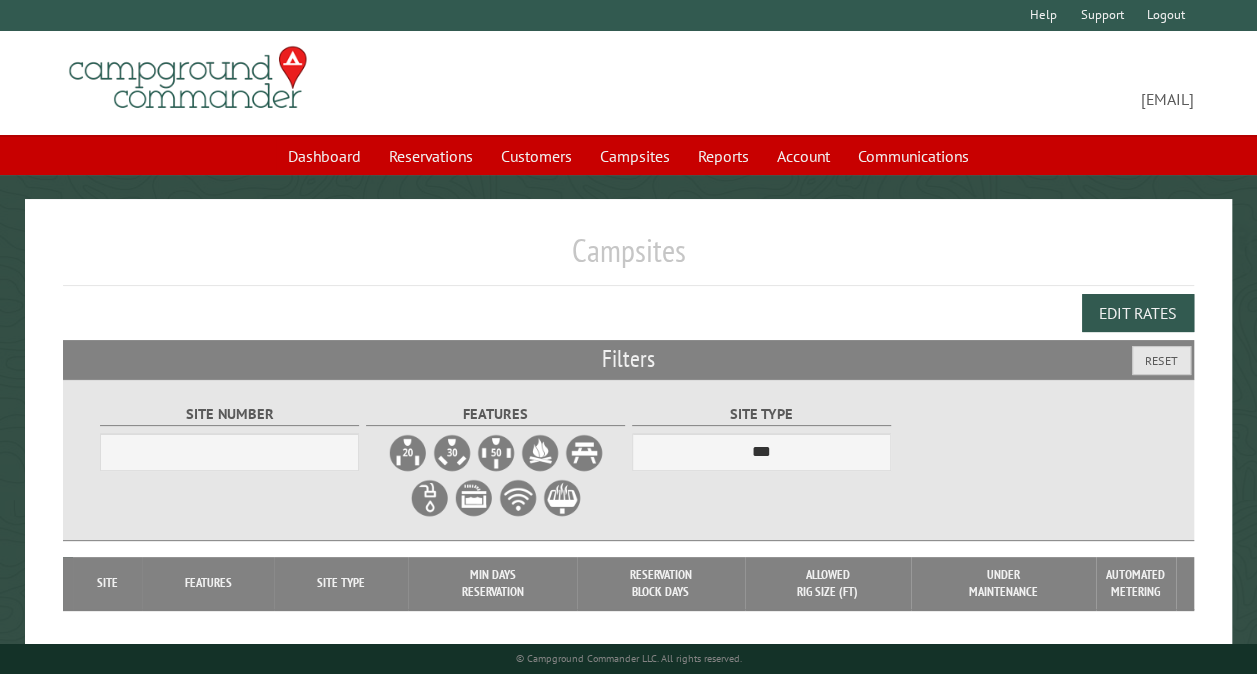 select on "***" 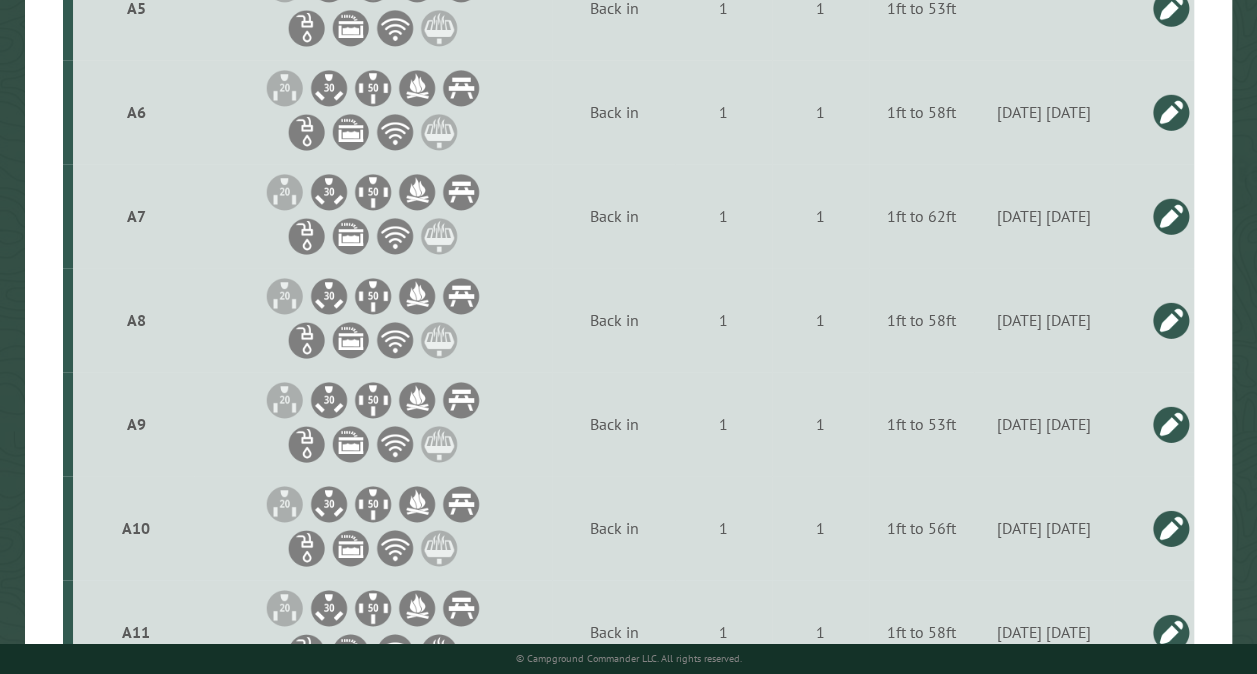 scroll, scrollTop: 1218, scrollLeft: 0, axis: vertical 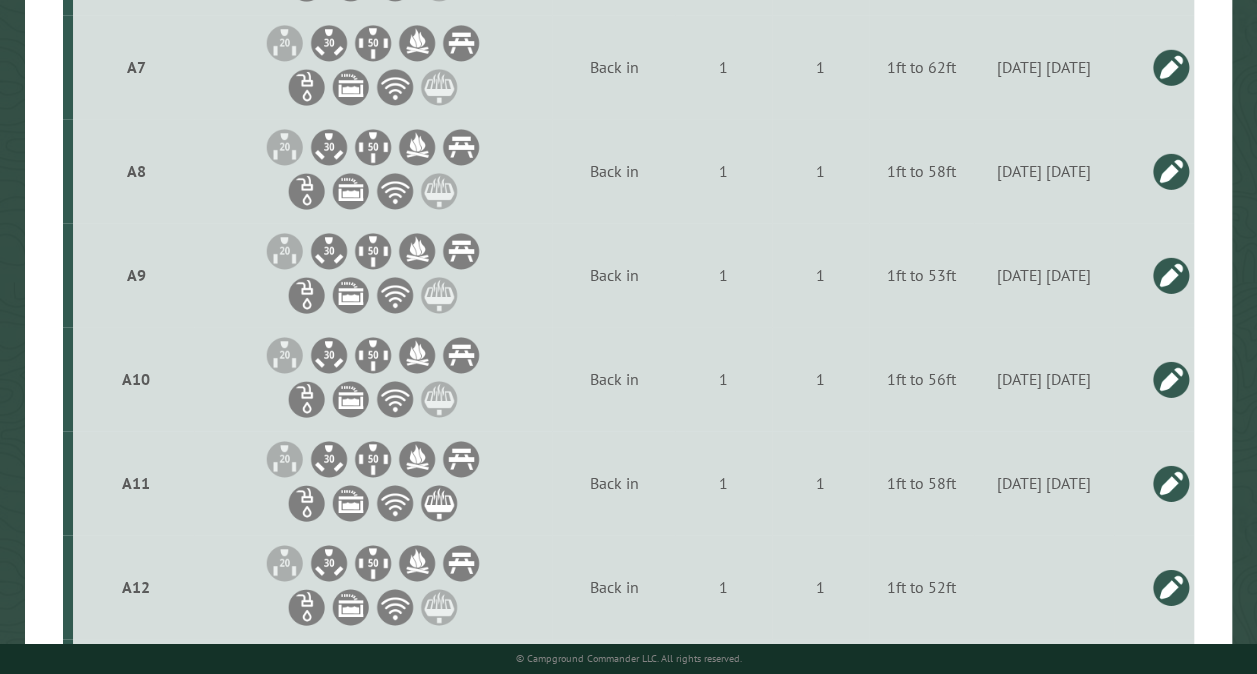 click at bounding box center (1171, 379) 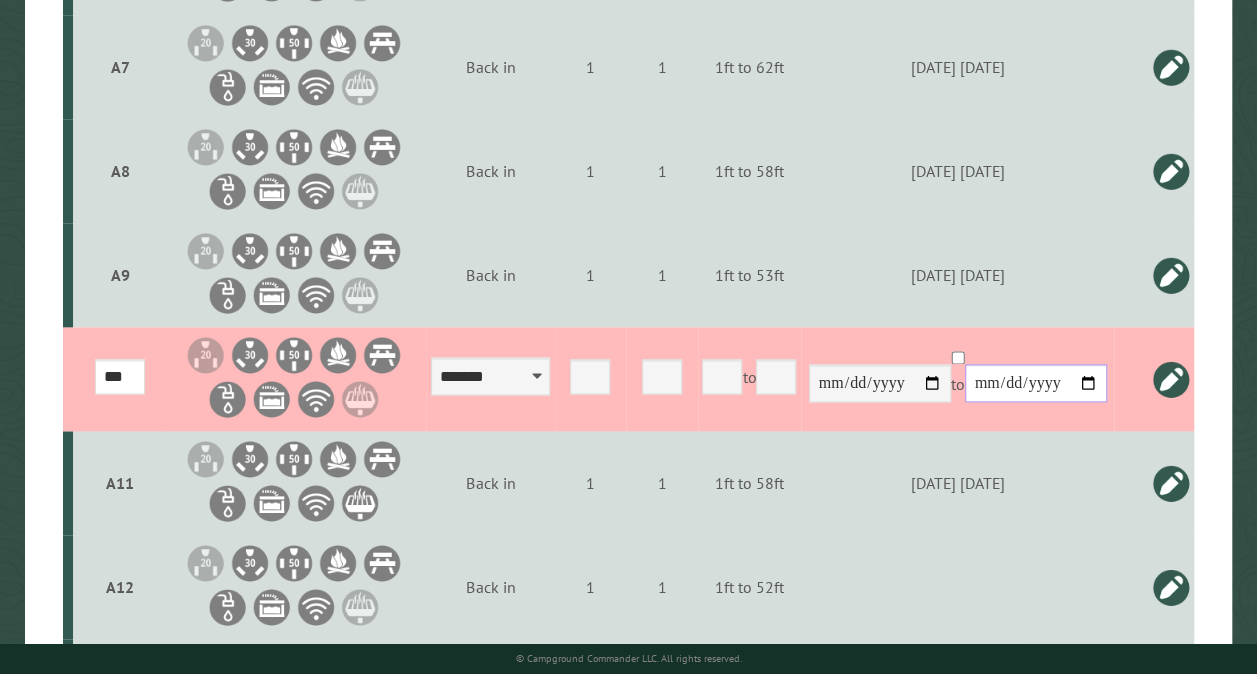 click on "**********" at bounding box center (1036, 383) 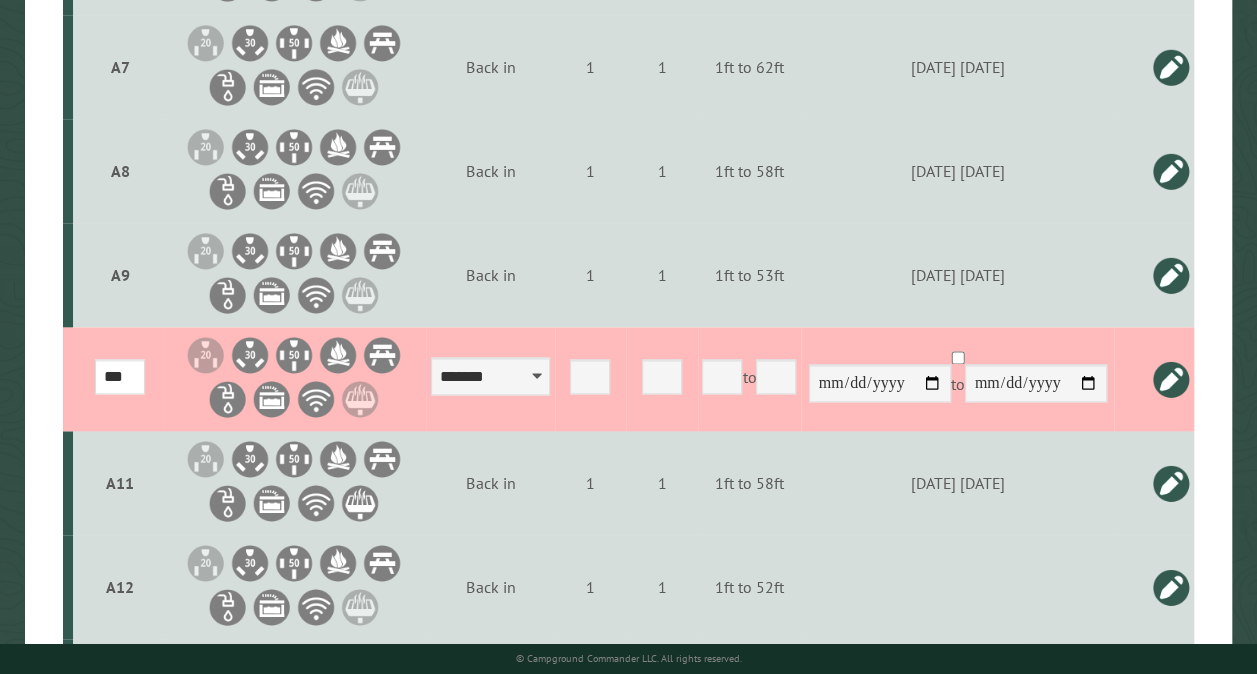 click at bounding box center (1171, 379) 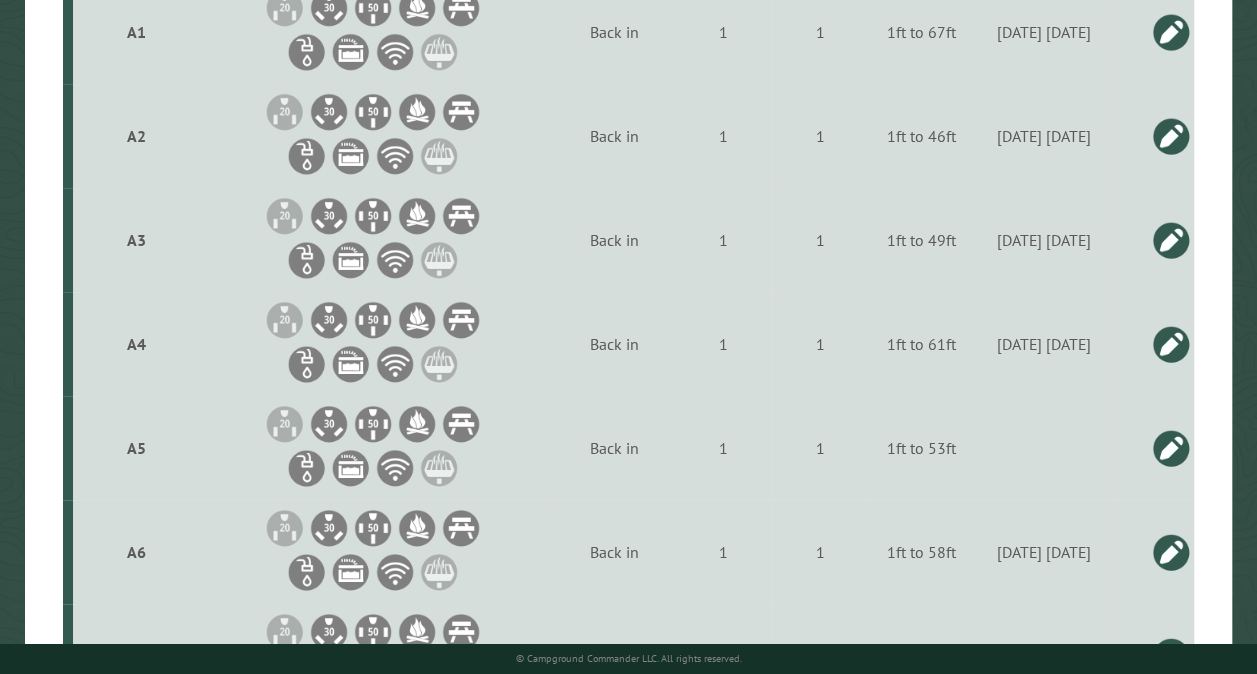 scroll, scrollTop: 40, scrollLeft: 0, axis: vertical 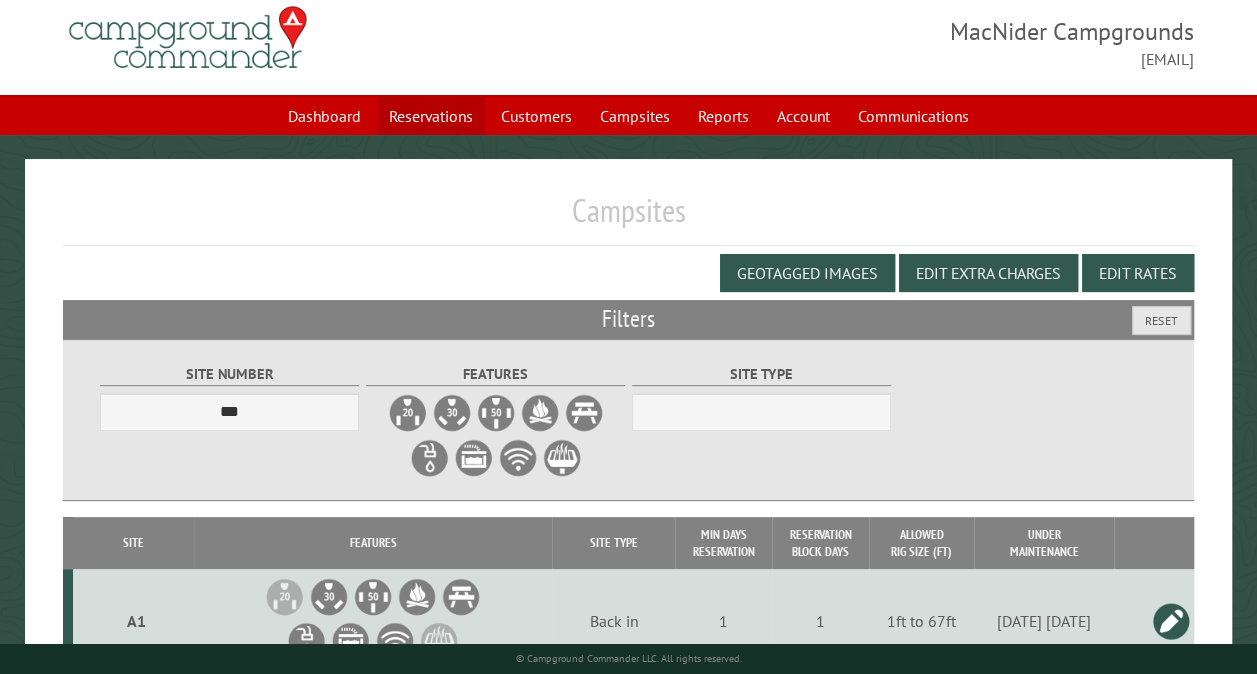 click on "Reservations" at bounding box center (431, 116) 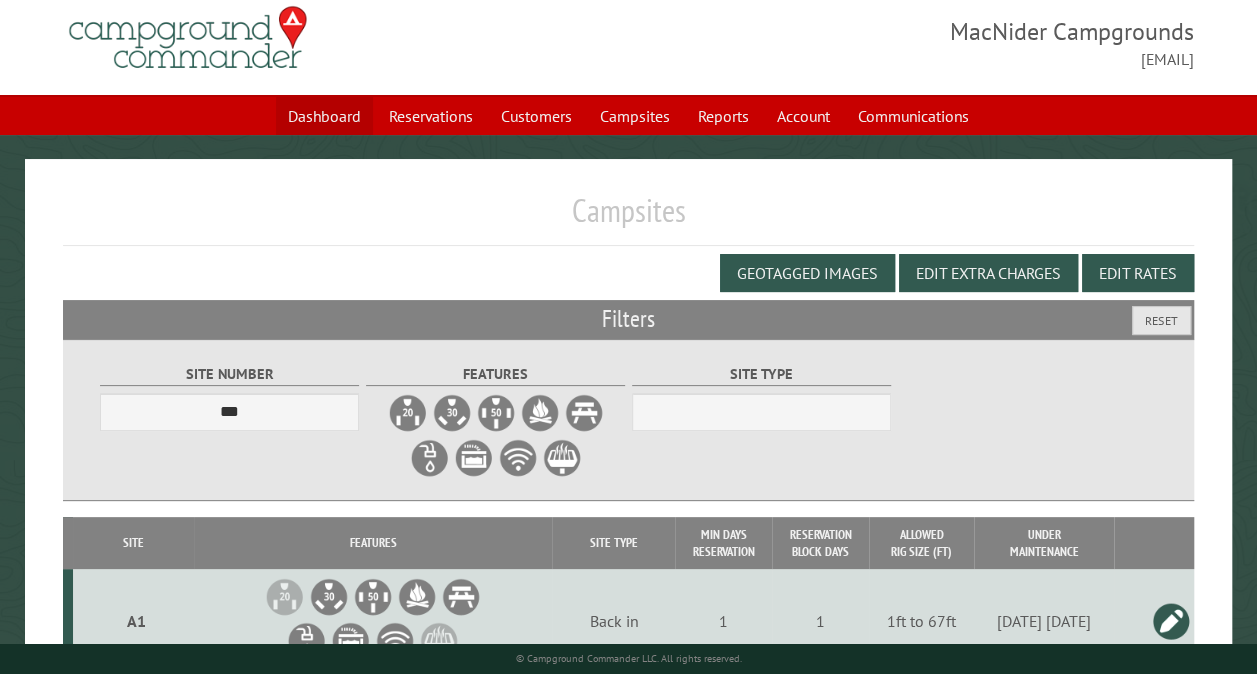 click on "Dashboard" at bounding box center [324, 116] 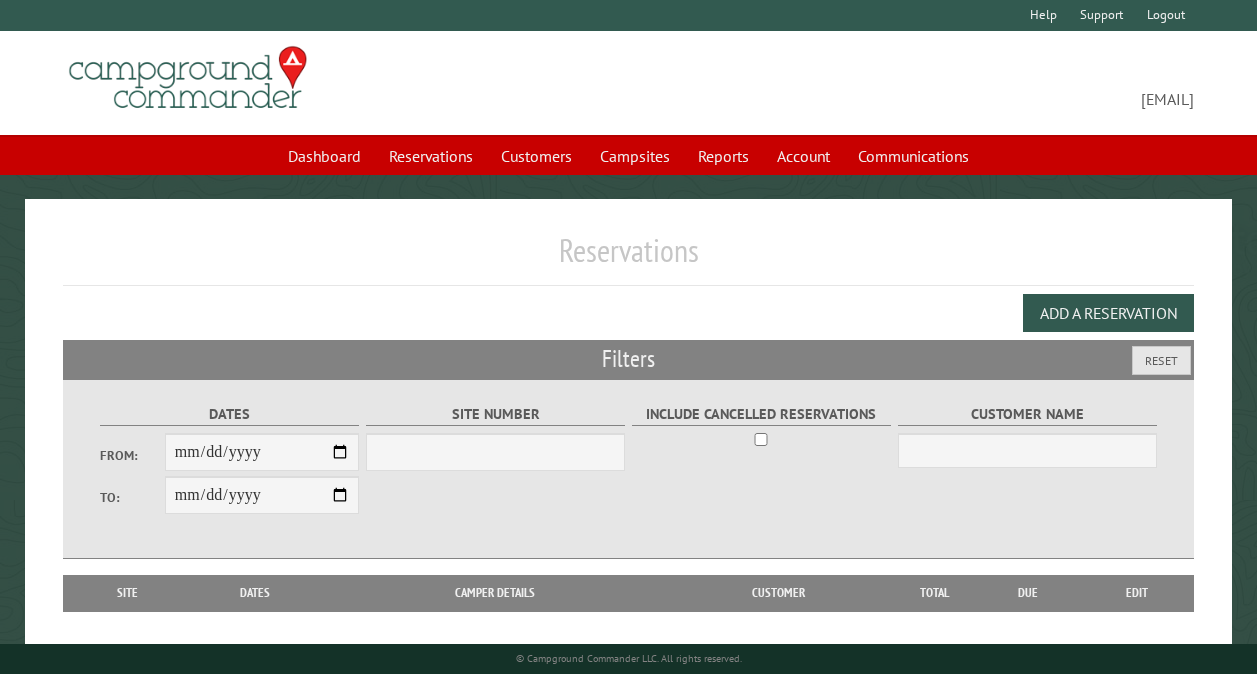 scroll, scrollTop: 0, scrollLeft: 0, axis: both 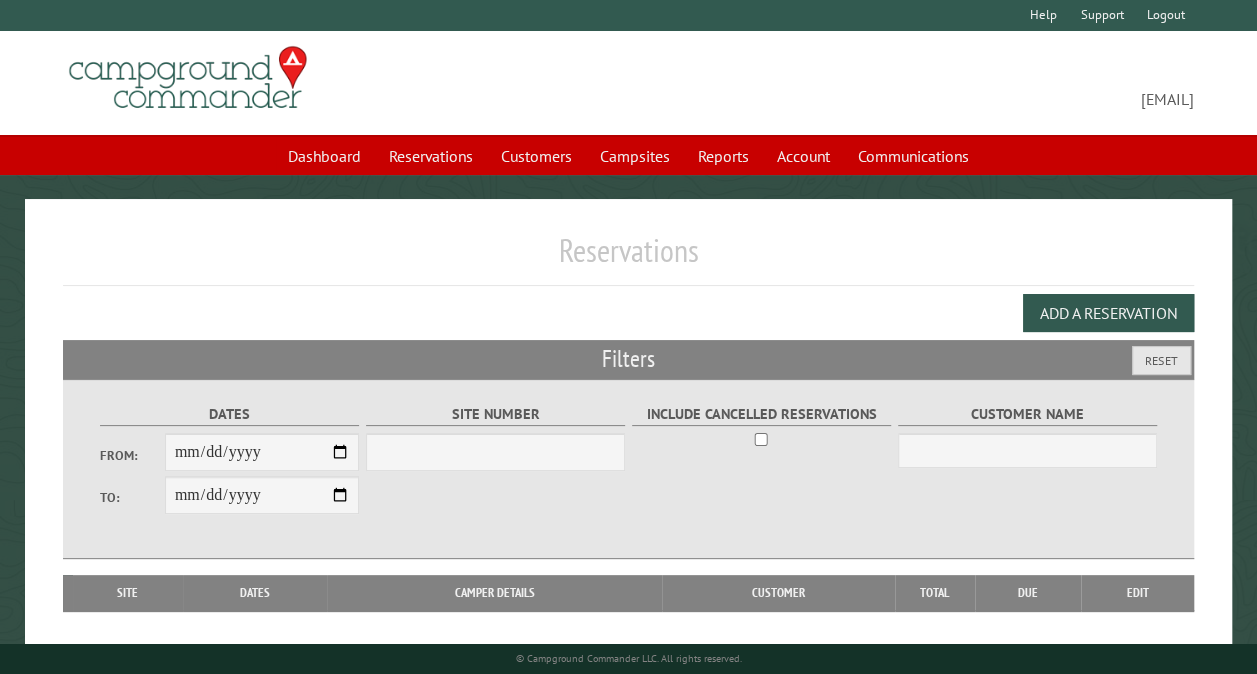 select on "***" 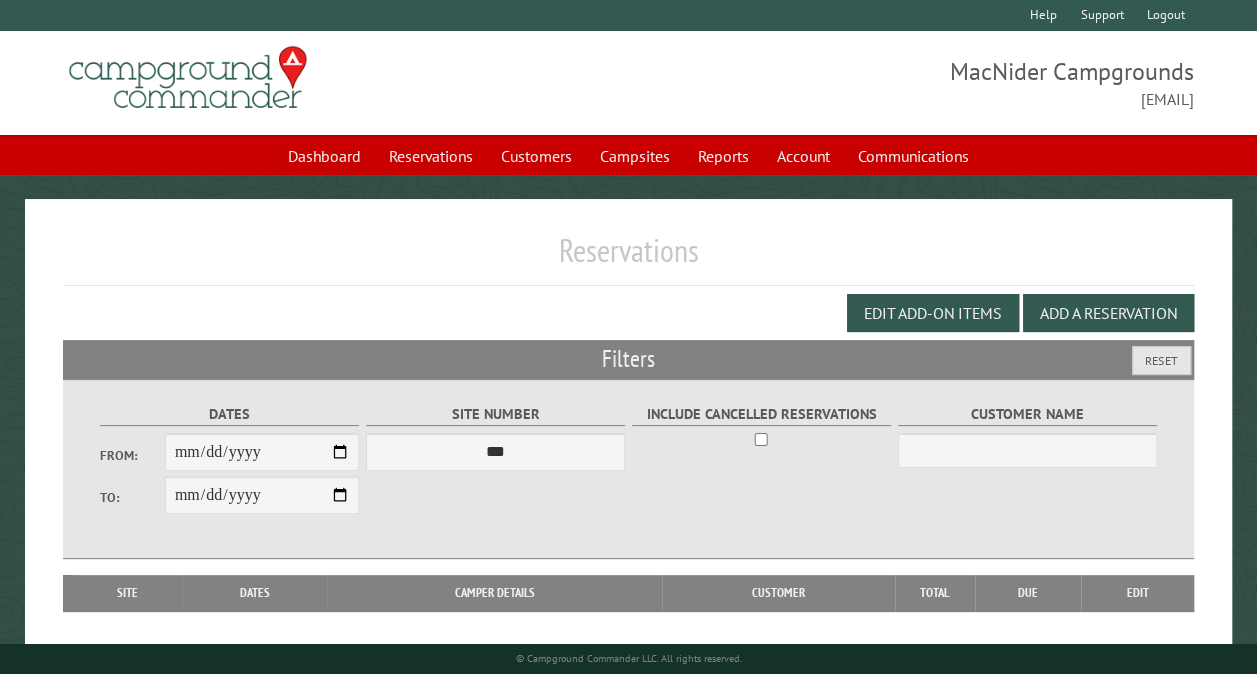 click on "From:" at bounding box center (262, 452) 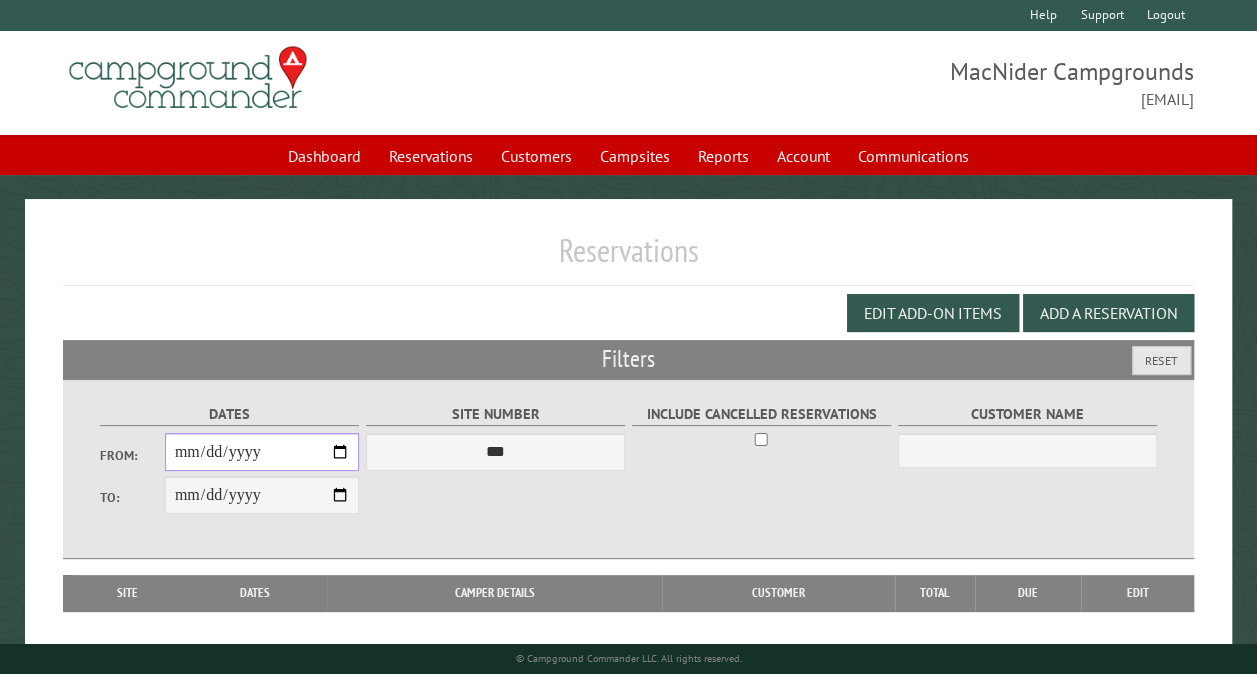 type on "**********" 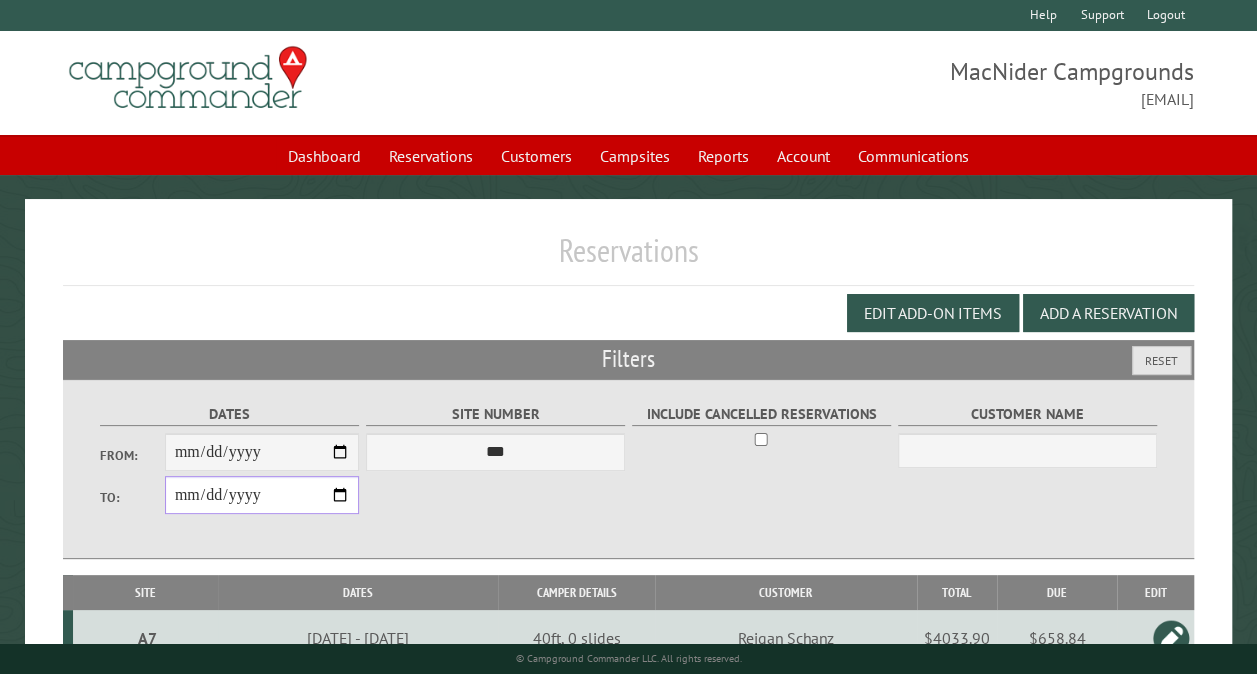 click on "**********" at bounding box center [262, 495] 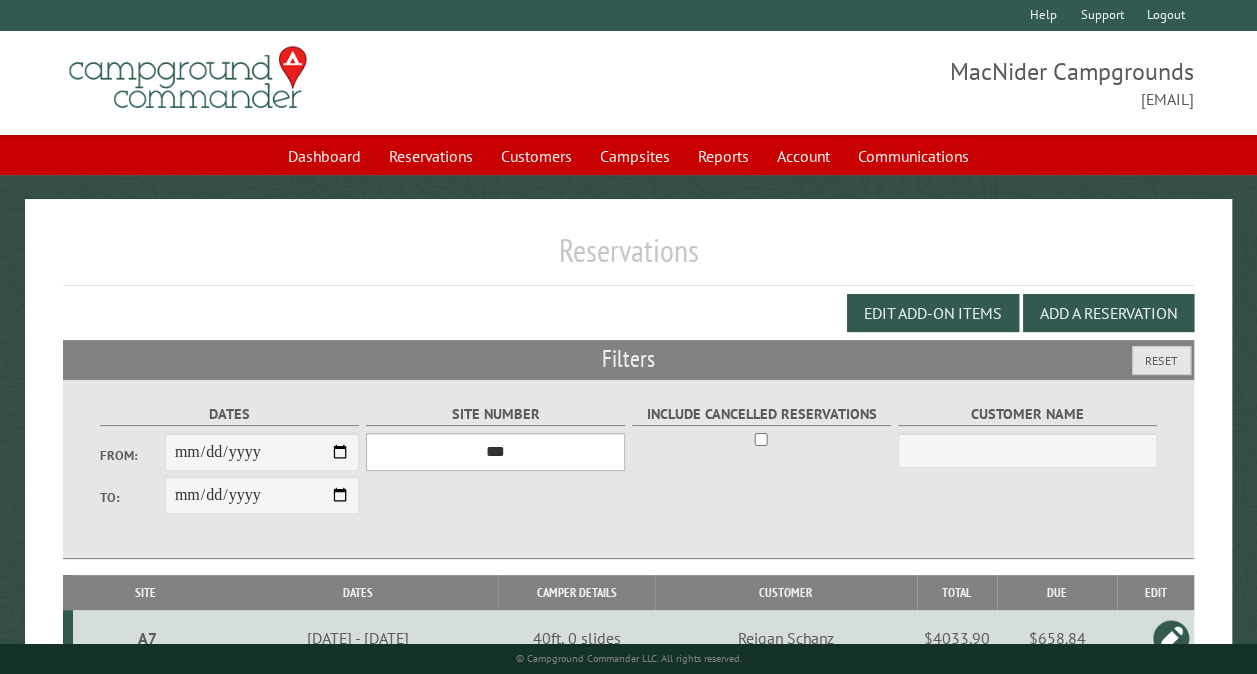 click on "*** ** ** ** ** ** ** ** ** ** *** *** *** *** ** ** ** ** ** ** ** ** ** *** *** ** ** ** ** ** ** ********* ** ** ** ** ** ** ** ** ** *** *** *** *** *** *** ** ** ** ** ** ** ** ** ** *** *** *** *** *** *** ** ** ** ** ** ** ** ** ** ** ** ** ** ** ** ** ** ** ** ** ** ** ** ** *** *** *** *** *** ***" at bounding box center [495, 452] 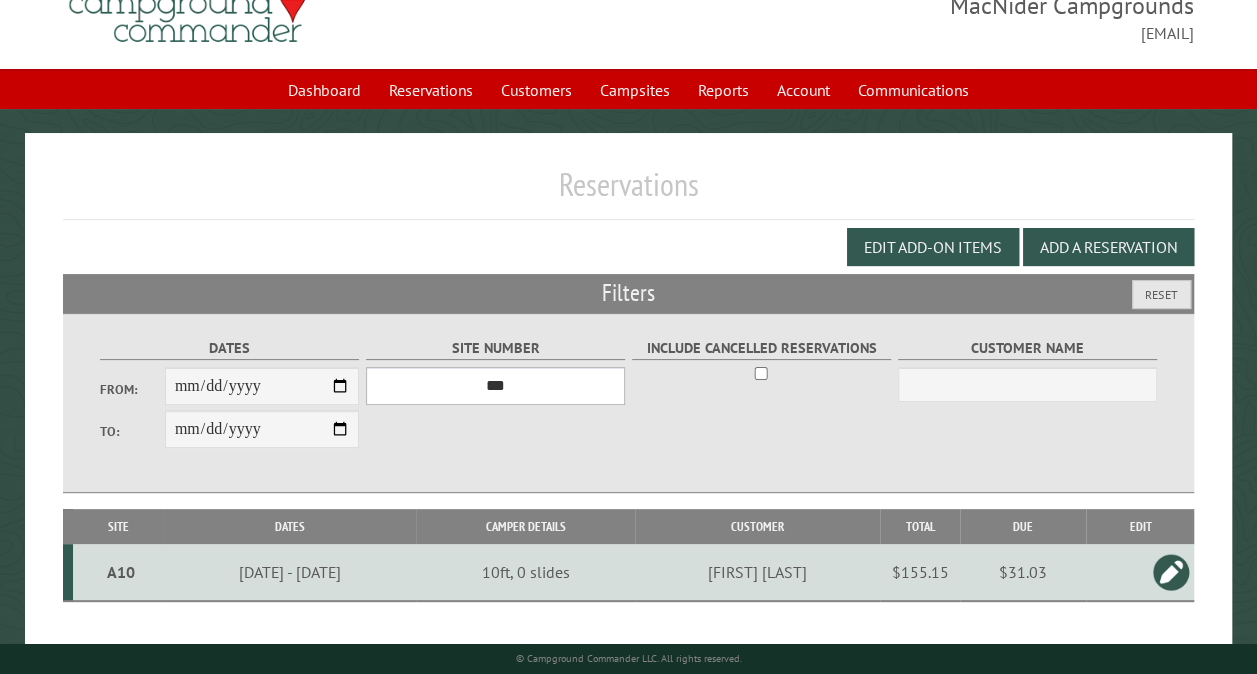 scroll, scrollTop: 112, scrollLeft: 0, axis: vertical 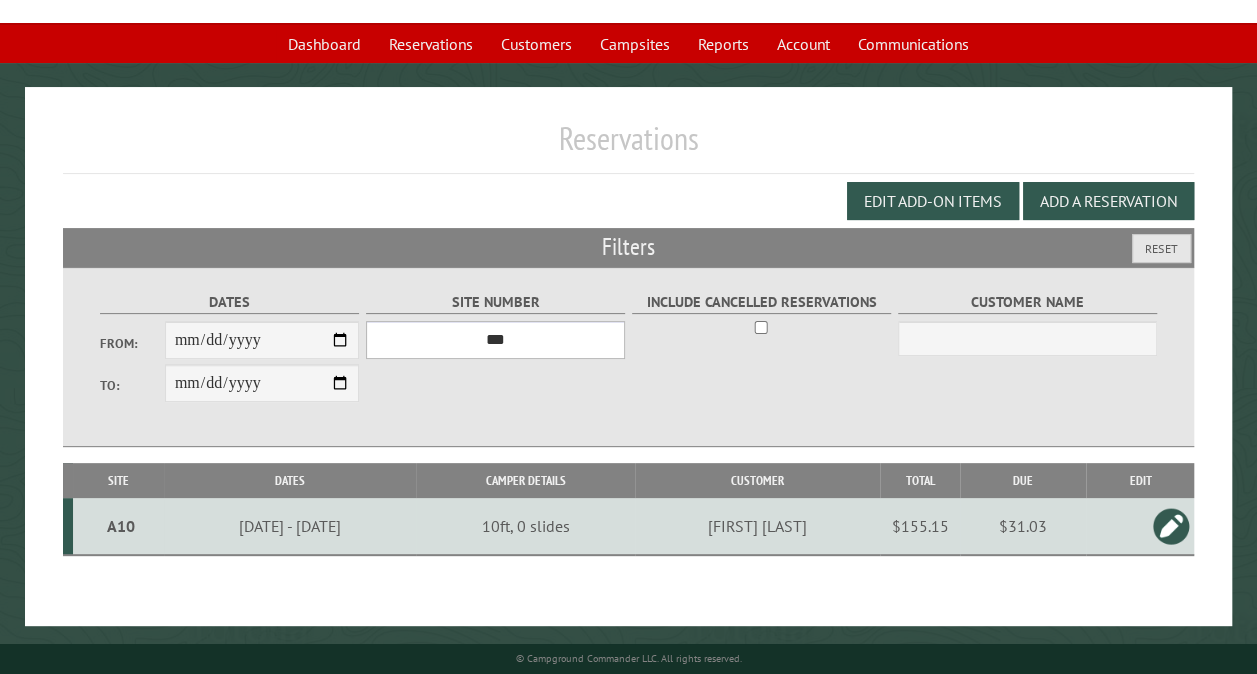 click on "*** ** ** ** ** ** ** ** ** ** *** *** *** *** ** ** ** ** ** ** ** ** ** *** *** ** ** ** ** ** ** ********* ** ** ** ** ** ** ** ** ** *** *** *** *** *** *** ** ** ** ** ** ** ** ** ** *** *** *** *** *** *** ** ** ** ** ** ** ** ** ** ** ** ** ** ** ** ** ** ** ** ** ** ** ** ** *** *** *** *** *** ***" at bounding box center (495, 340) 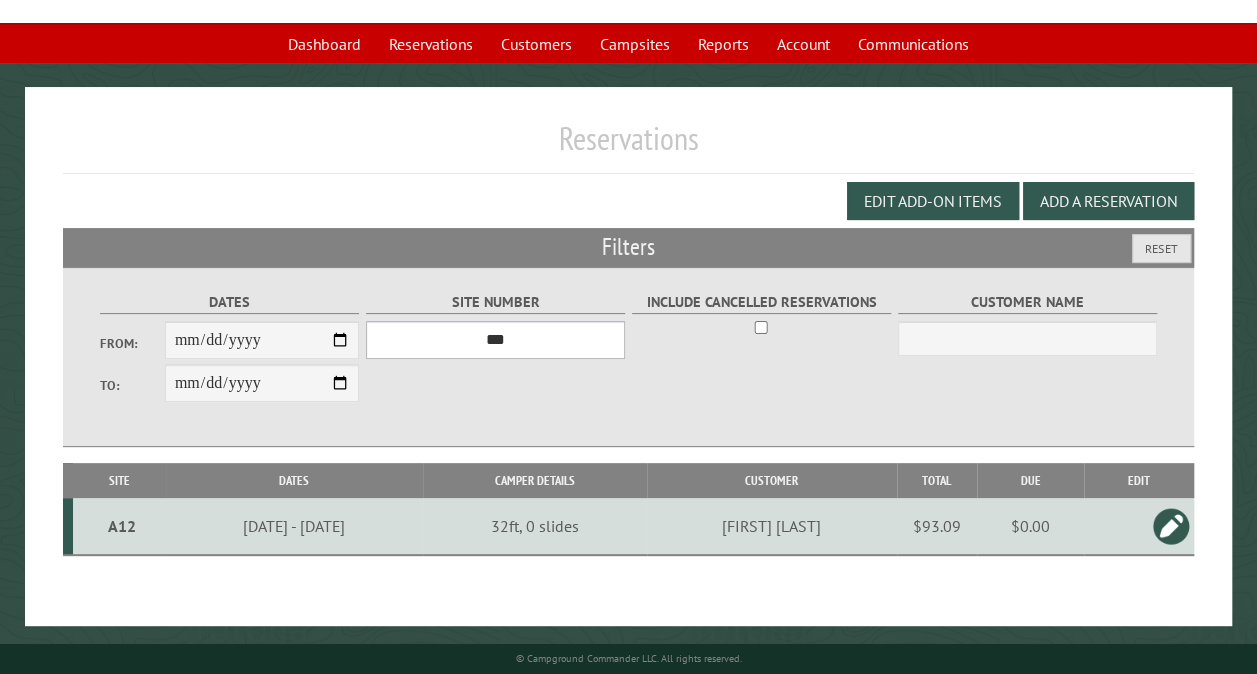 click on "*** ** ** ** ** ** ** ** ** ** *** *** *** *** ** ** ** ** ** ** ** ** ** *** *** ** ** ** ** ** ** ********* ** ** ** ** ** ** ** ** ** *** *** *** *** *** *** ** ** ** ** ** ** ** ** ** *** *** *** *** *** *** ** ** ** ** ** ** ** ** ** ** ** ** ** ** ** ** ** ** ** ** ** ** ** ** *** *** *** *** *** ***" at bounding box center (495, 340) 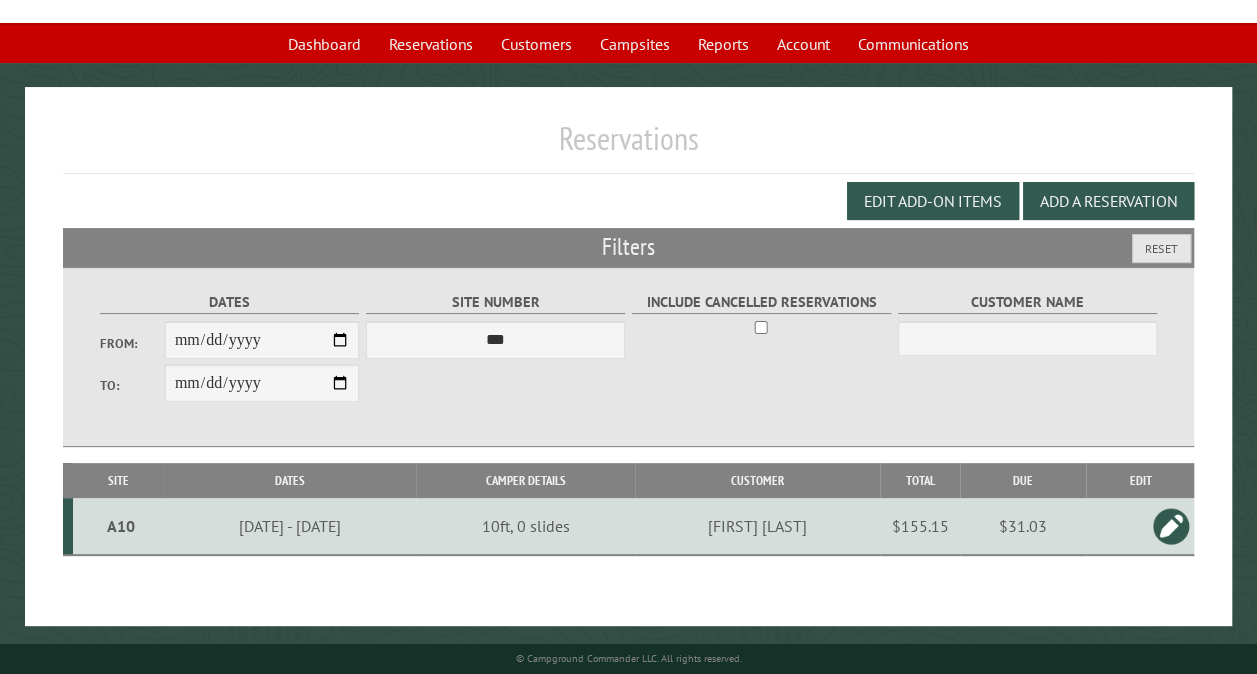 click at bounding box center [1171, 526] 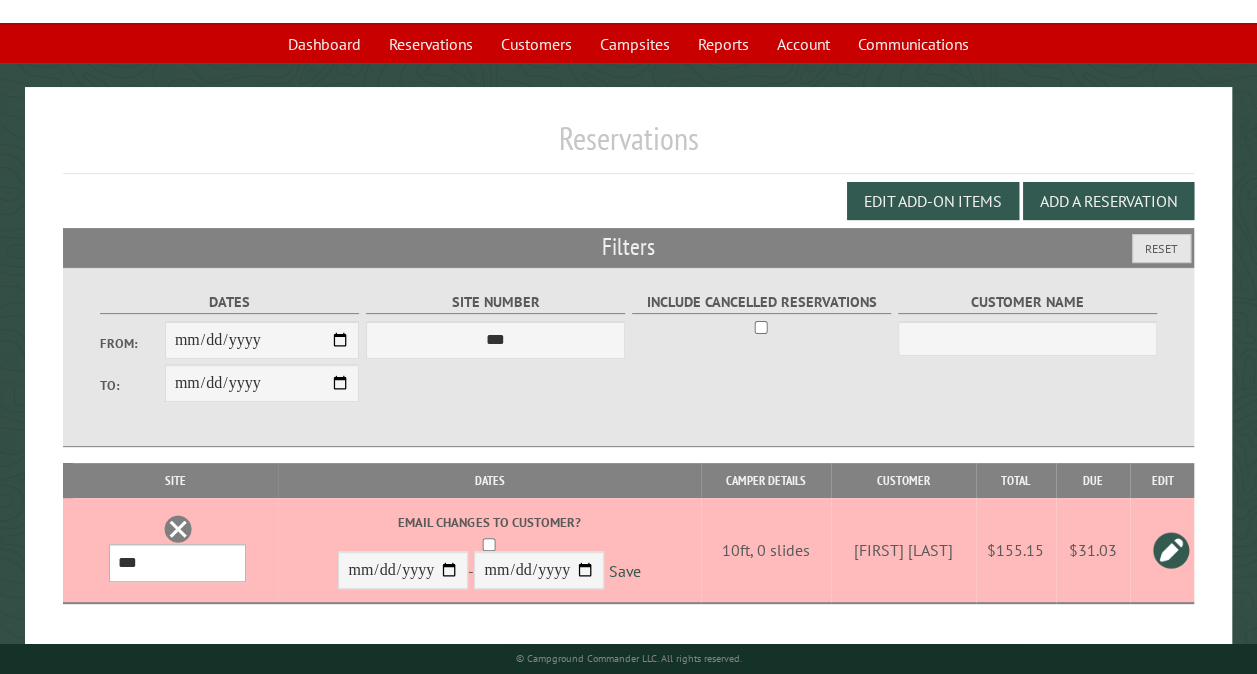 click on "*** ** ** ** ** ** ** ** ** ** *** *** *** *** ** ** ** ** ** ** ** ** ** *** *** ** ** ** ** ** ** ********* ** ** ** ** ** ** ** ** ** *** *** *** *** *** *** ** ** ** ** ** ** ** ** ** *** *** *** *** *** *** ** ** ** ** ** ** ** ** ** ** ** ** ** ** ** ** ** ** ** ** ** ** ** ** *** *** *** *** *** ***" at bounding box center (178, 563) 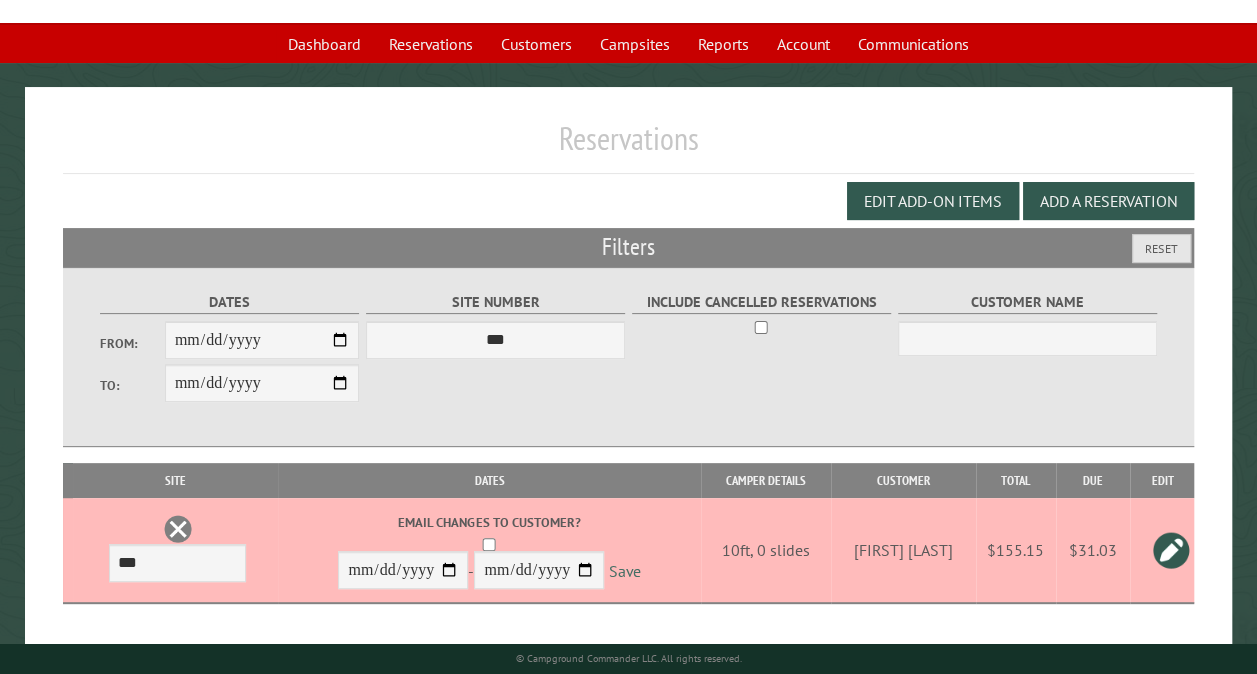 click on "Save" at bounding box center (624, 571) 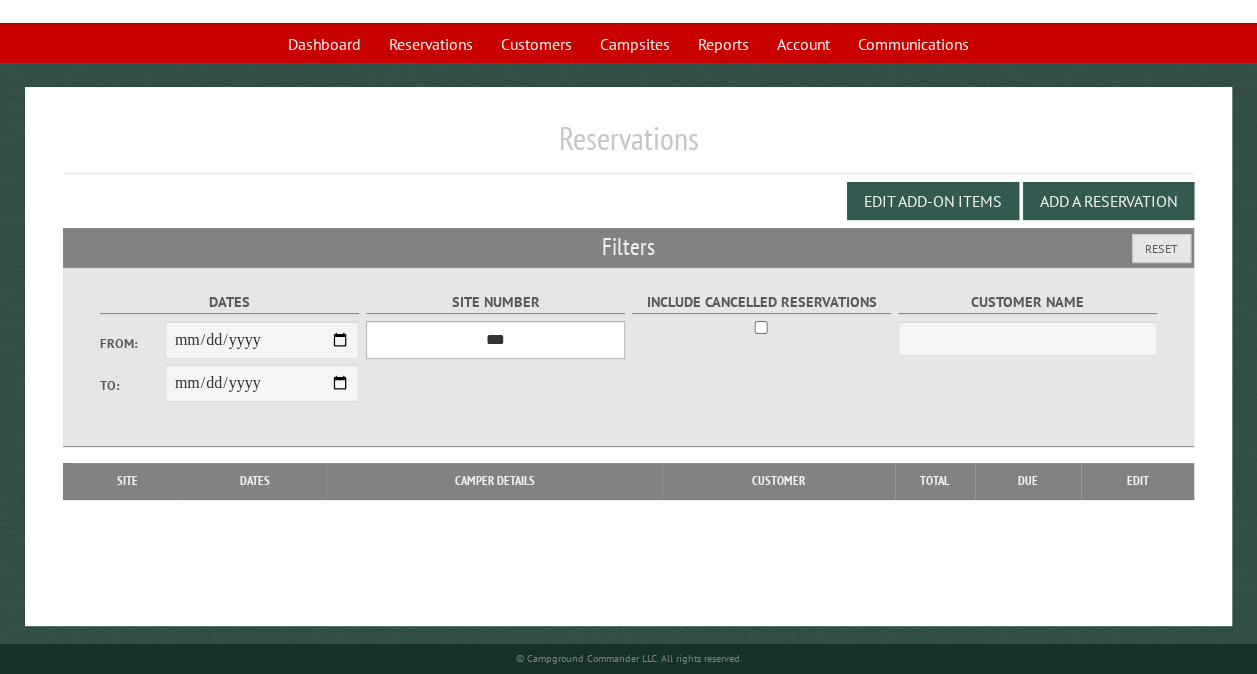 click on "*** ** ** ** ** ** ** ** ** ** *** *** *** *** ** ** ** ** ** ** ** ** ** *** *** ** ** ** ** ** ** ********* ** ** ** ** ** ** ** ** ** *** *** *** *** *** *** ** ** ** ** ** ** ** ** ** *** *** *** *** *** *** ** ** ** ** ** ** ** ** ** ** ** ** ** ** ** ** ** ** ** ** ** ** ** ** *** *** *** *** *** ***" at bounding box center (495, 340) 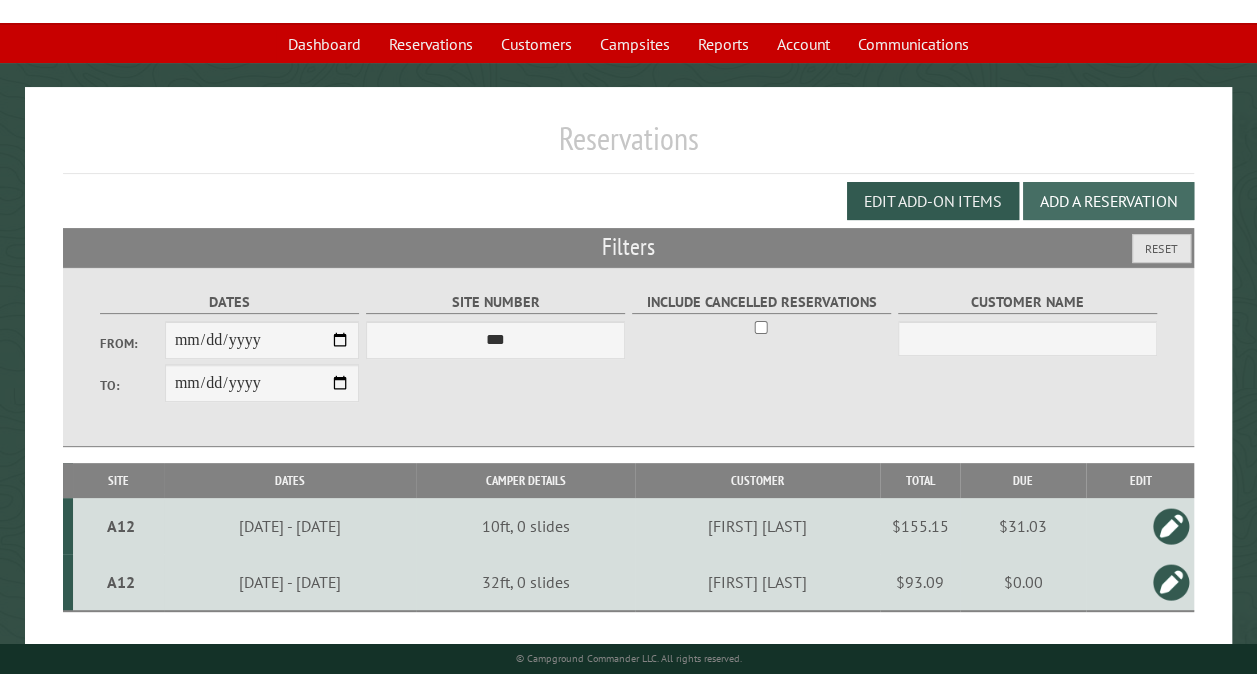 click on "Add a Reservation" at bounding box center (1108, 201) 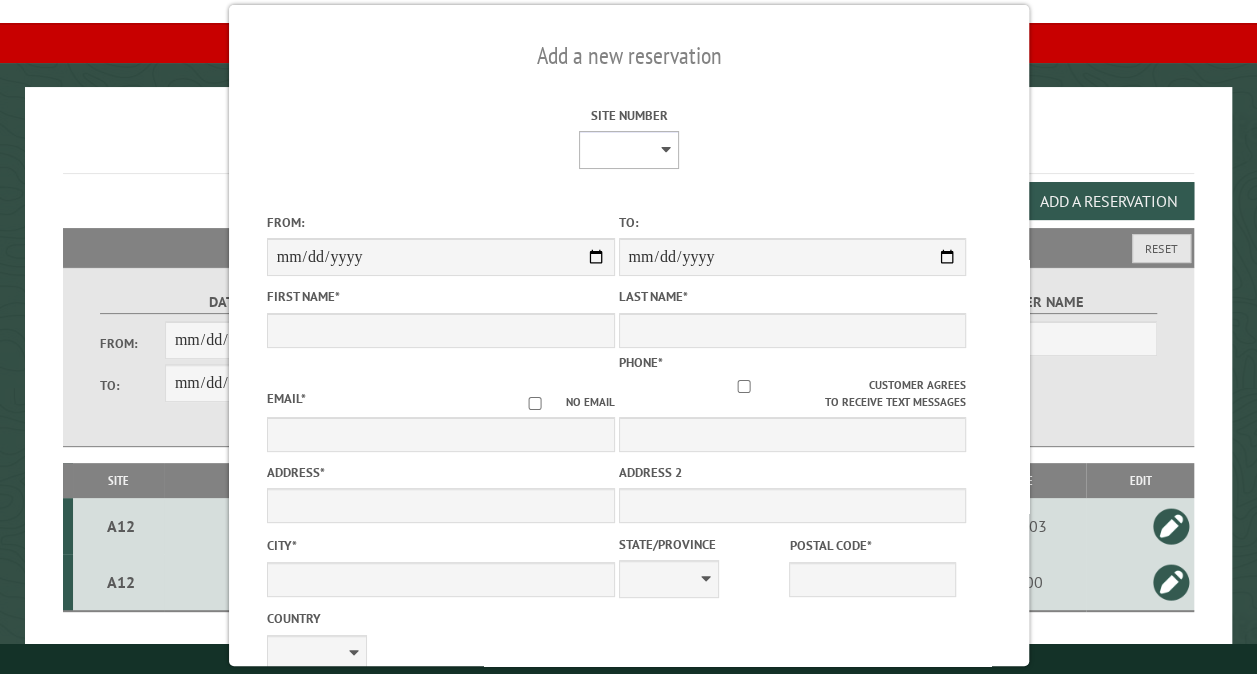 click on "** ** ** ** ** ** ** ** ** *** *** *** *** ** ** ** ** ** ** ** ** ** *** *** ** ** ** ** ** ** ********* ** ** ** ** ** ** ** ** ** *** *** *** *** *** *** ** ** ** ** ** ** ** ** ** *** *** *** *** *** *** ** ** ** ** ** ** ** ** ** ** ** ** ** ** ** ** ** ** ** ** ** ** ** ** *** *** *** *** *** ***" at bounding box center [628, 150] 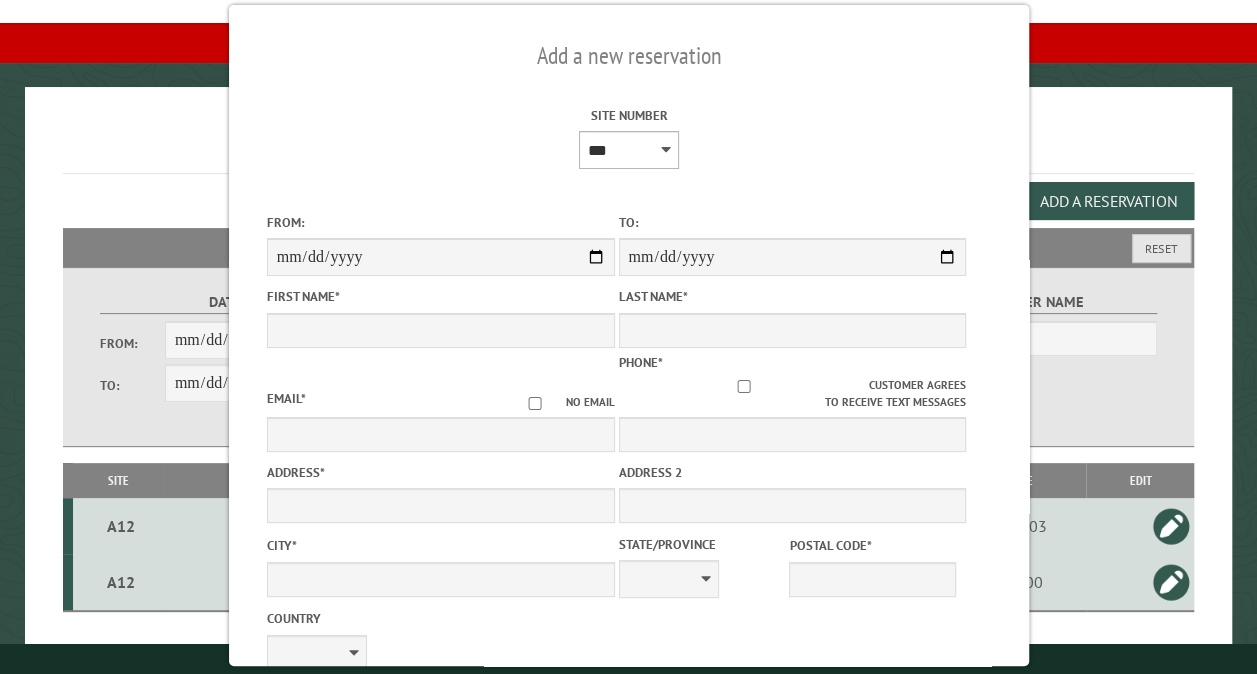 click on "** ** ** ** ** ** ** ** ** *** *** *** *** ** ** ** ** ** ** ** ** ** *** *** ** ** ** ** ** ** ********* ** ** ** ** ** ** ** ** ** *** *** *** *** *** *** ** ** ** ** ** ** ** ** ** *** *** *** *** *** *** ** ** ** ** ** ** ** ** ** ** ** ** ** ** ** ** ** ** ** ** ** ** ** ** *** *** *** *** *** ***" at bounding box center [628, 150] 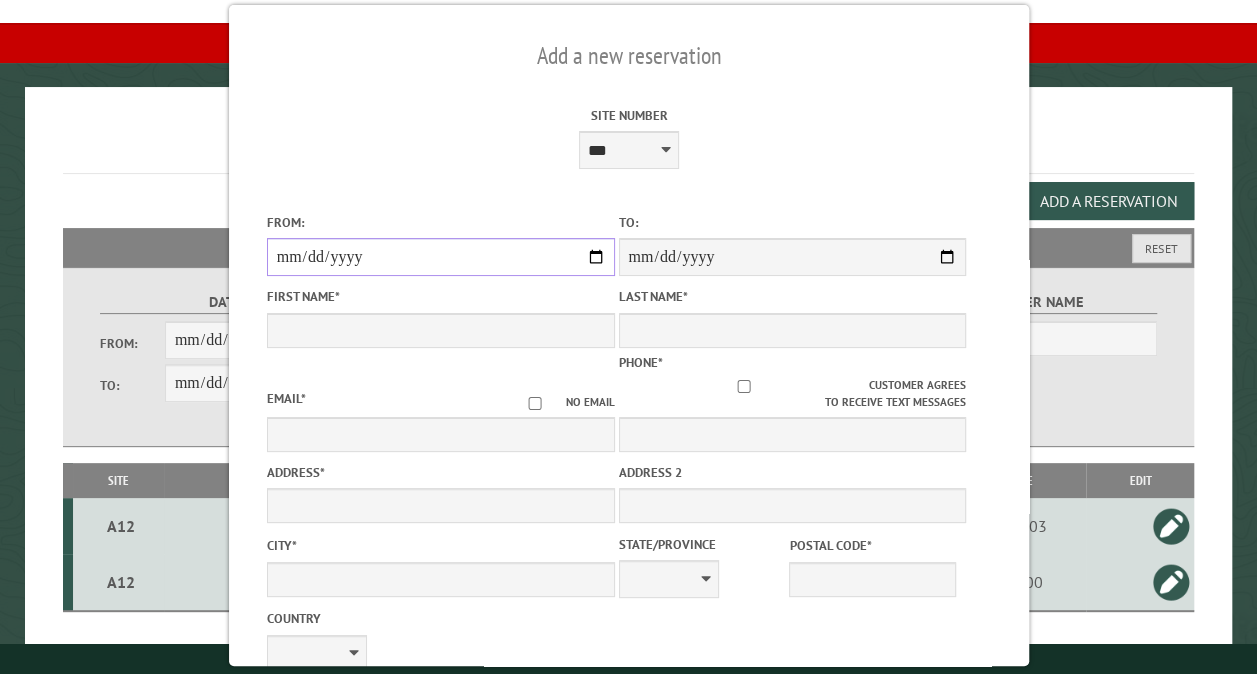 click on "From:" at bounding box center [440, 257] 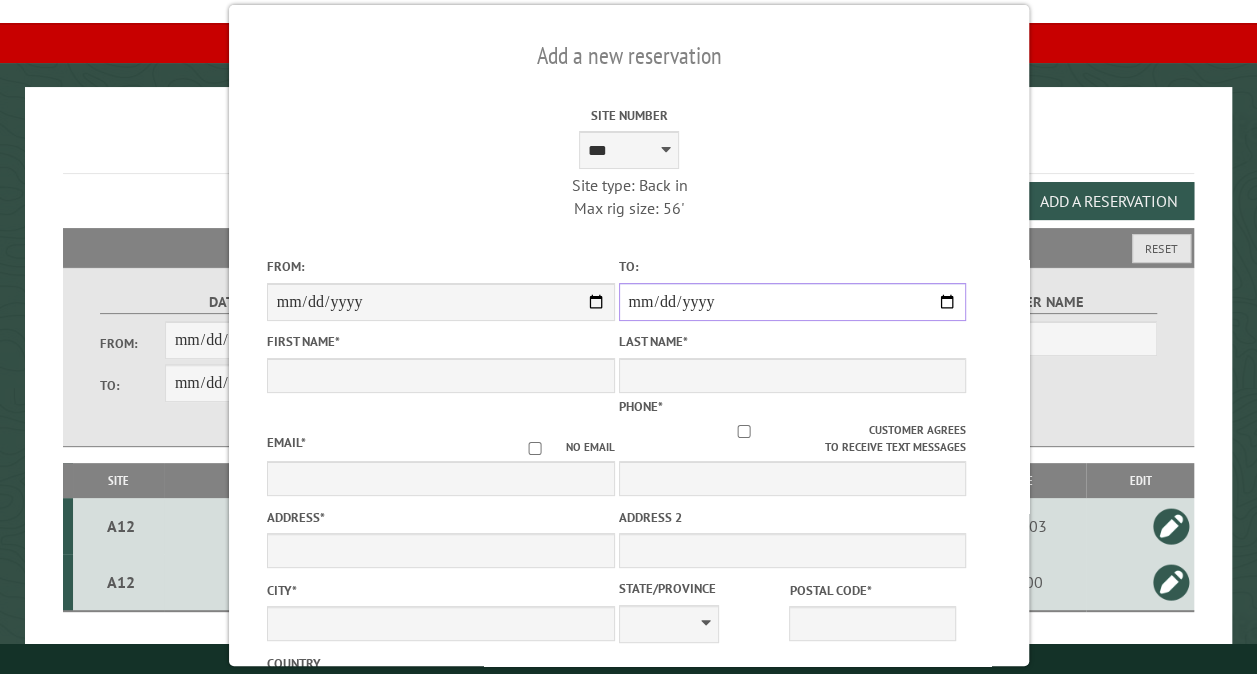 click on "**********" at bounding box center (792, 302) 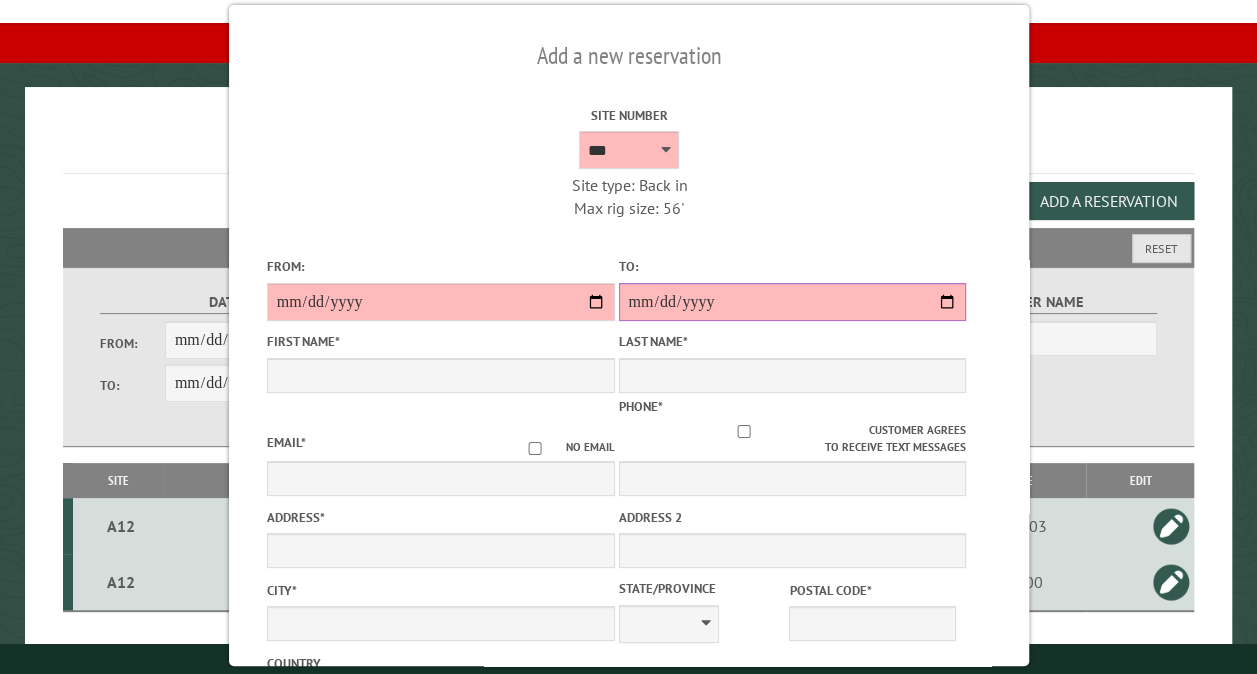 type on "******" 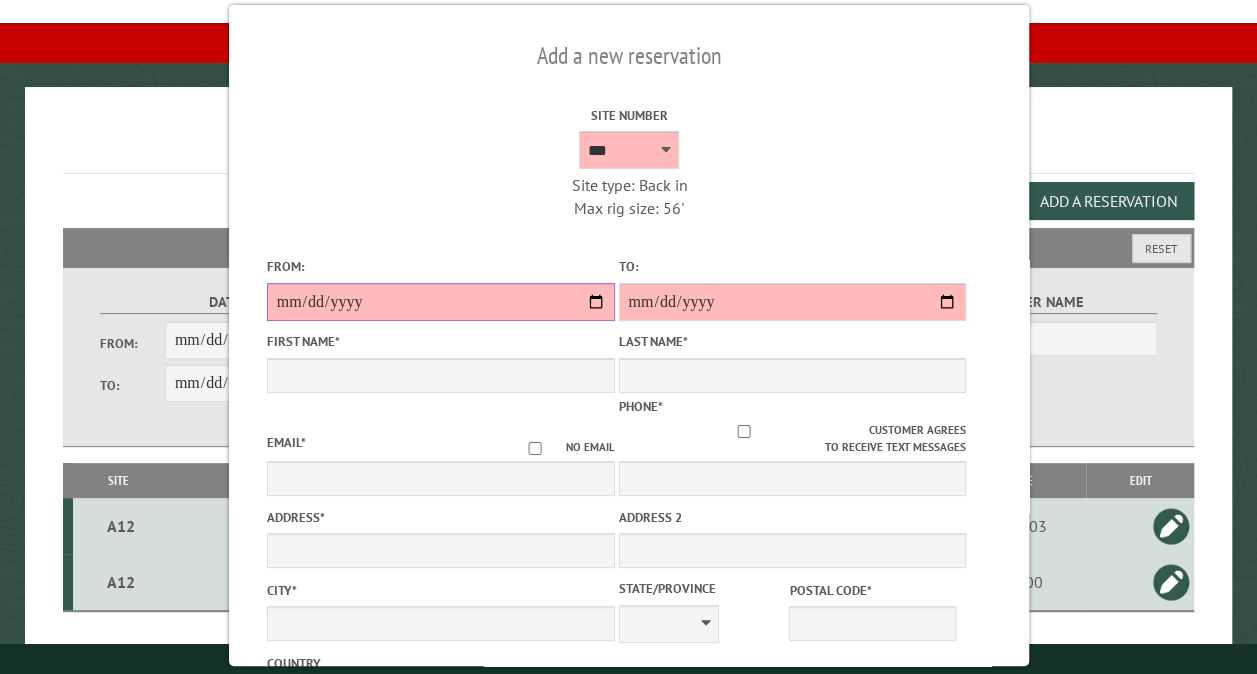 click on "**********" at bounding box center [440, 302] 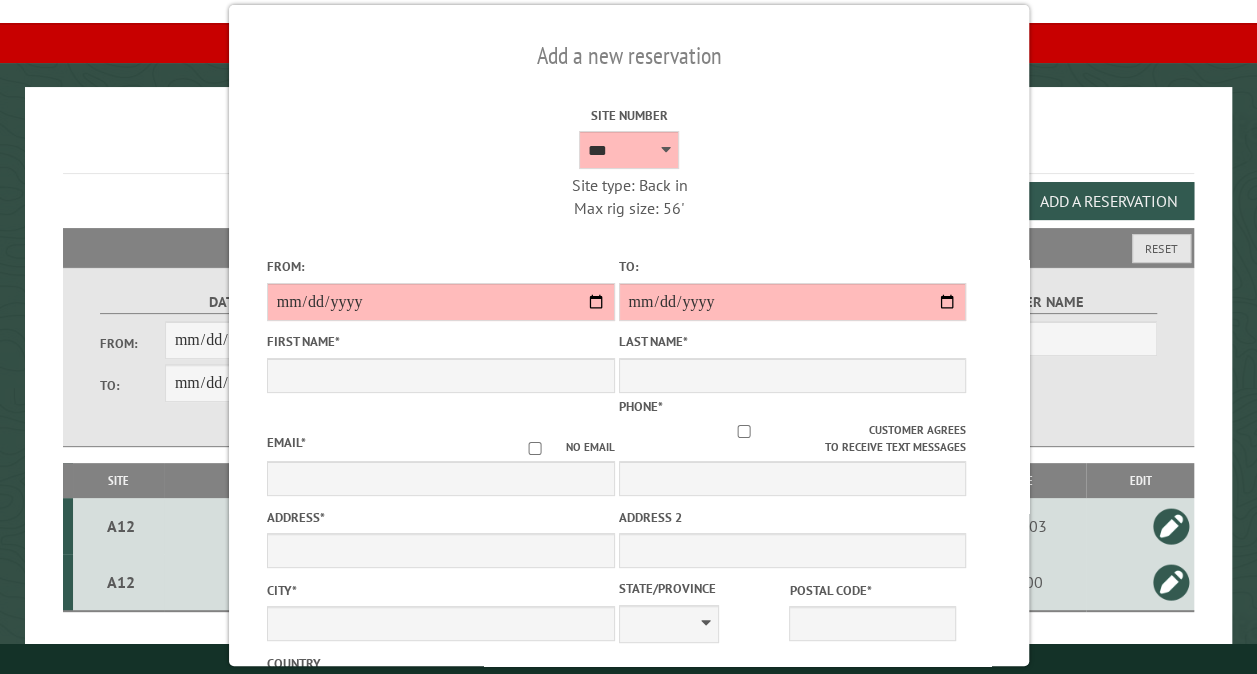 click on "Site Number
** ** ** ** ** ** ** ** ** *** *** *** *** ** ** ** ** ** ** ** ** ** *** *** ** ** ** ** ** ** ********* ** ** ** ** ** ** ** ** ** *** *** *** *** *** *** ** ** ** ** ** ** ** ** ** *** *** *** *** *** *** ** ** ** ** ** ** ** ** ** ** ** ** ** ** ** ** ** ** ** ** ** ** ** ** *** *** *** *** *** ***
Site type: Back in
Max rig size: 56'
Min stay days: 1" at bounding box center (629, 159) 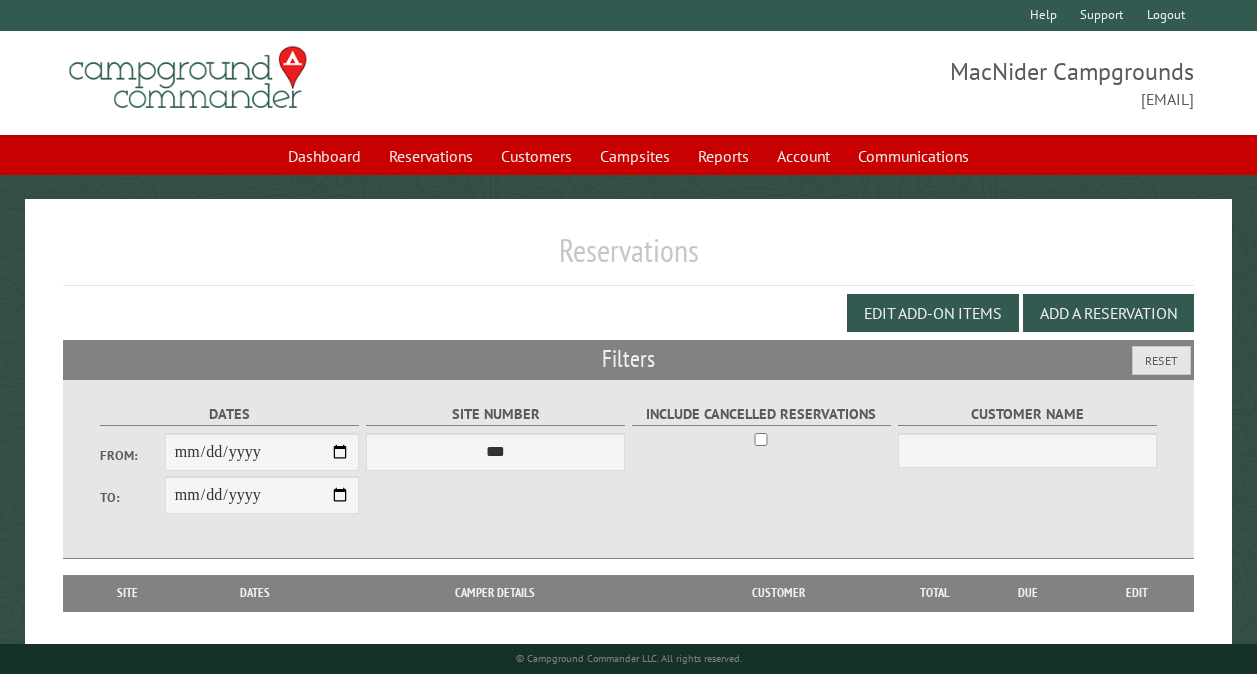 scroll, scrollTop: 0, scrollLeft: 0, axis: both 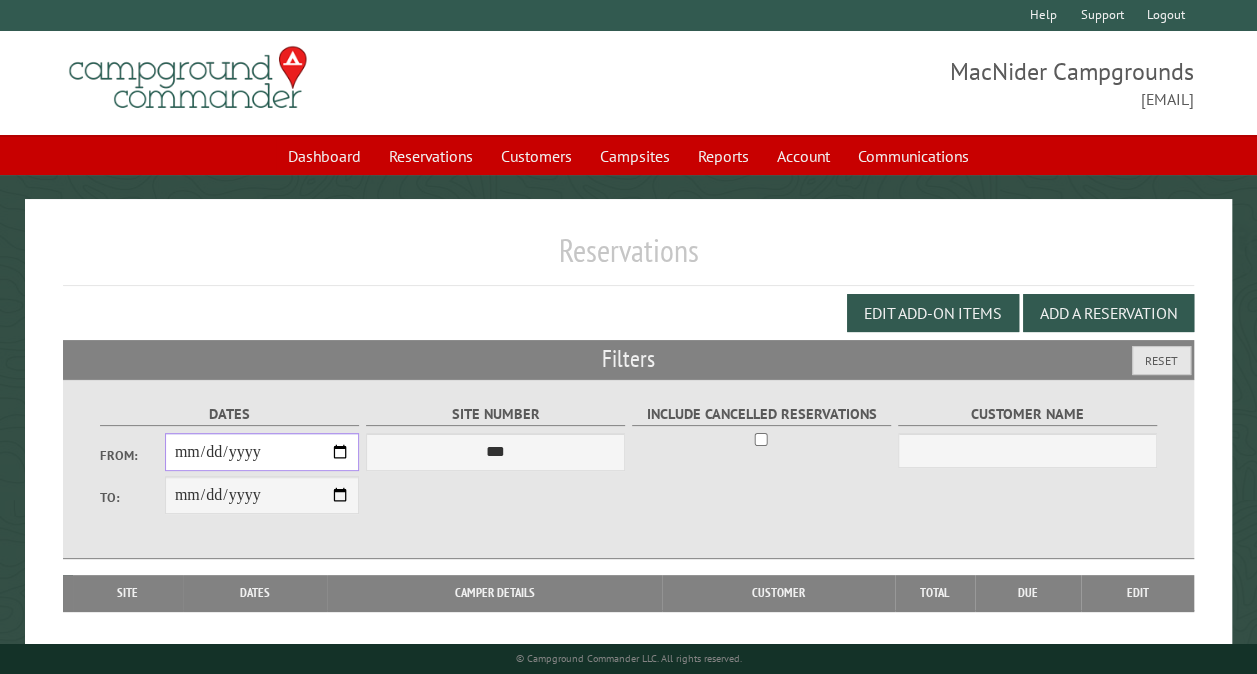 click on "From:" at bounding box center [262, 452] 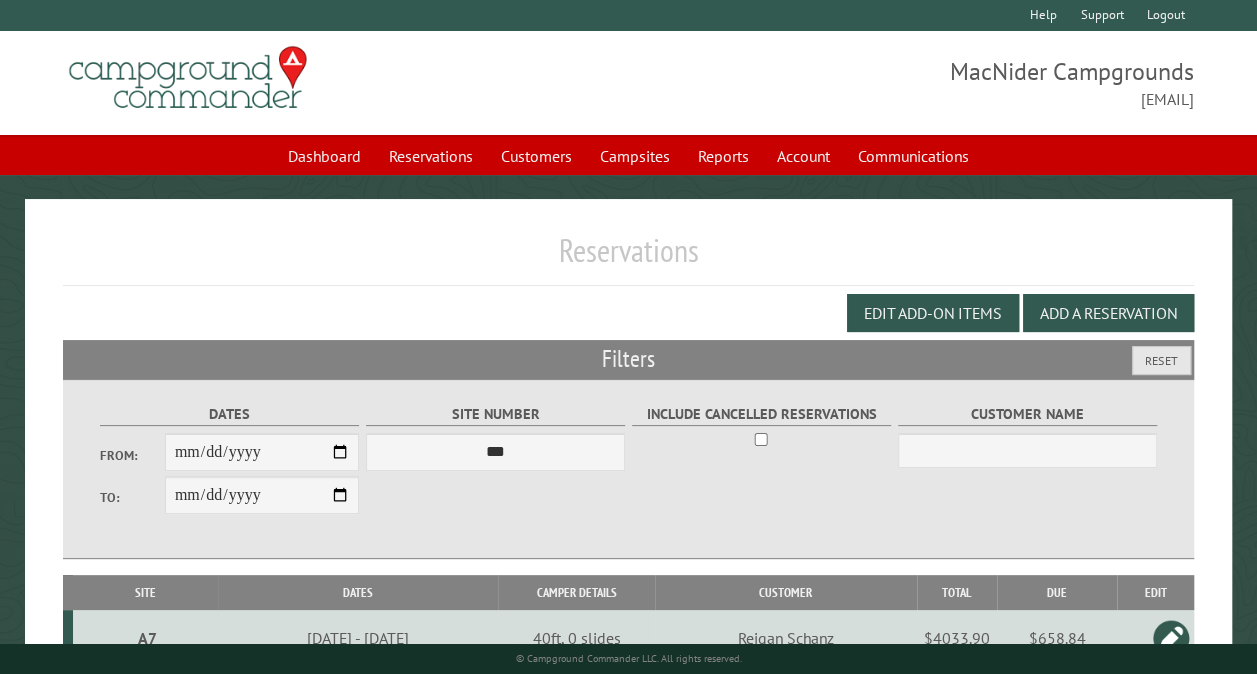 click on "**********" at bounding box center (262, 495) 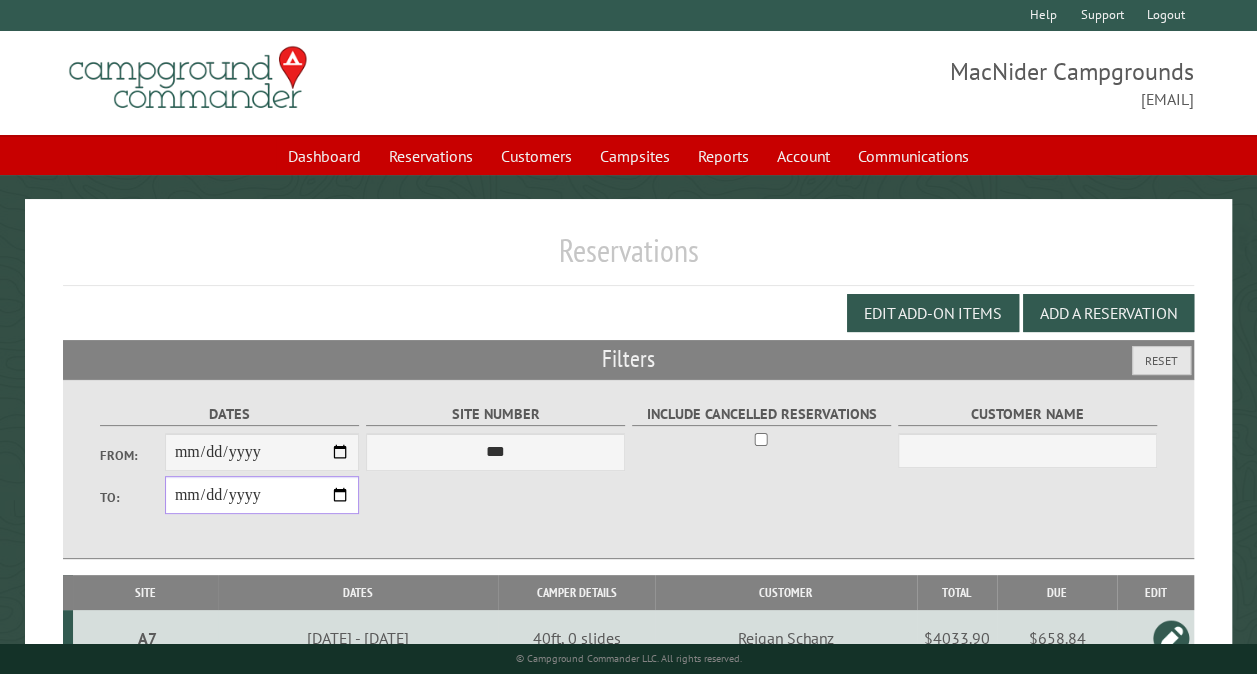 type on "**********" 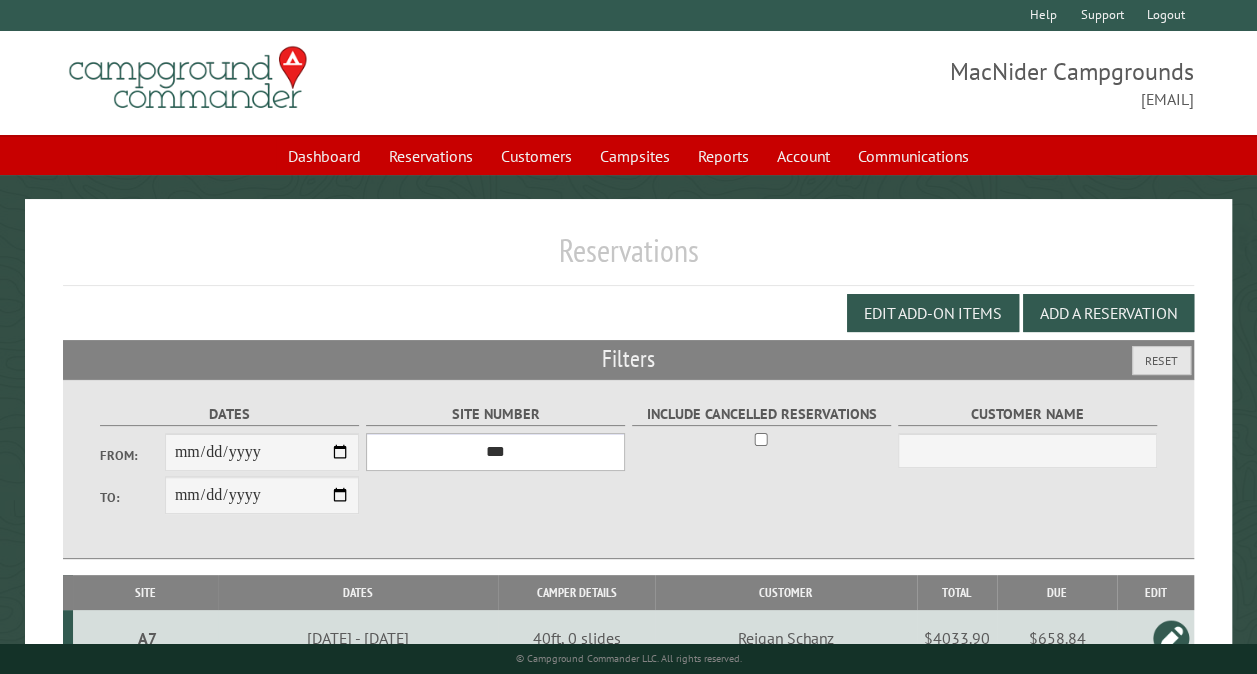 click on "*** ** ** ** ** ** ** ** ** ** *** *** *** *** ** ** ** ** ** ** ** ** ** *** *** ** ** ** ** ** ** ********* ** ** ** ** ** ** ** ** ** *** *** *** *** *** *** ** ** ** ** ** ** ** ** ** *** *** *** *** *** *** ** ** ** ** ** ** ** ** ** ** ** ** ** ** ** ** ** ** ** ** ** ** ** ** *** *** *** *** *** ***" at bounding box center (495, 452) 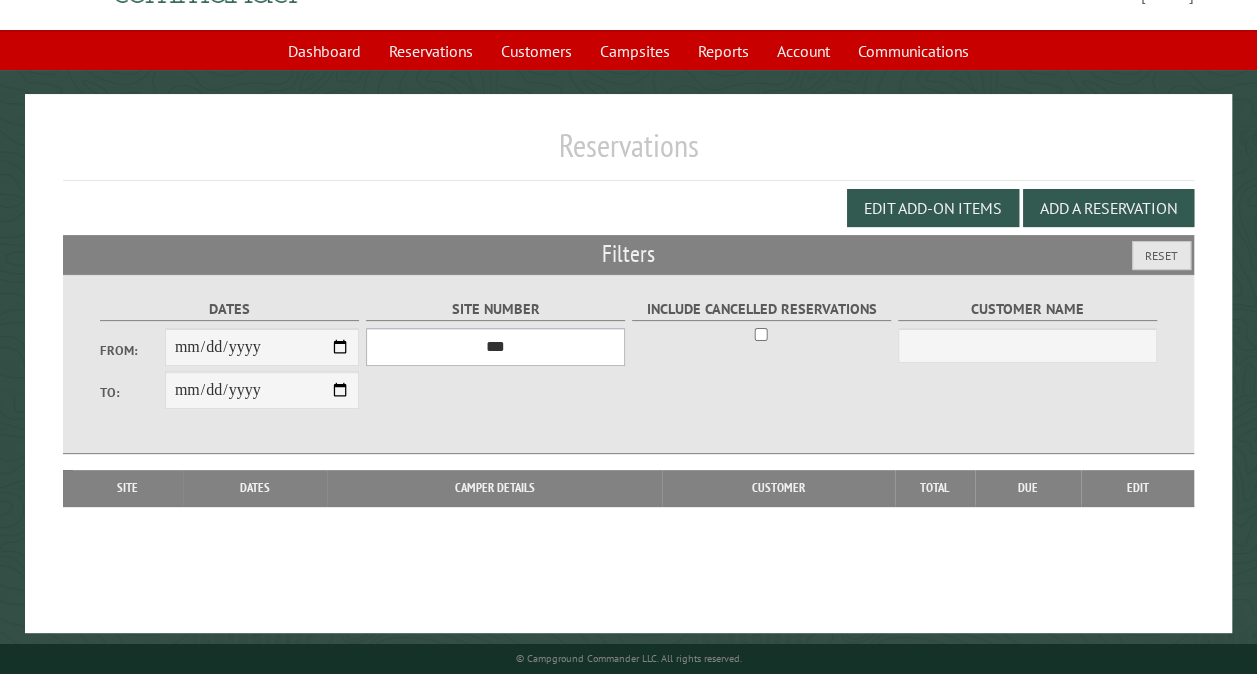 scroll, scrollTop: 112, scrollLeft: 0, axis: vertical 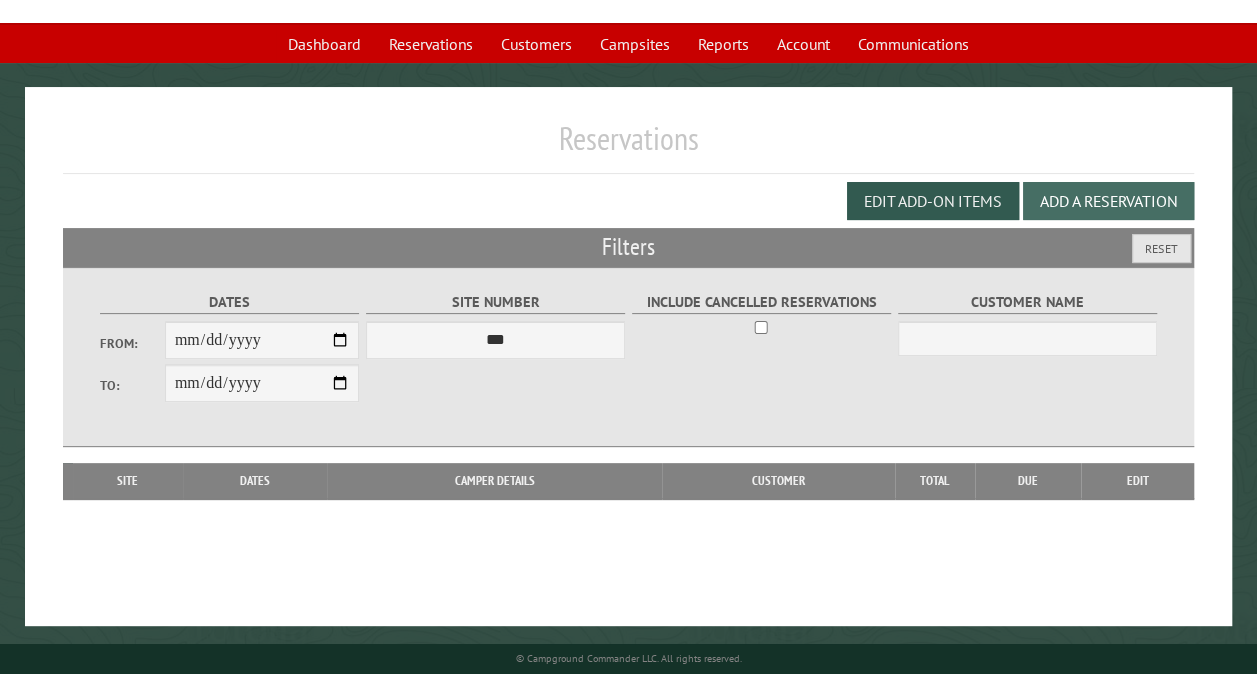 click on "Add a Reservation" at bounding box center [1108, 201] 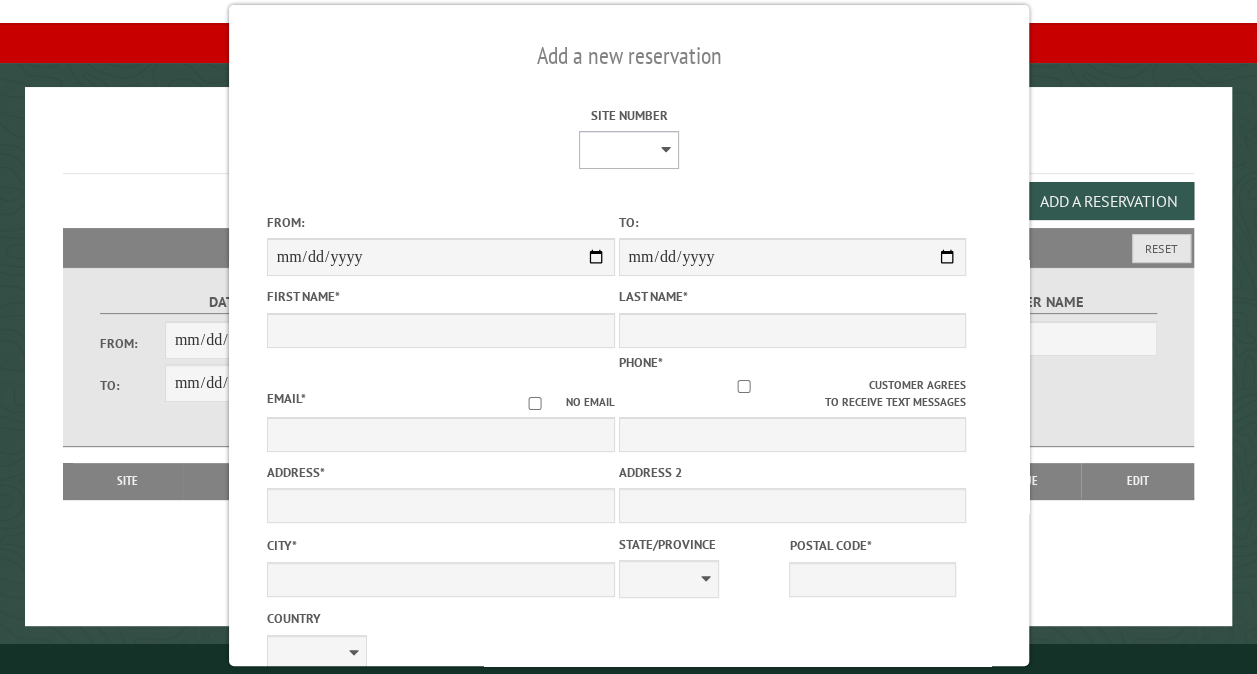 click on "** ** ** ** ** ** ** ** ** *** *** *** *** ** ** ** ** ** ** ** ** ** *** *** ** ** ** ** ** ** ********* ** ** ** ** ** ** ** ** ** *** *** *** *** *** *** ** ** ** ** ** ** ** ** ** *** *** *** *** *** *** ** ** ** ** ** ** ** ** ** ** ** ** ** ** ** ** ** ** ** ** ** ** ** ** *** *** *** *** *** ***" at bounding box center (628, 150) 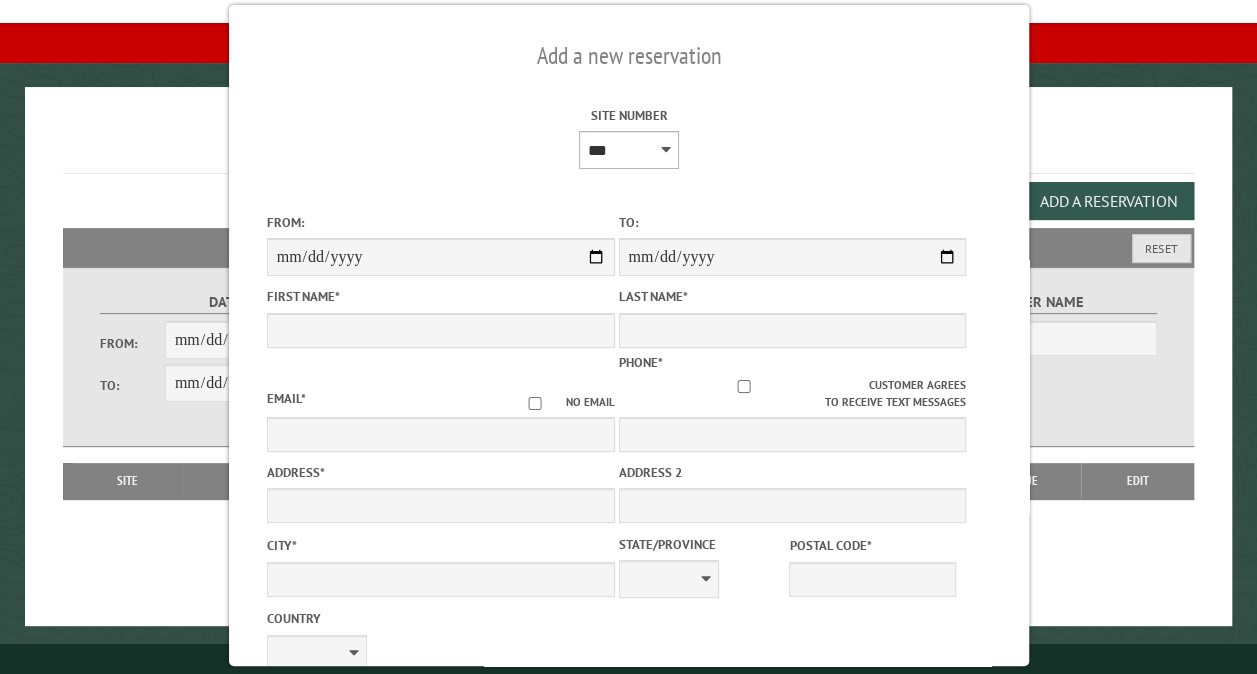 click on "** ** ** ** ** ** ** ** ** *** *** *** *** ** ** ** ** ** ** ** ** ** *** *** ** ** ** ** ** ** ********* ** ** ** ** ** ** ** ** ** *** *** *** *** *** *** ** ** ** ** ** ** ** ** ** *** *** *** *** *** *** ** ** ** ** ** ** ** ** ** ** ** ** ** ** ** ** ** ** ** ** ** ** ** ** *** *** *** *** *** ***" at bounding box center [628, 150] 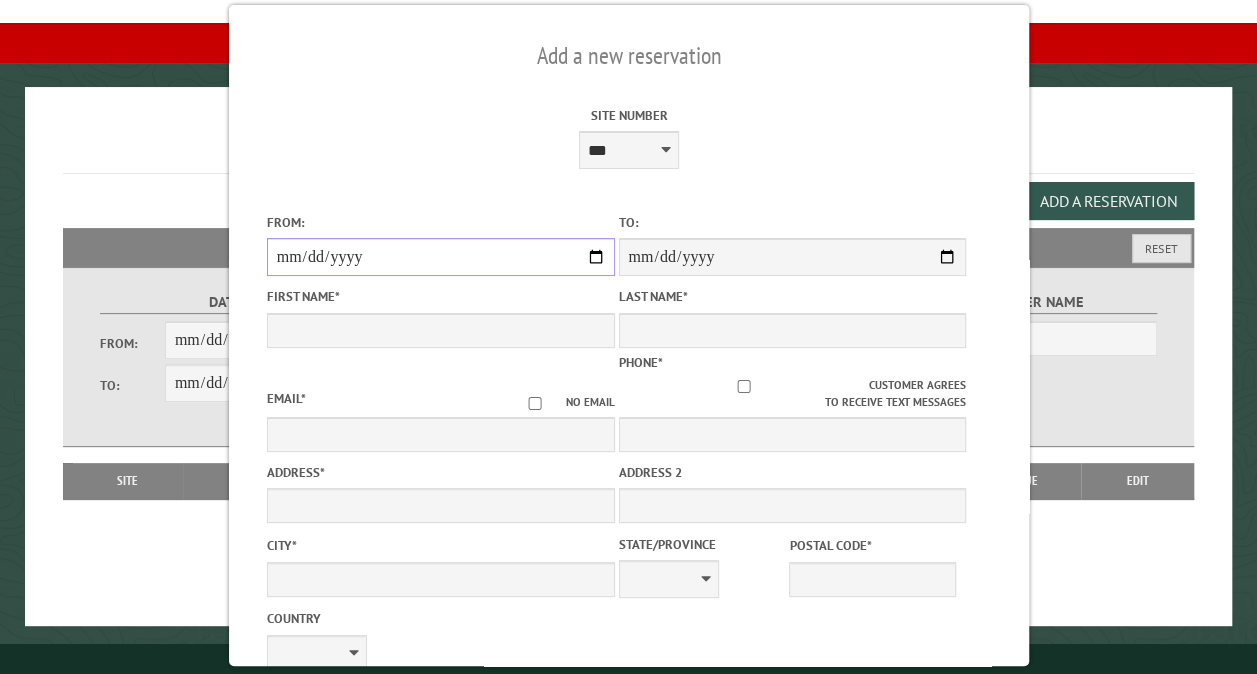 click on "From:" at bounding box center (440, 257) 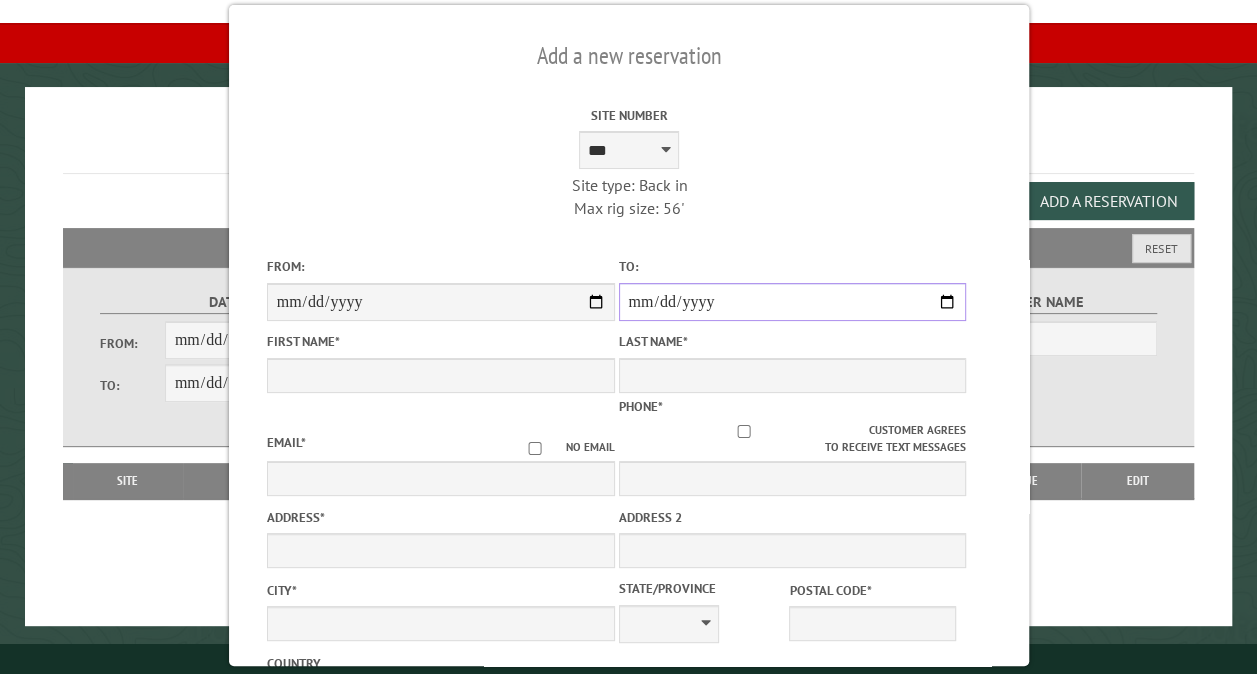 click on "**********" at bounding box center (792, 302) 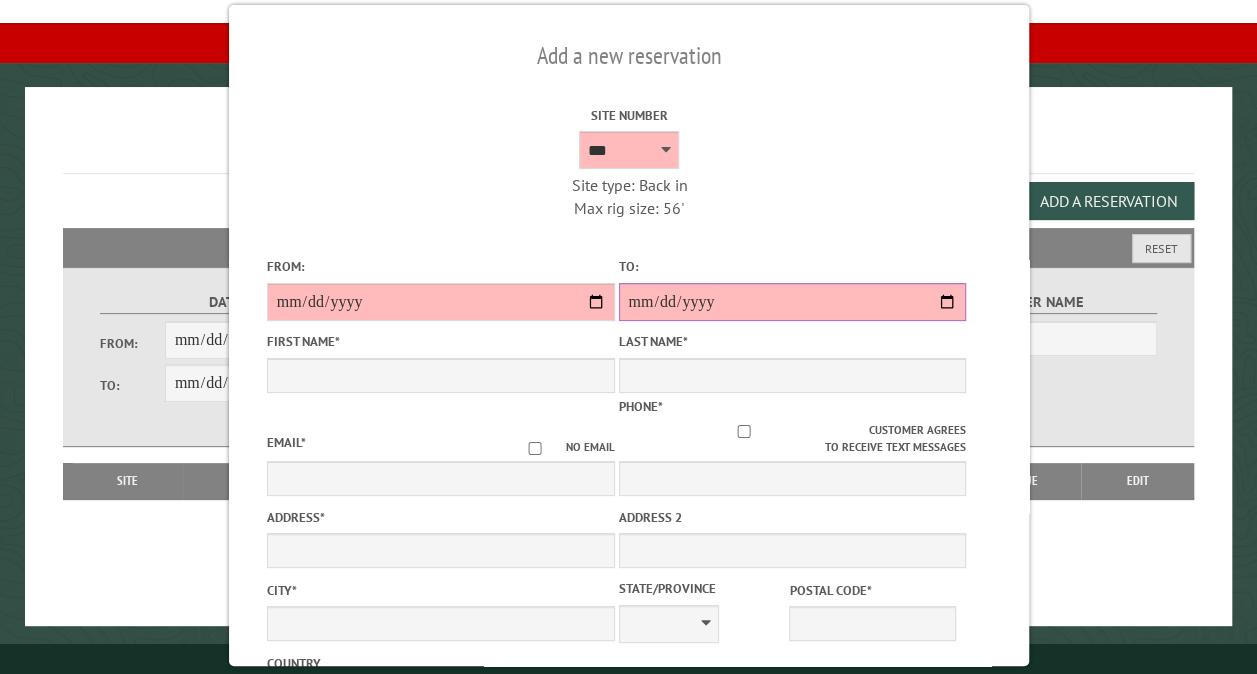 type on "**********" 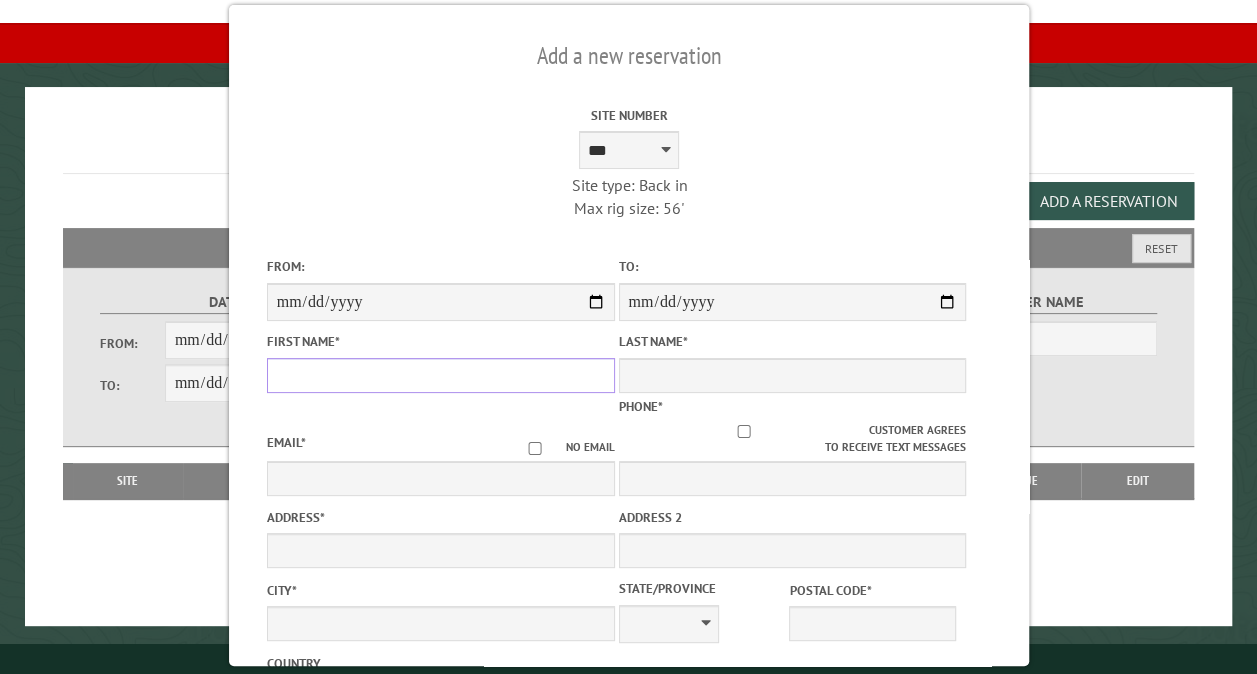 click on "First Name *" at bounding box center [440, 375] 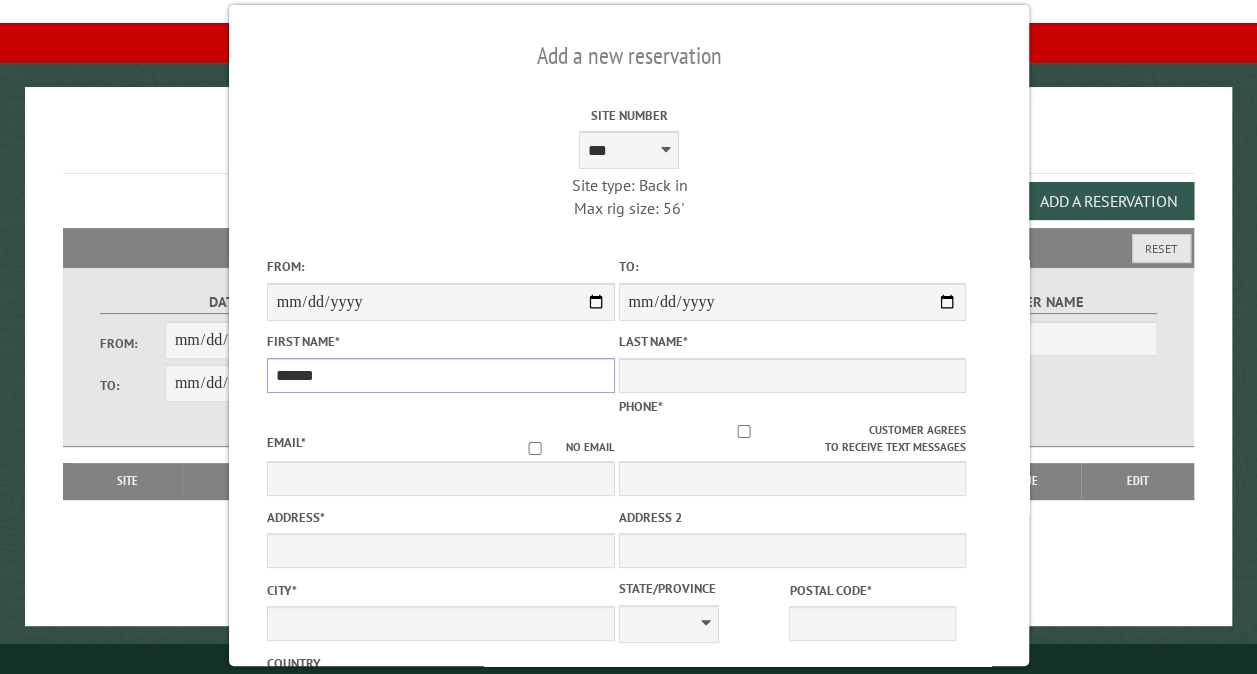 type on "*****" 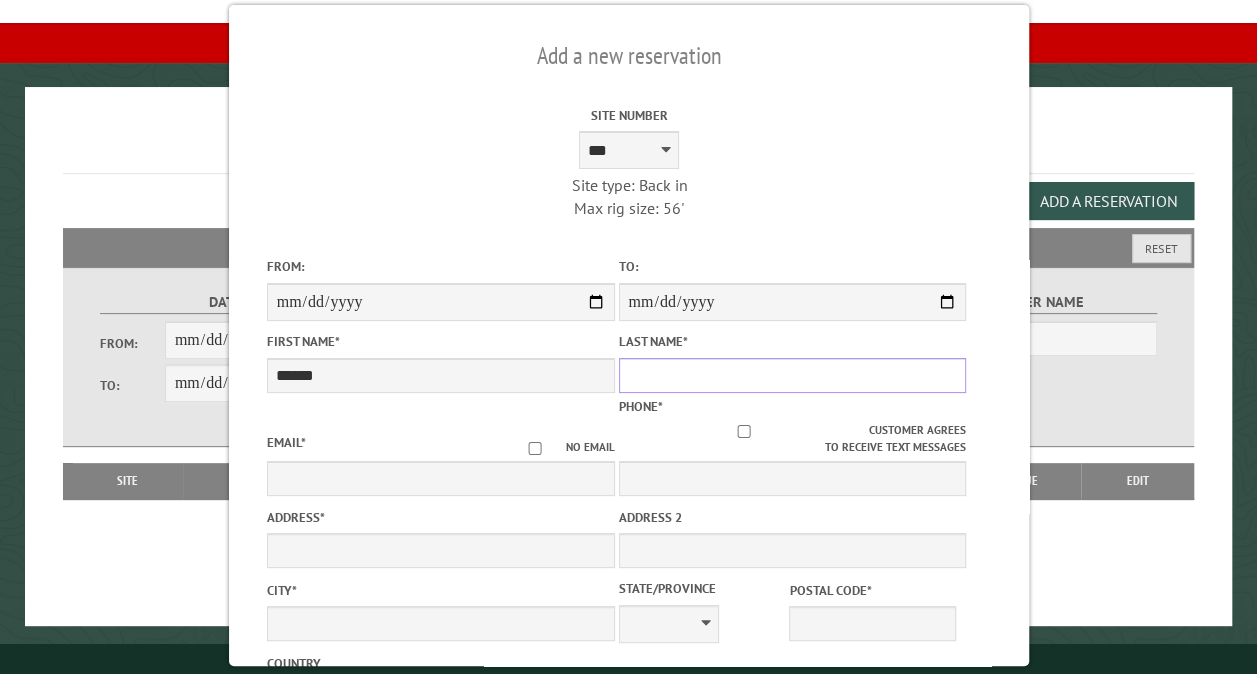 click on "Last Name *" at bounding box center [792, 375] 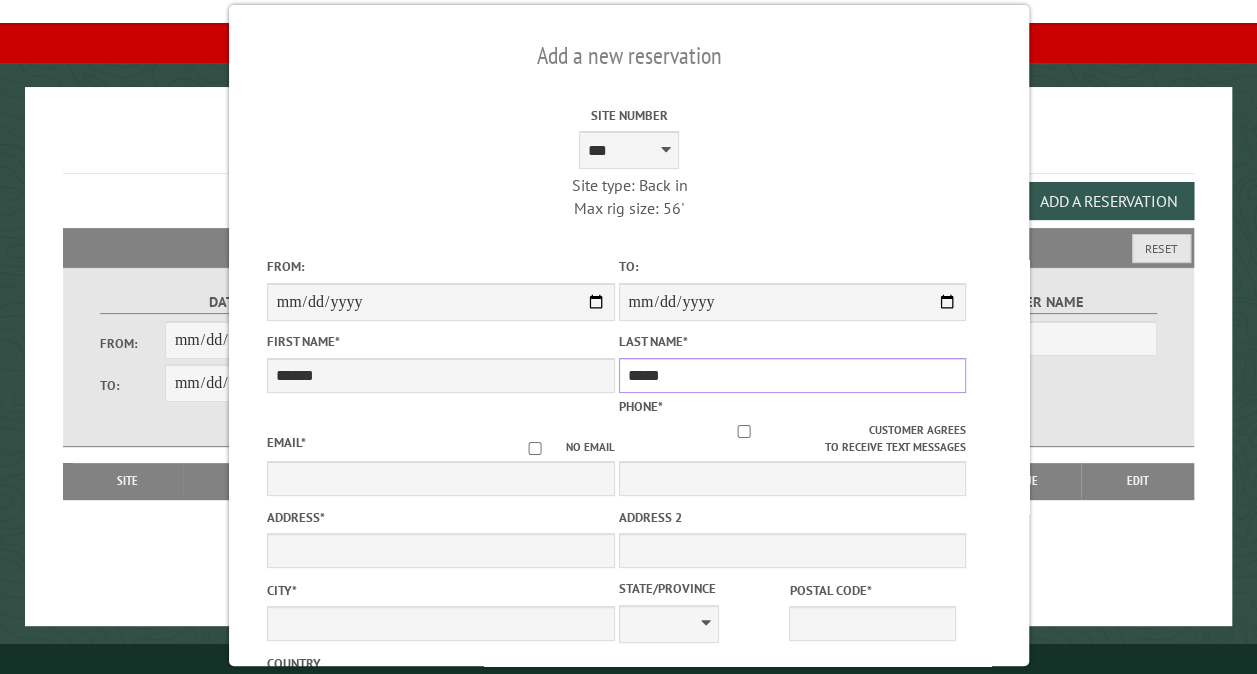 type on "*****" 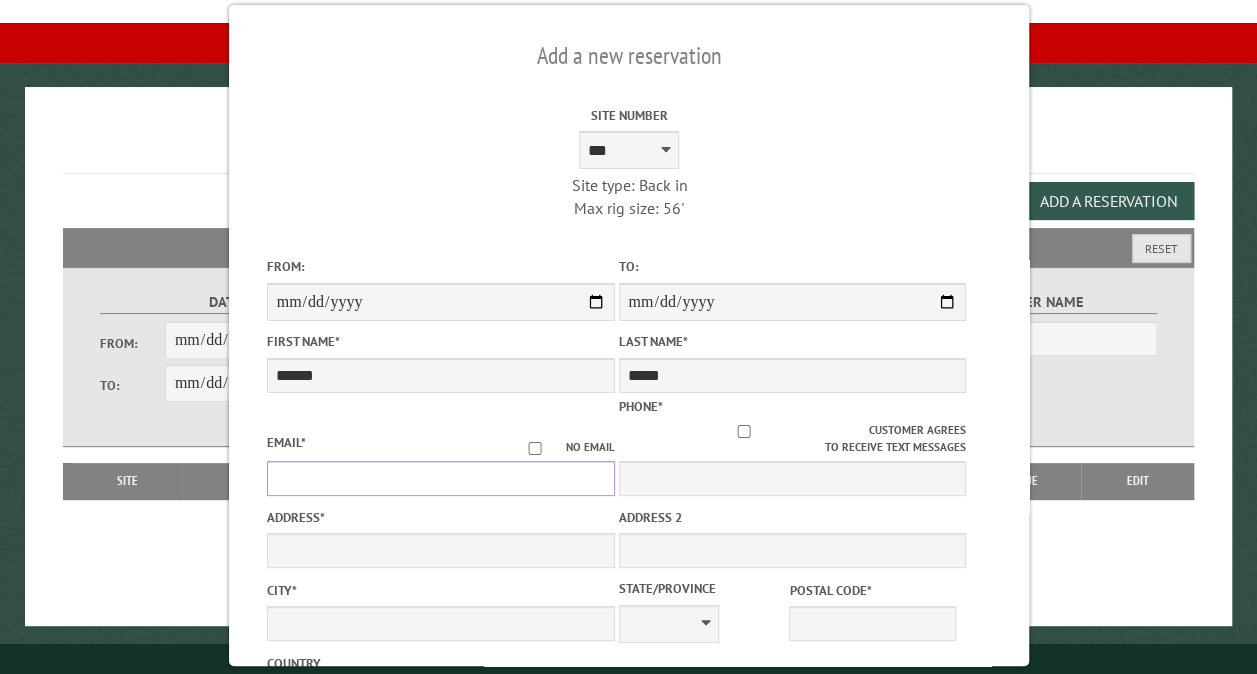 click on "Email *" at bounding box center [440, 478] 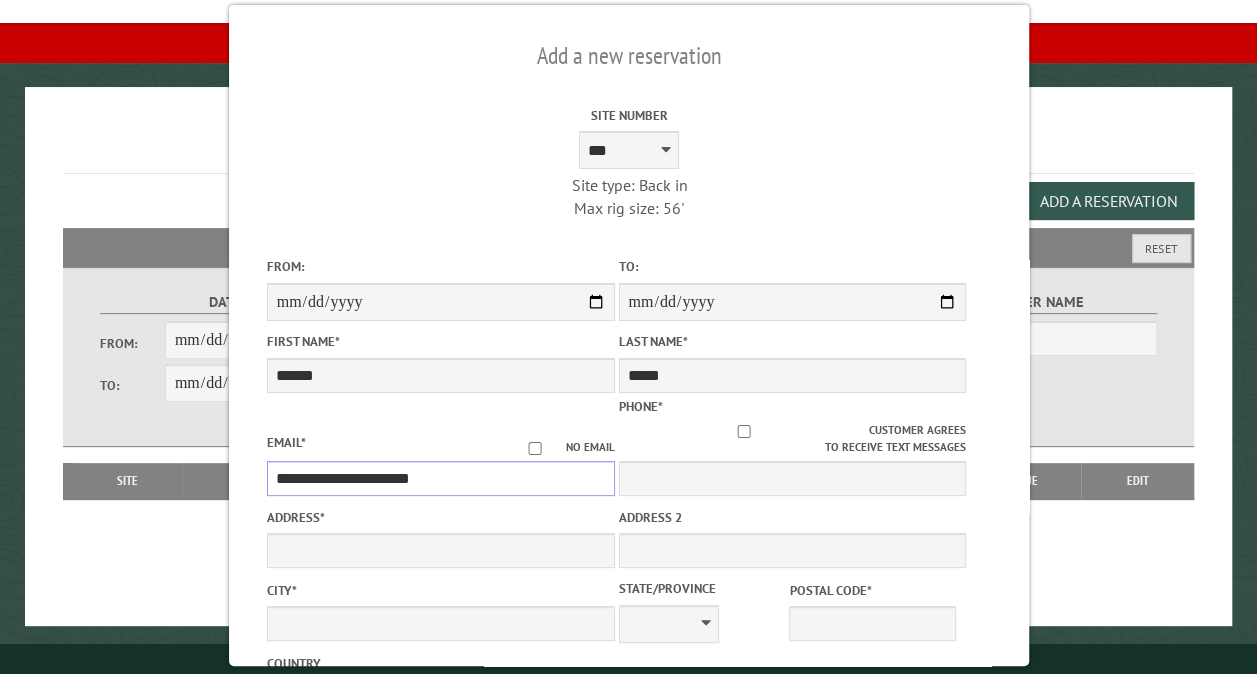 type on "**********" 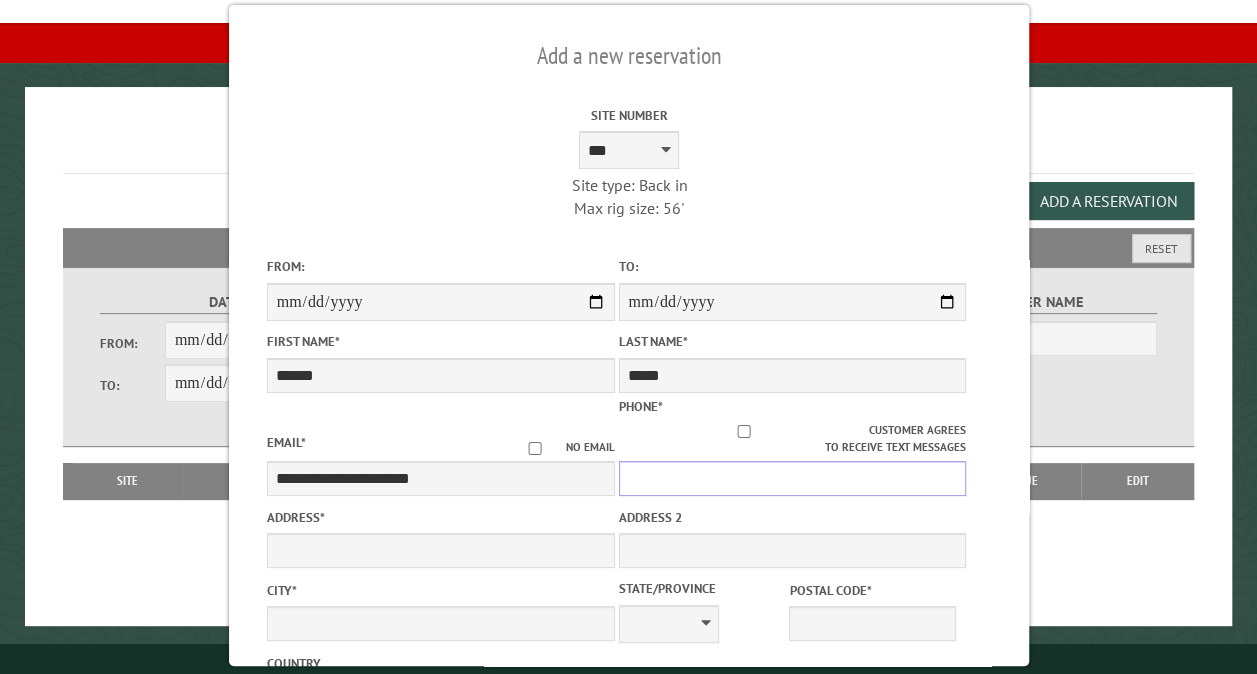 click on "Phone *" at bounding box center (792, 478) 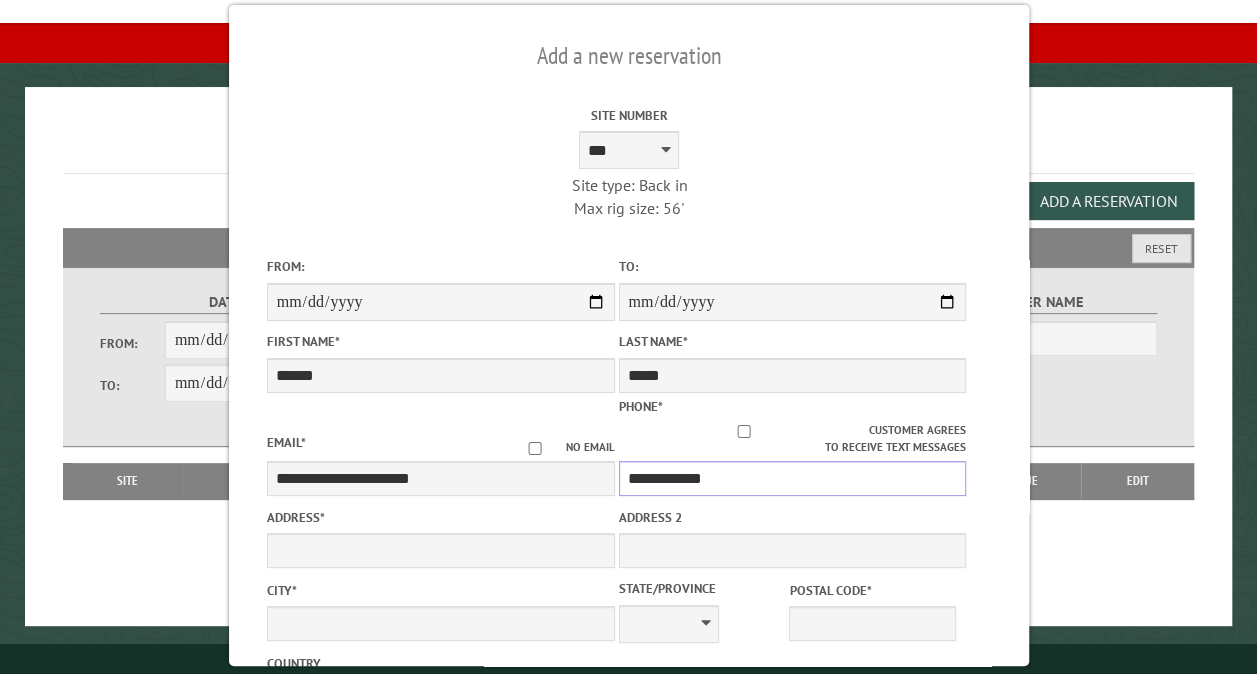 type on "**********" 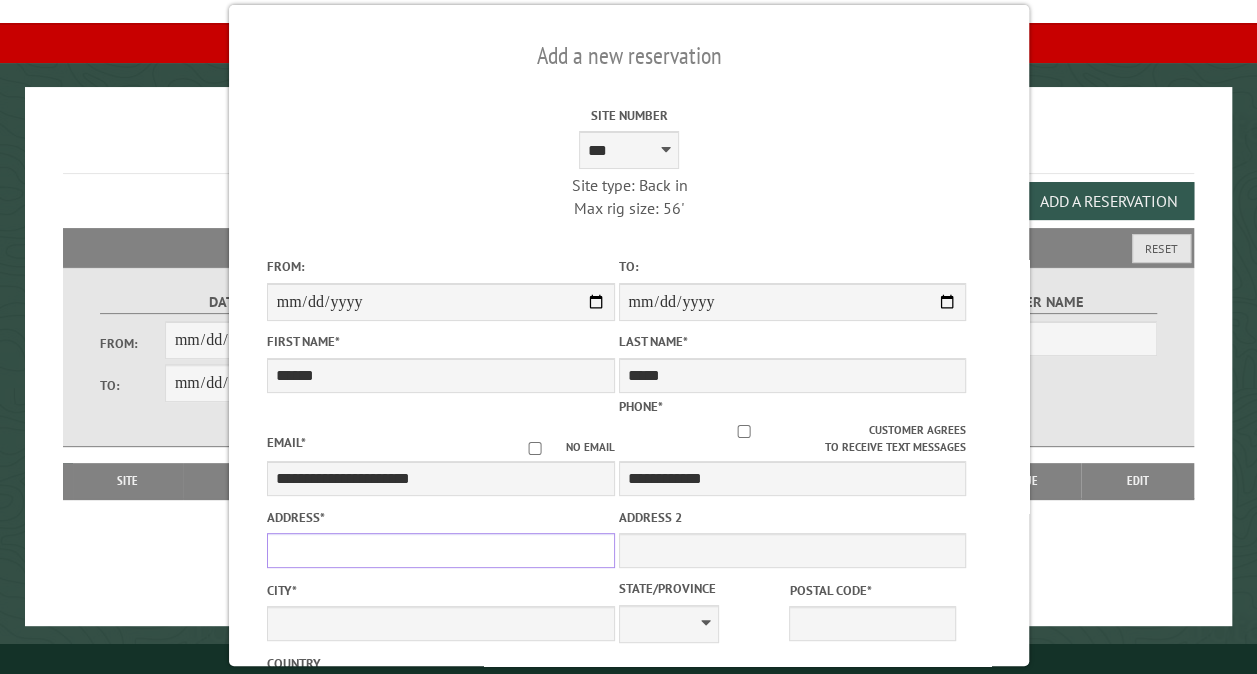 click on "Address *" at bounding box center [440, 550] 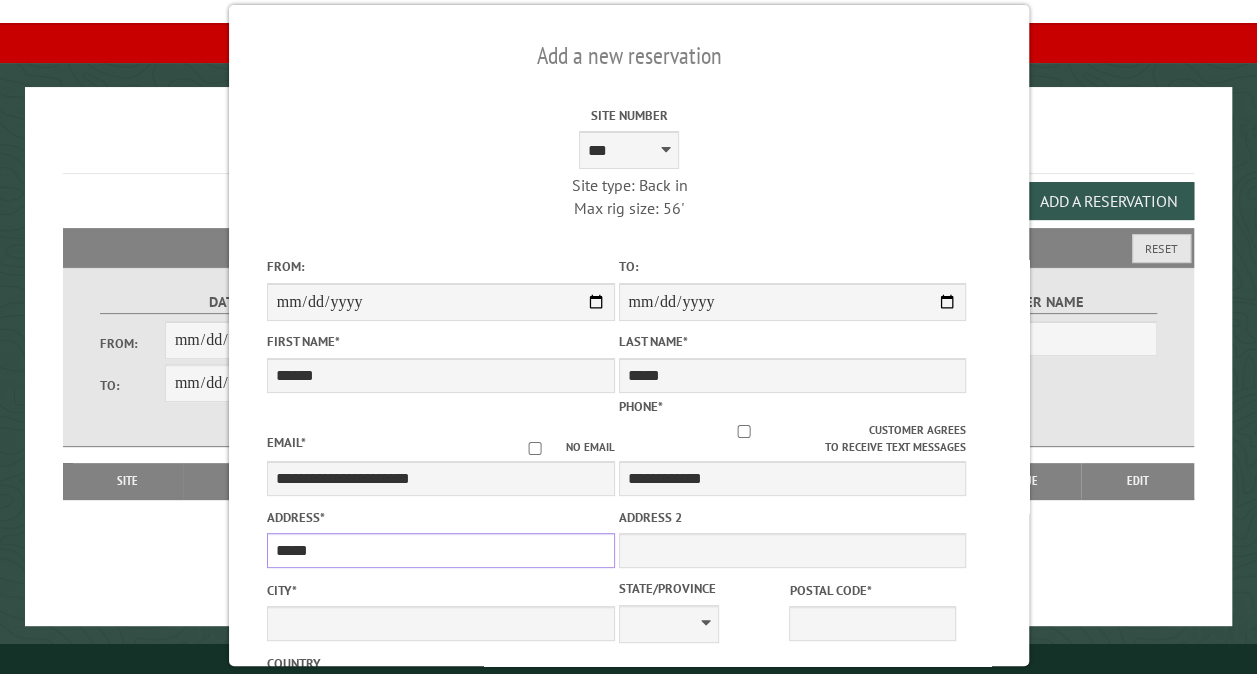 click on "****" at bounding box center [440, 550] 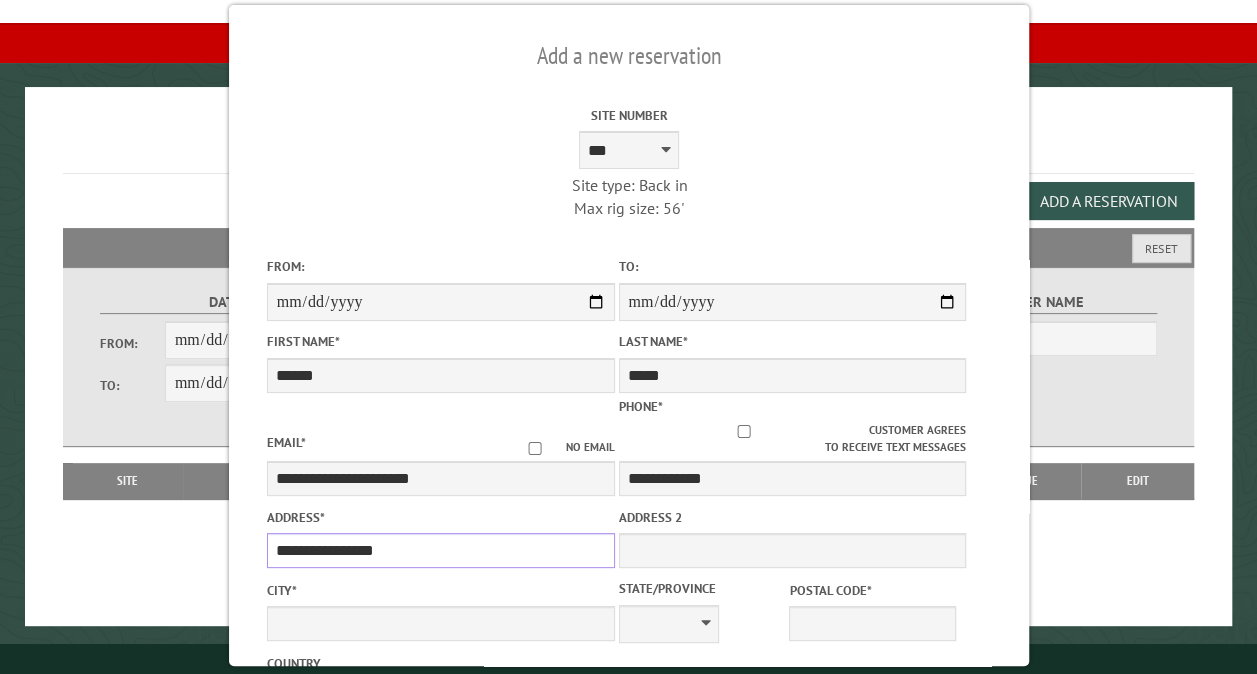 type on "**********" 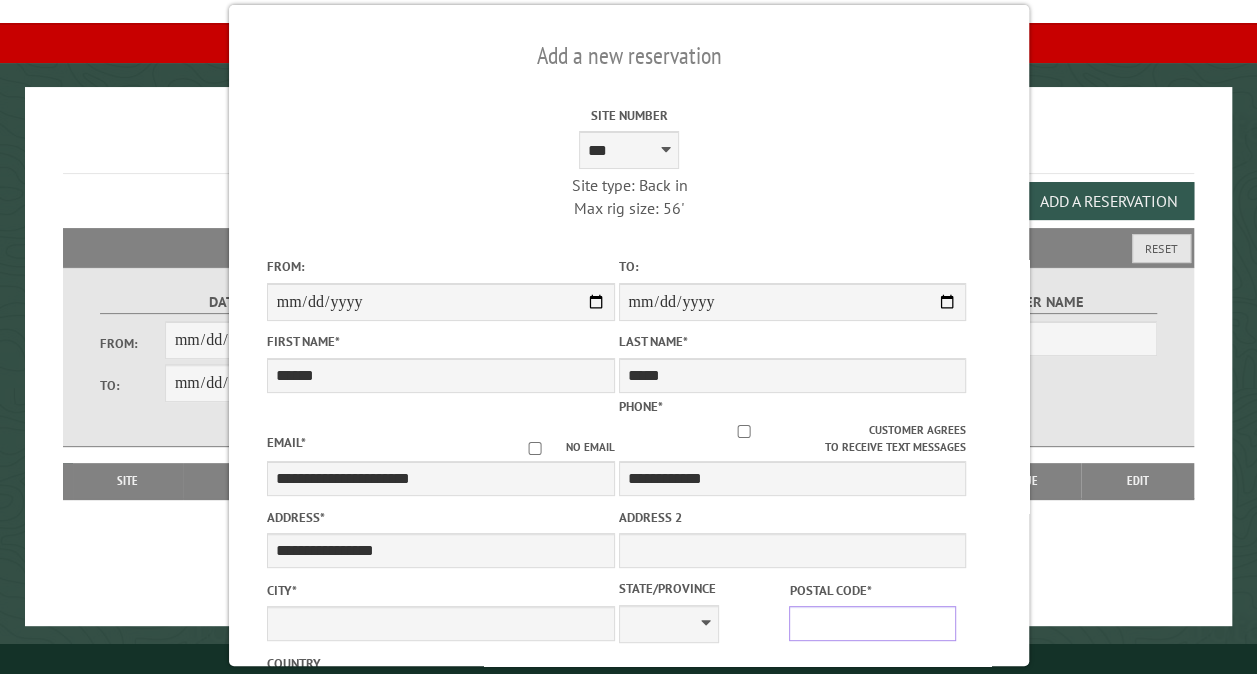 click on "Postal Code *" at bounding box center [872, 623] 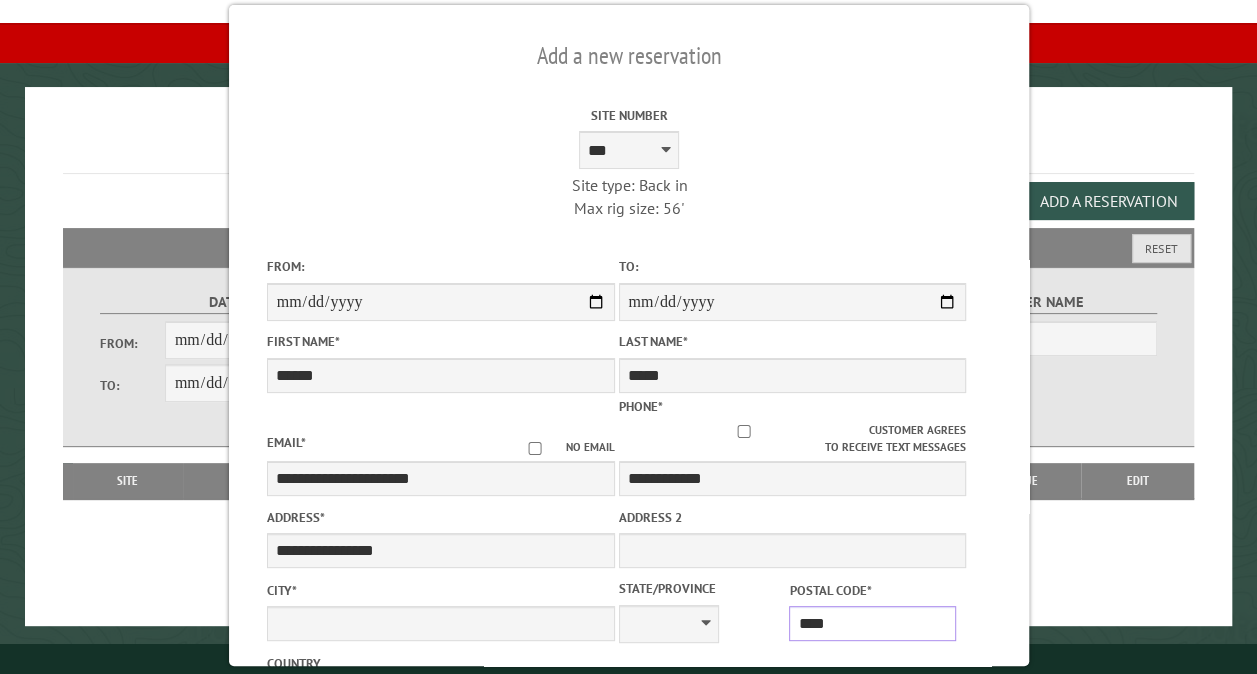 type on "*****" 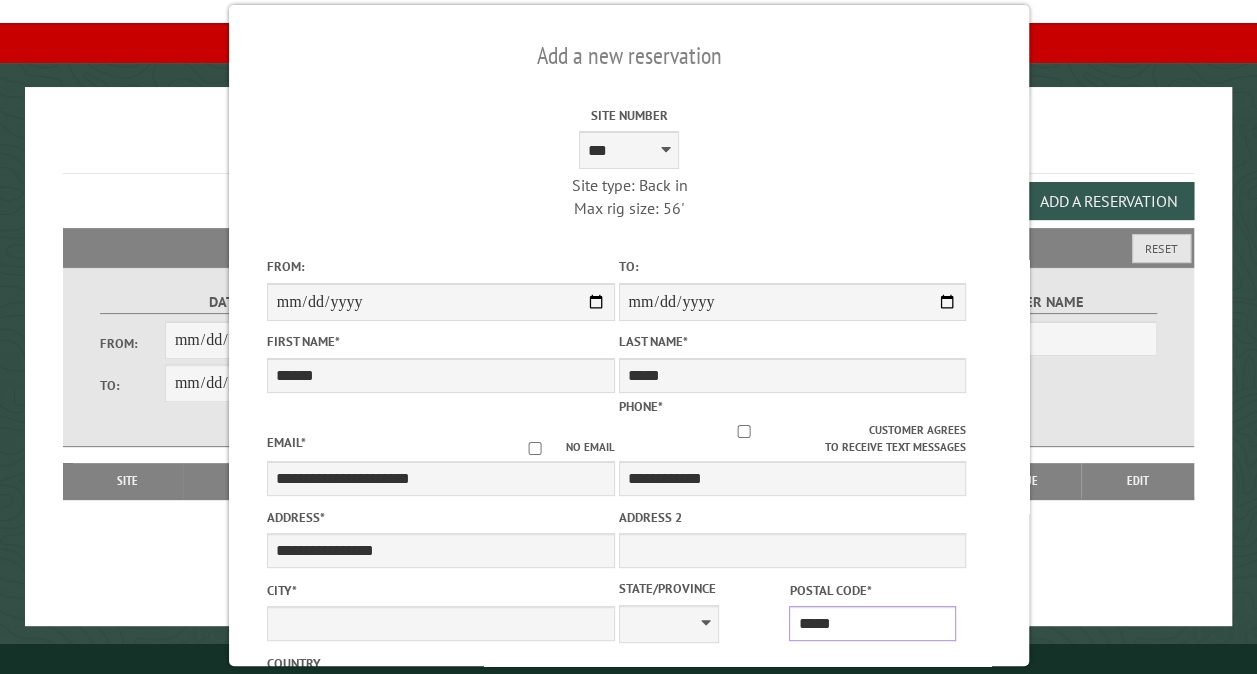 type on "**********" 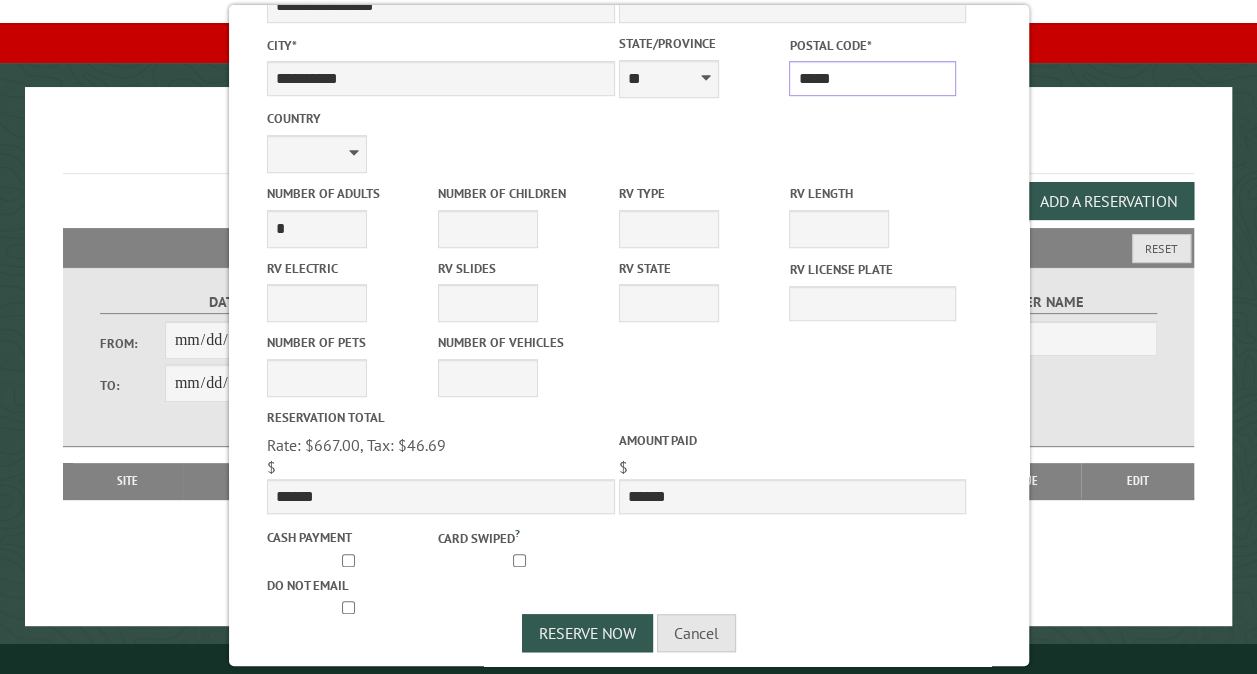 scroll, scrollTop: 555, scrollLeft: 0, axis: vertical 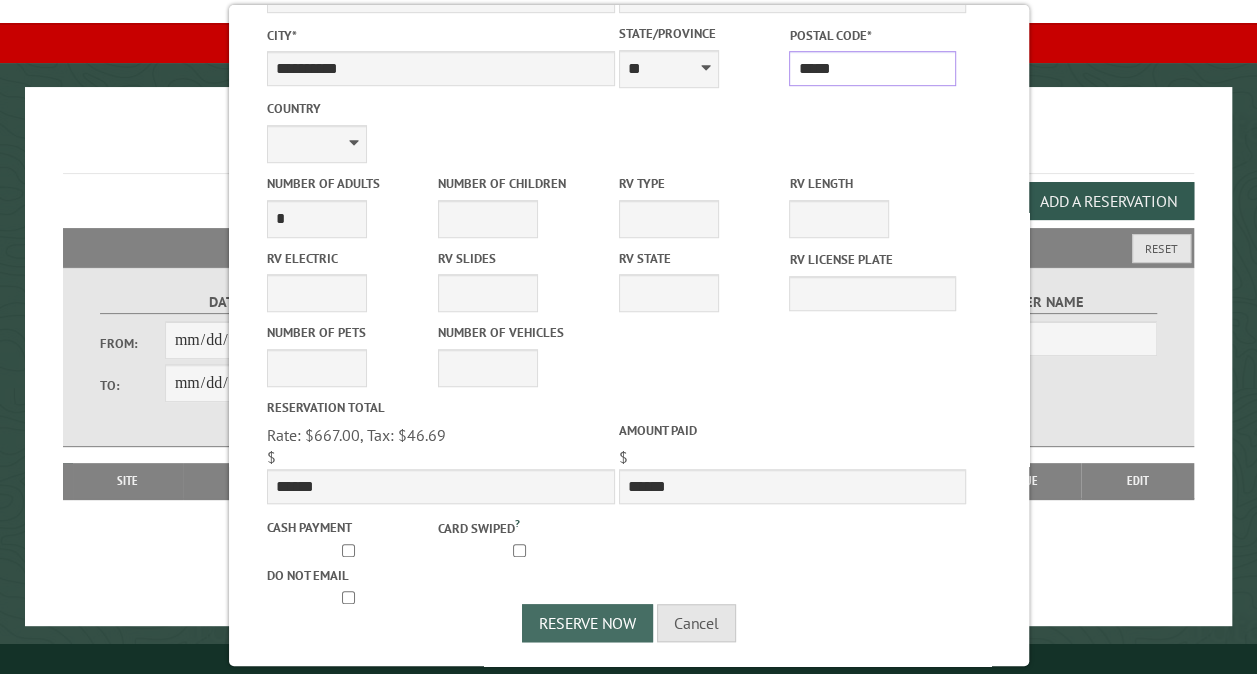type on "*****" 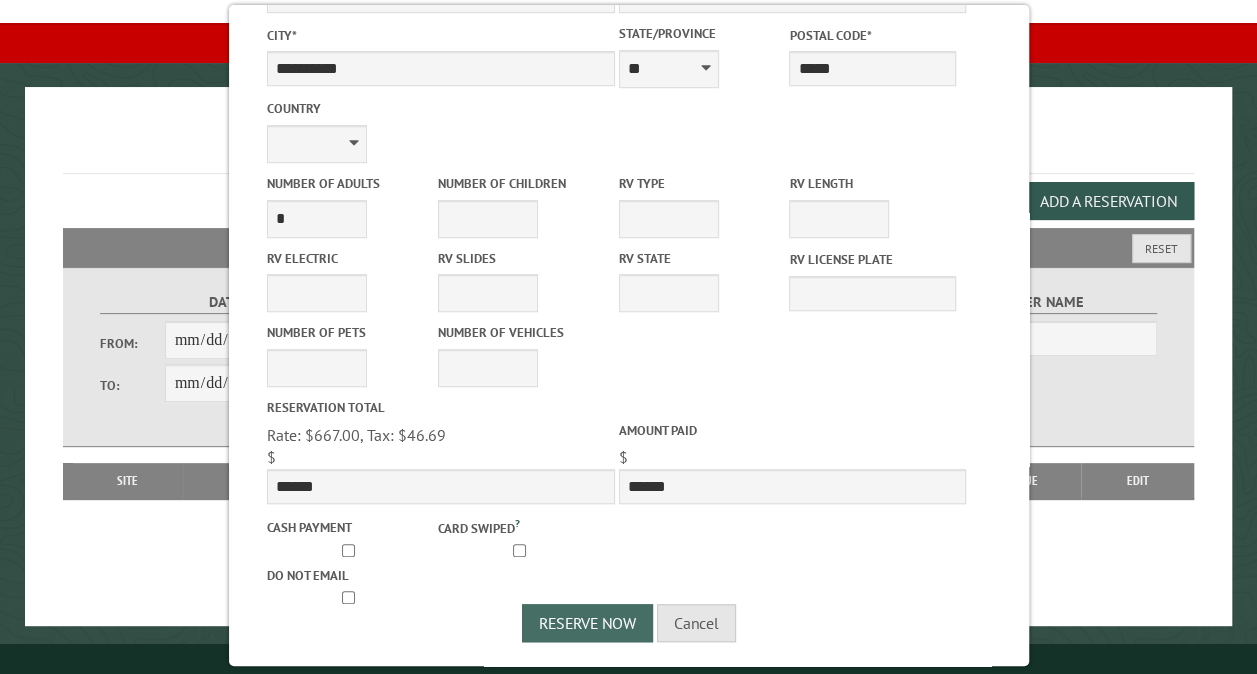 click on "Reserve Now" at bounding box center (587, 623) 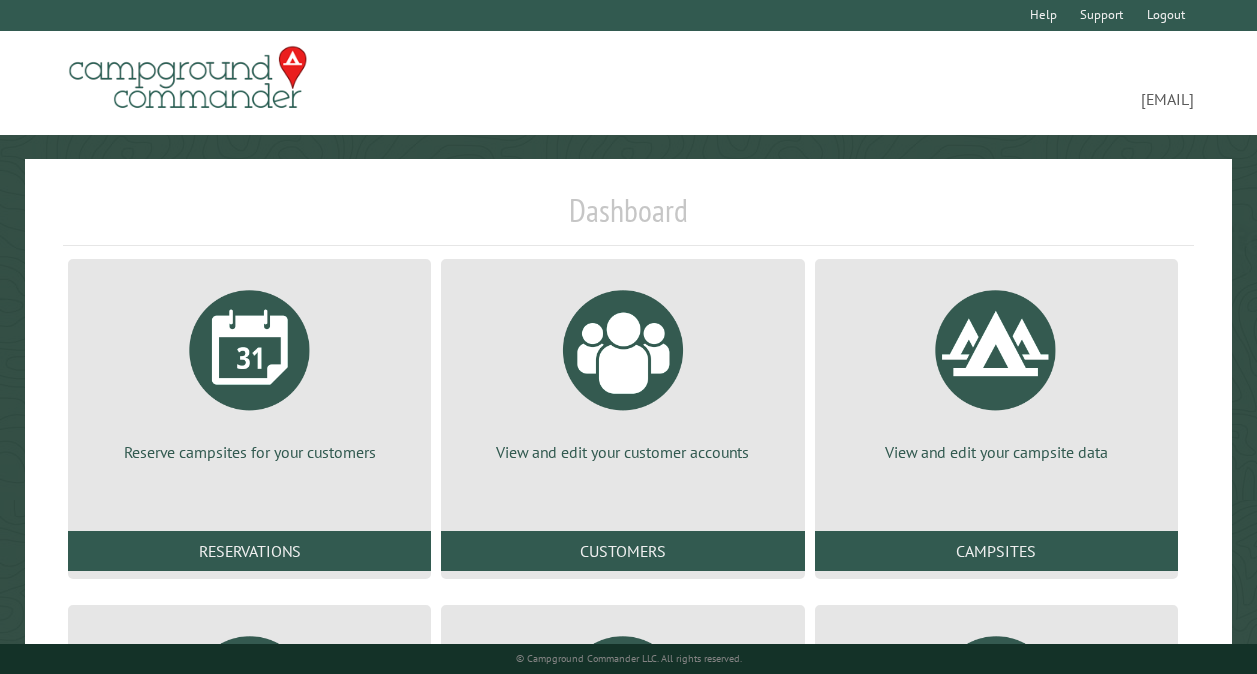 scroll, scrollTop: 0, scrollLeft: 0, axis: both 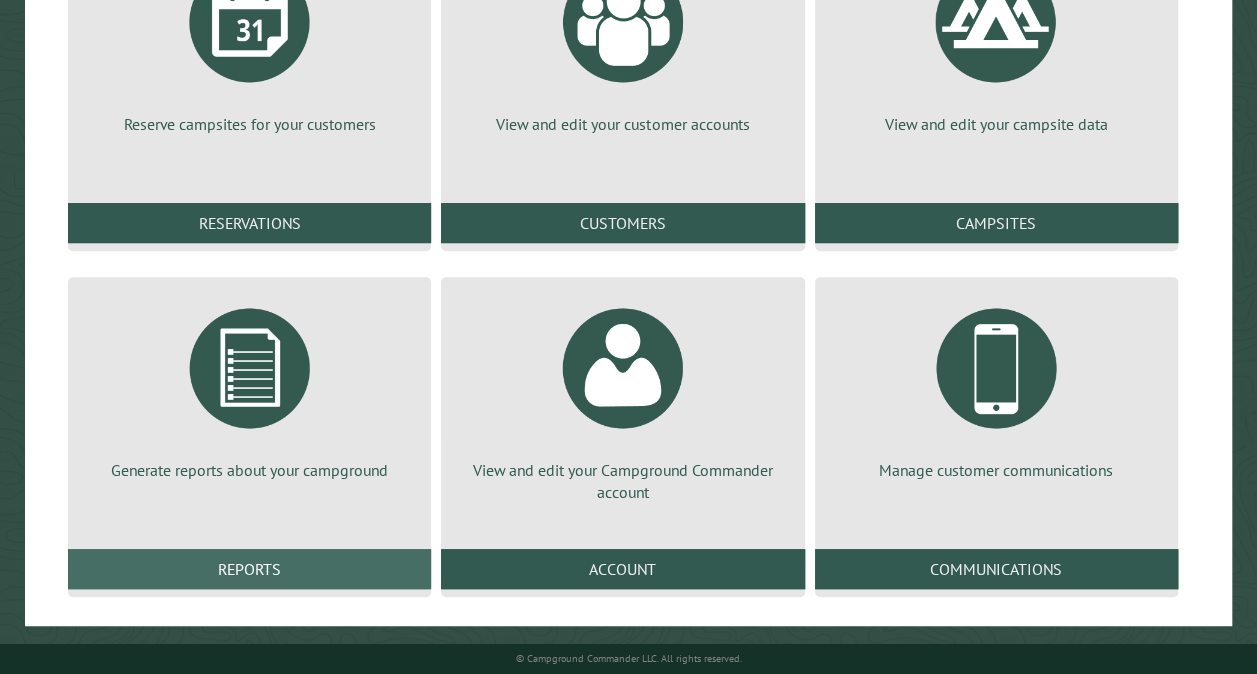 click on "Reports" at bounding box center (249, 569) 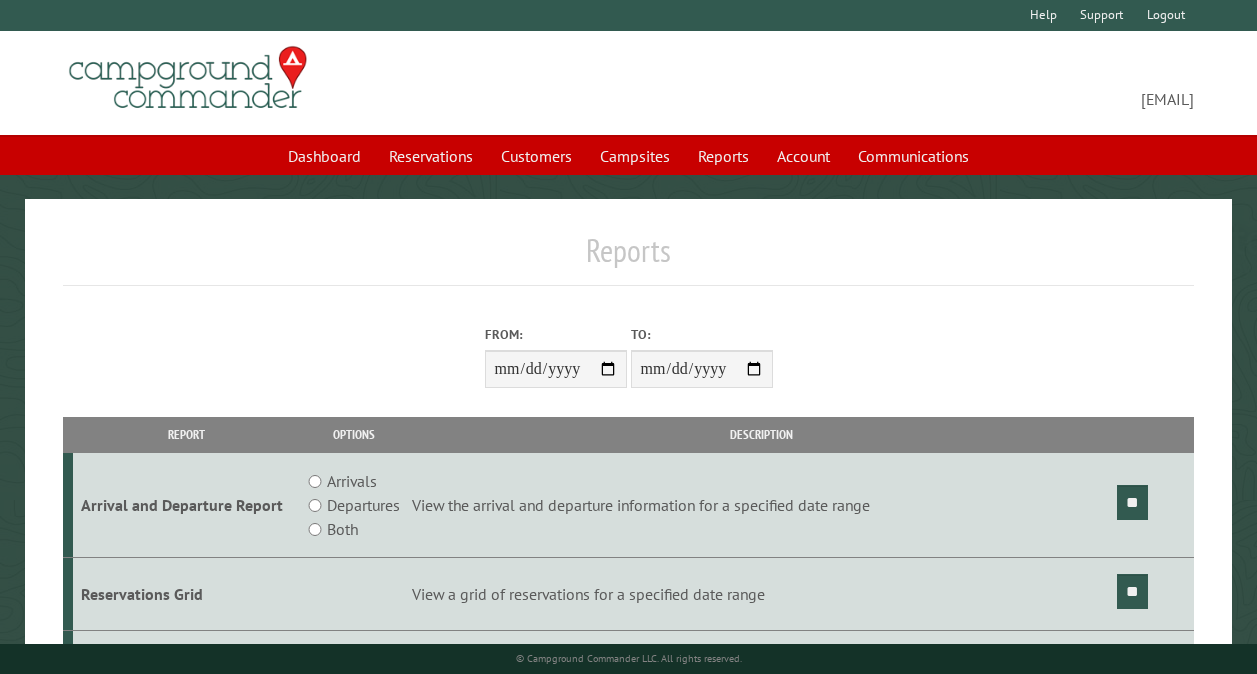 scroll, scrollTop: 0, scrollLeft: 0, axis: both 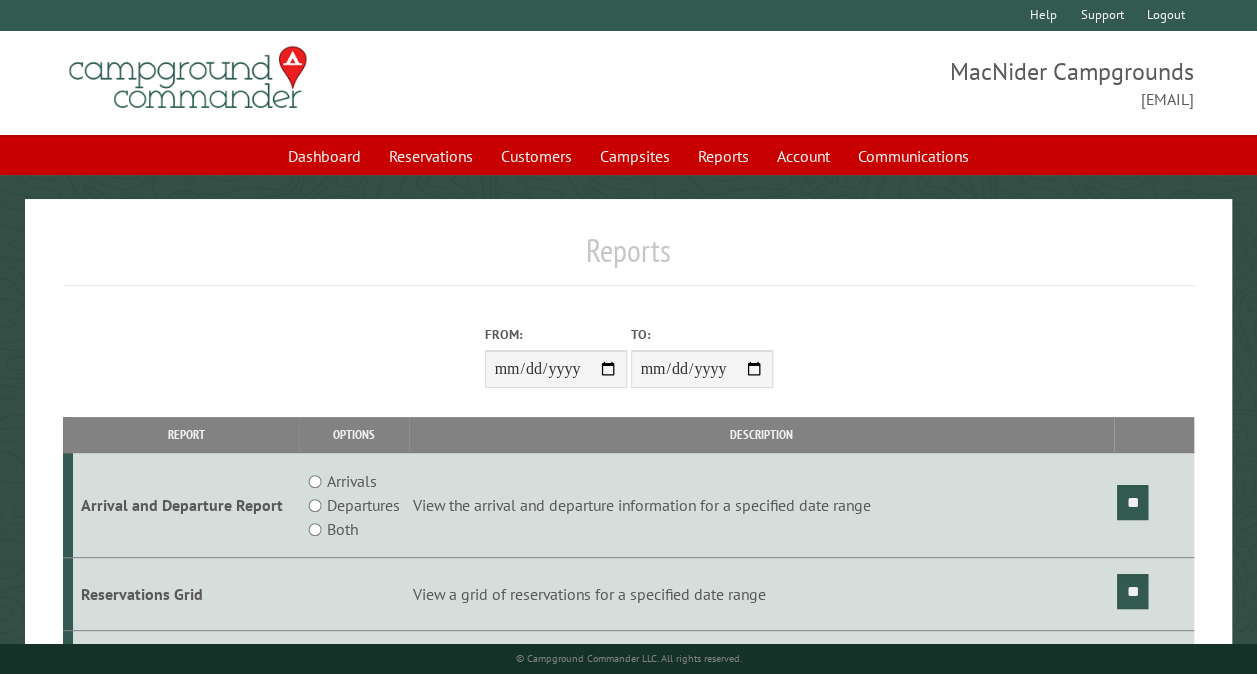 click on "From:" at bounding box center (556, 369) 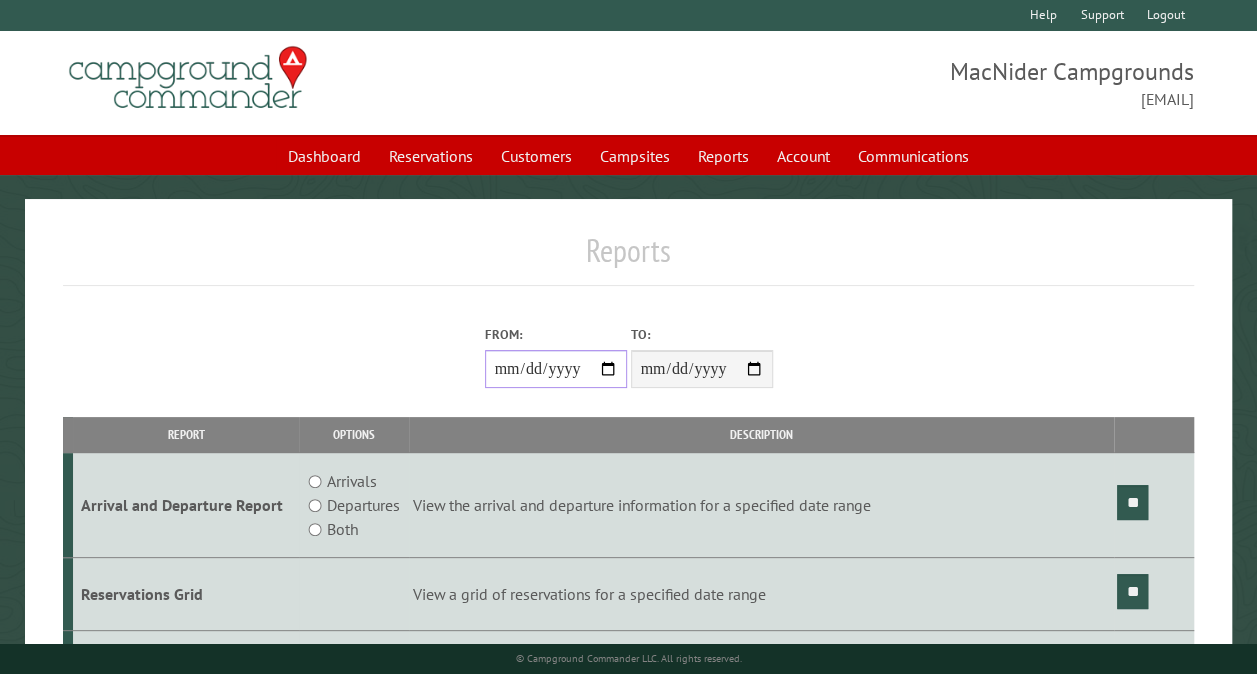 type on "**********" 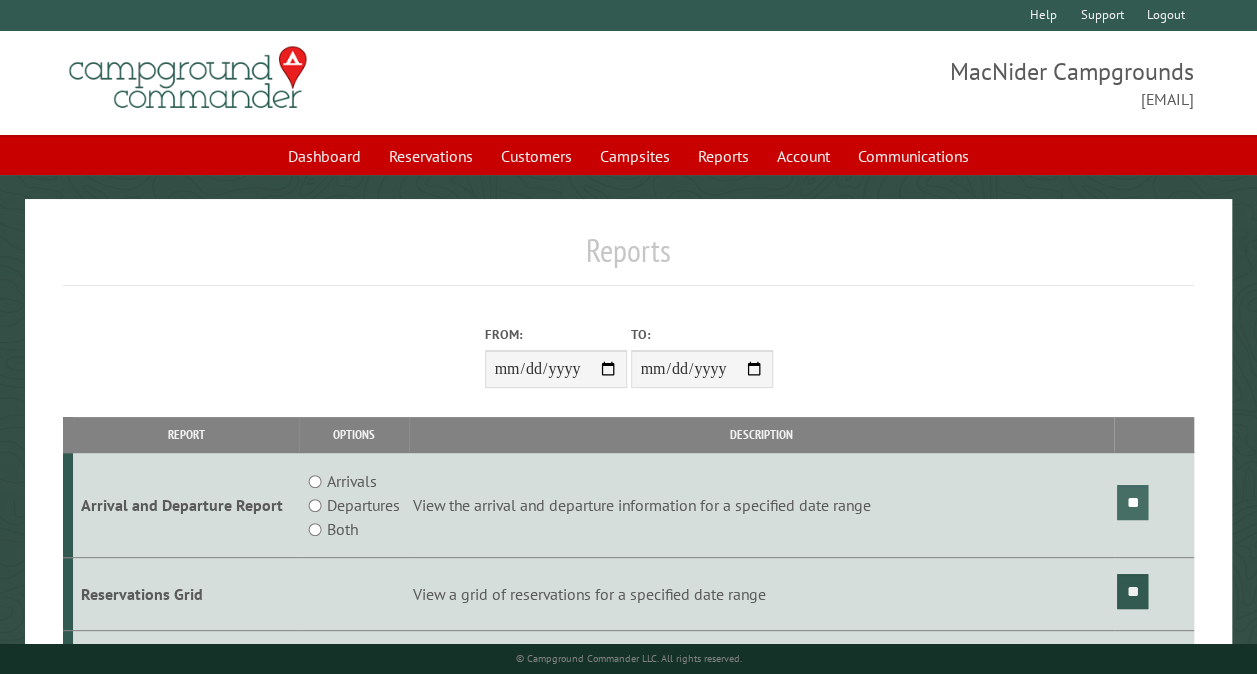 click on "**" at bounding box center (1132, 502) 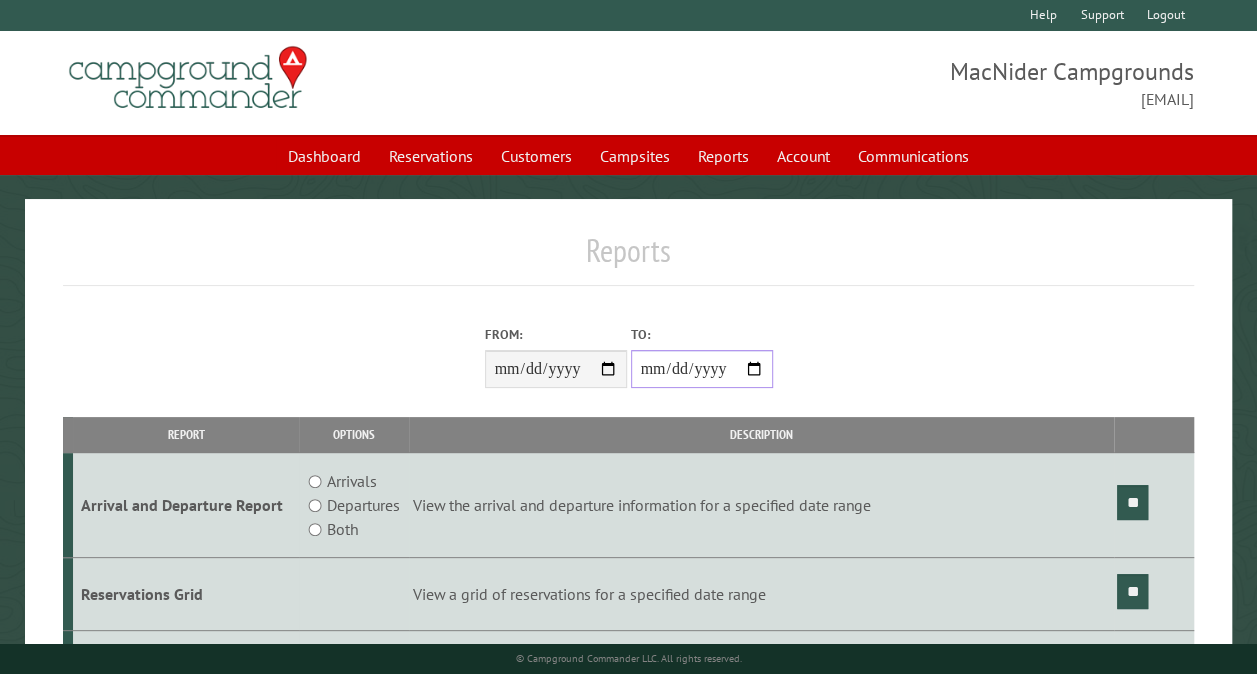 click on "**********" at bounding box center (702, 369) 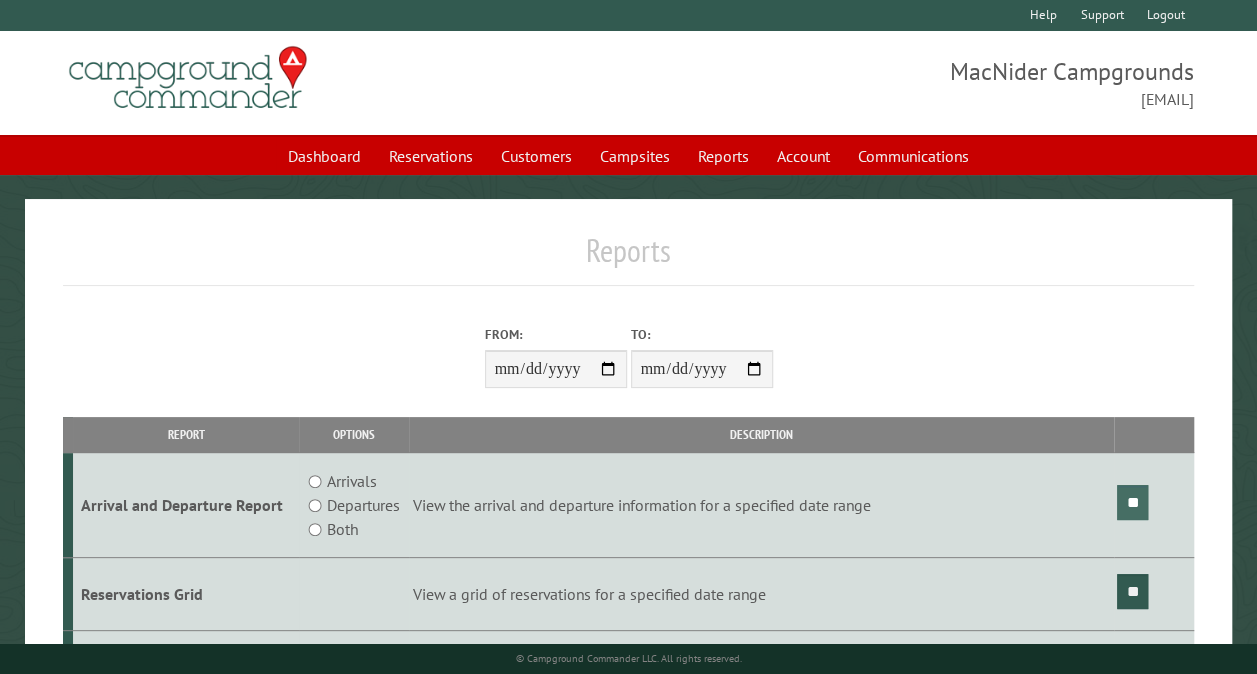 click on "**" at bounding box center (1132, 502) 